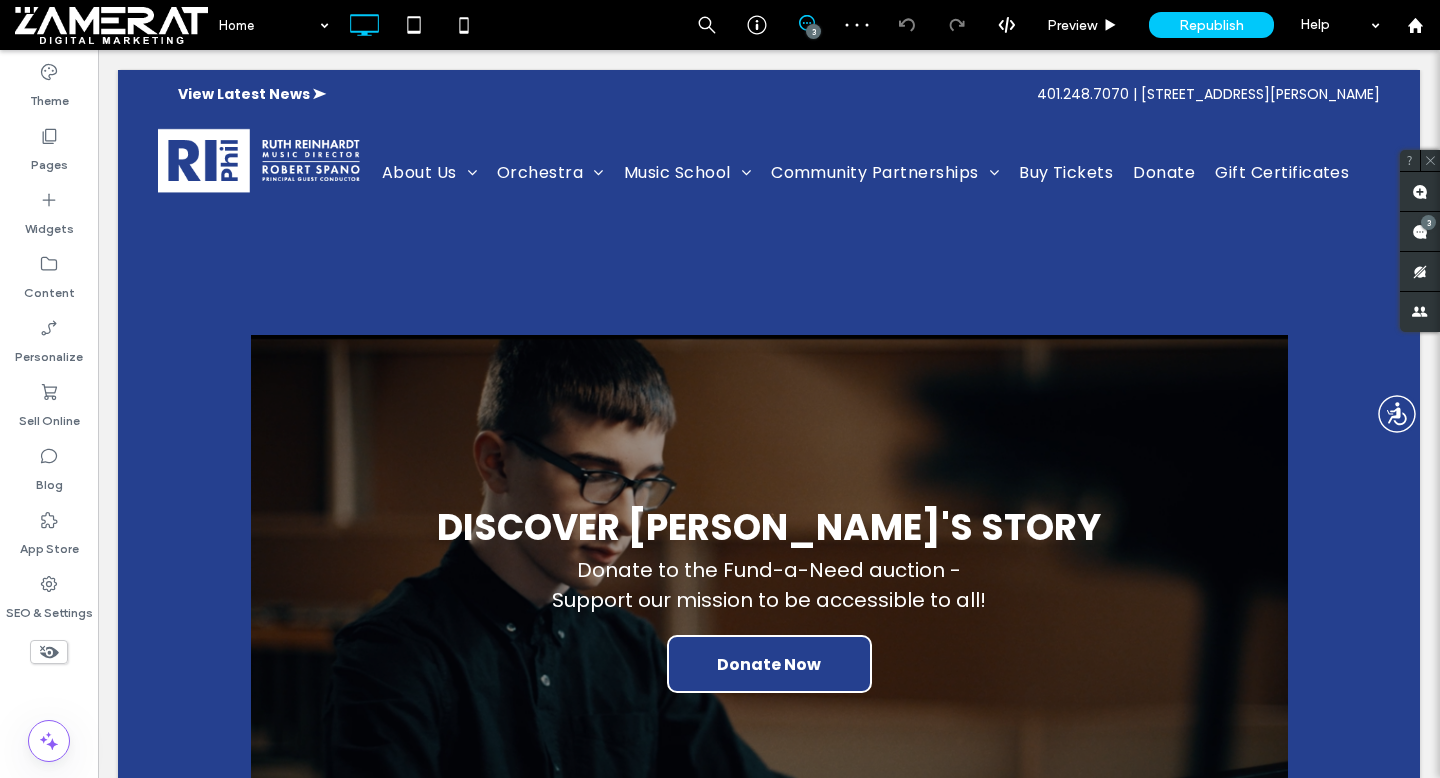 scroll, scrollTop: 0, scrollLeft: 0, axis: both 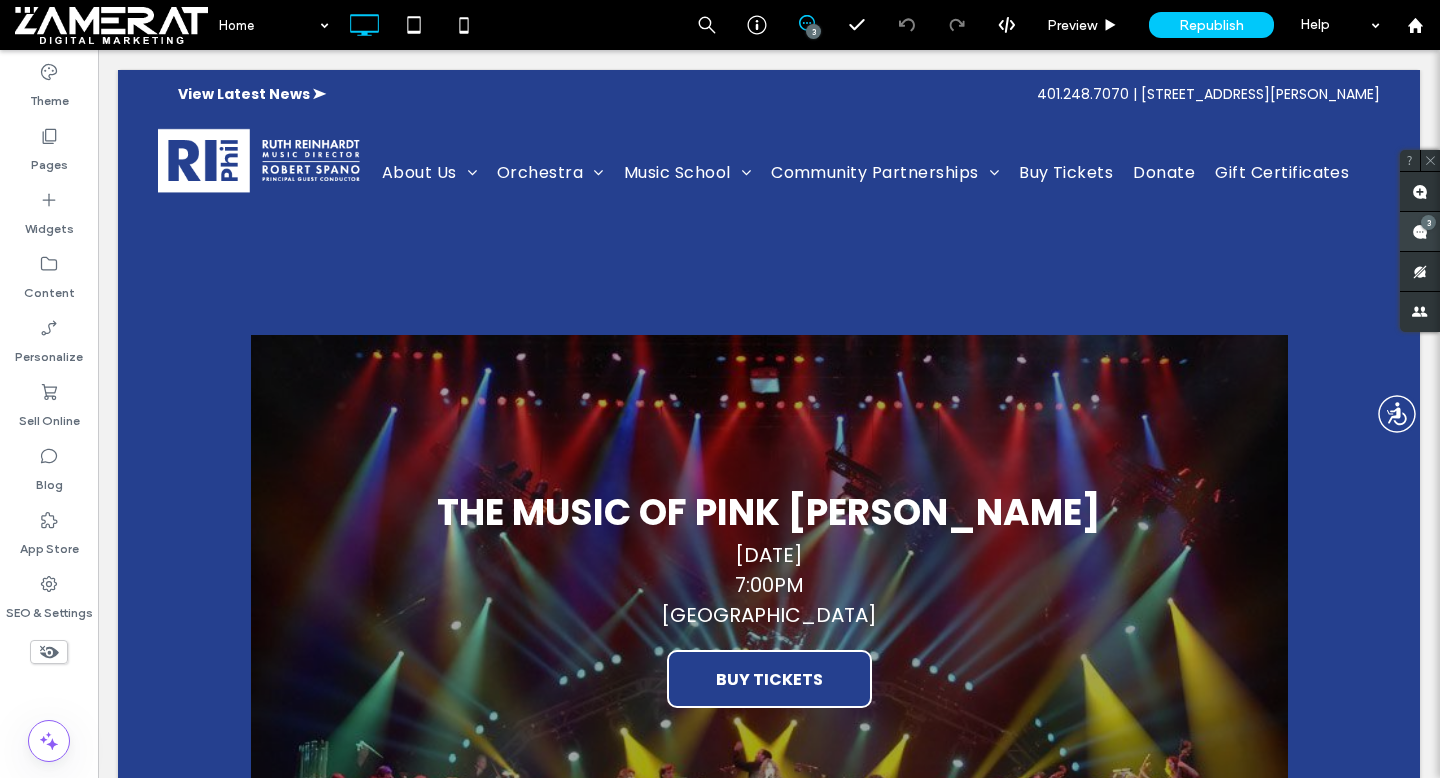 click at bounding box center (1420, 231) 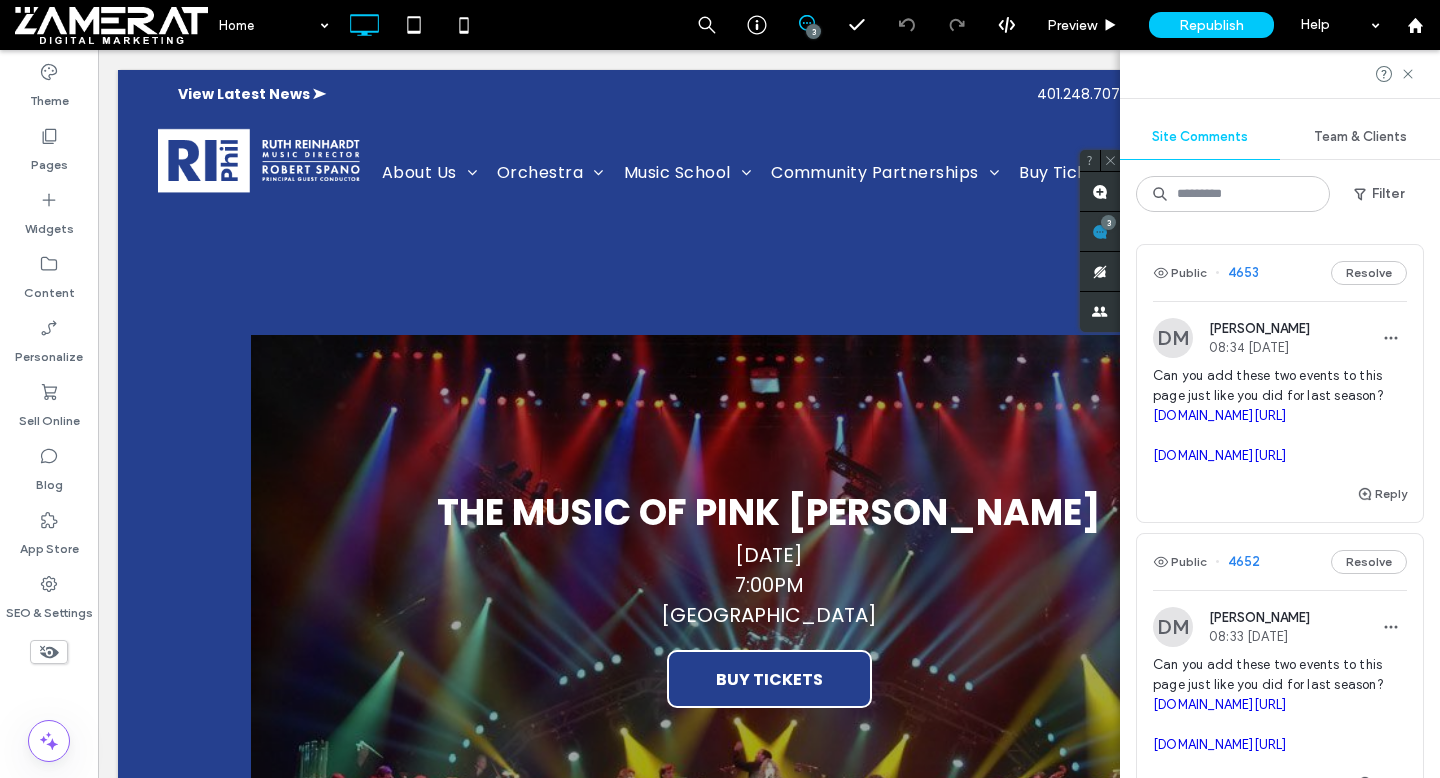 click on "DM Danielle Meath 08:34 Jul 9 2025" at bounding box center [1280, 338] 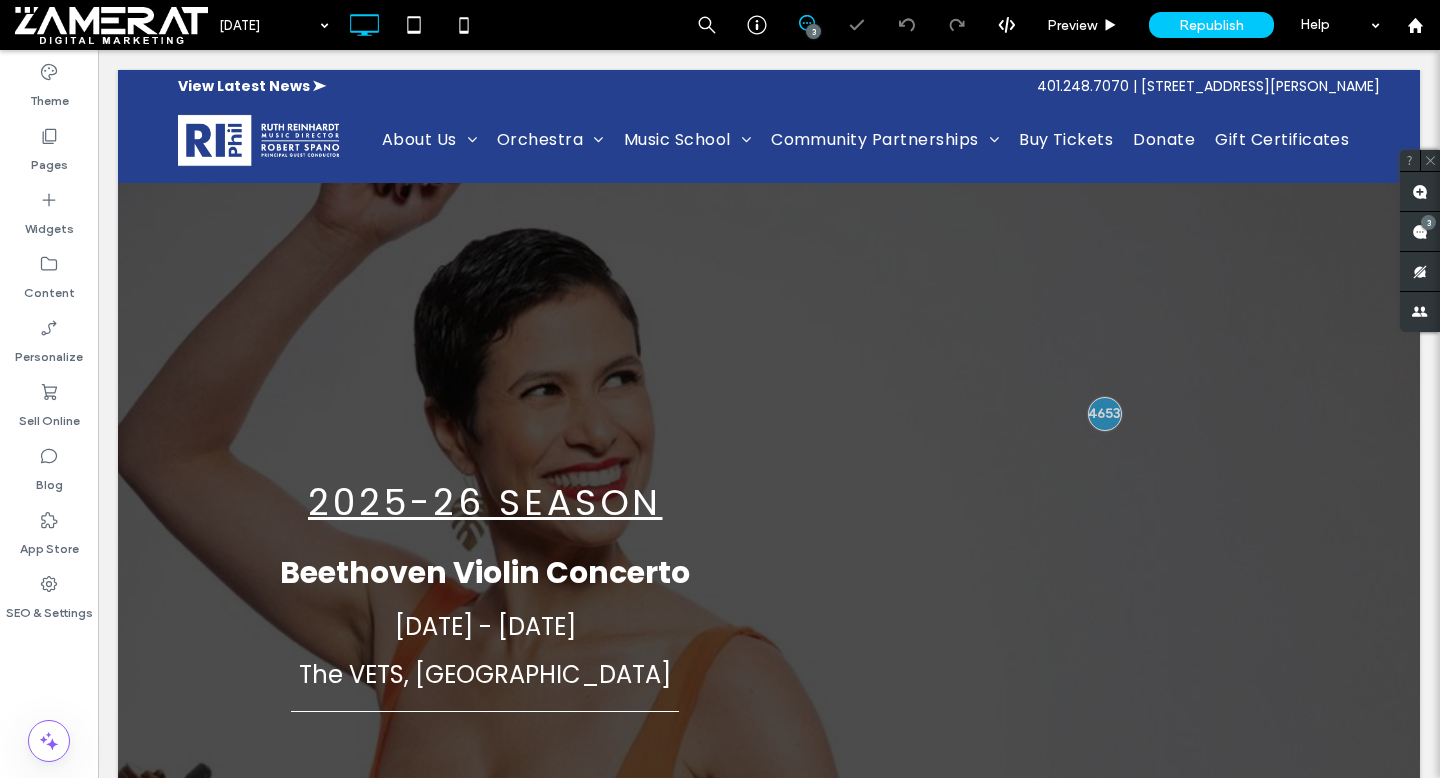 scroll, scrollTop: 212, scrollLeft: 0, axis: vertical 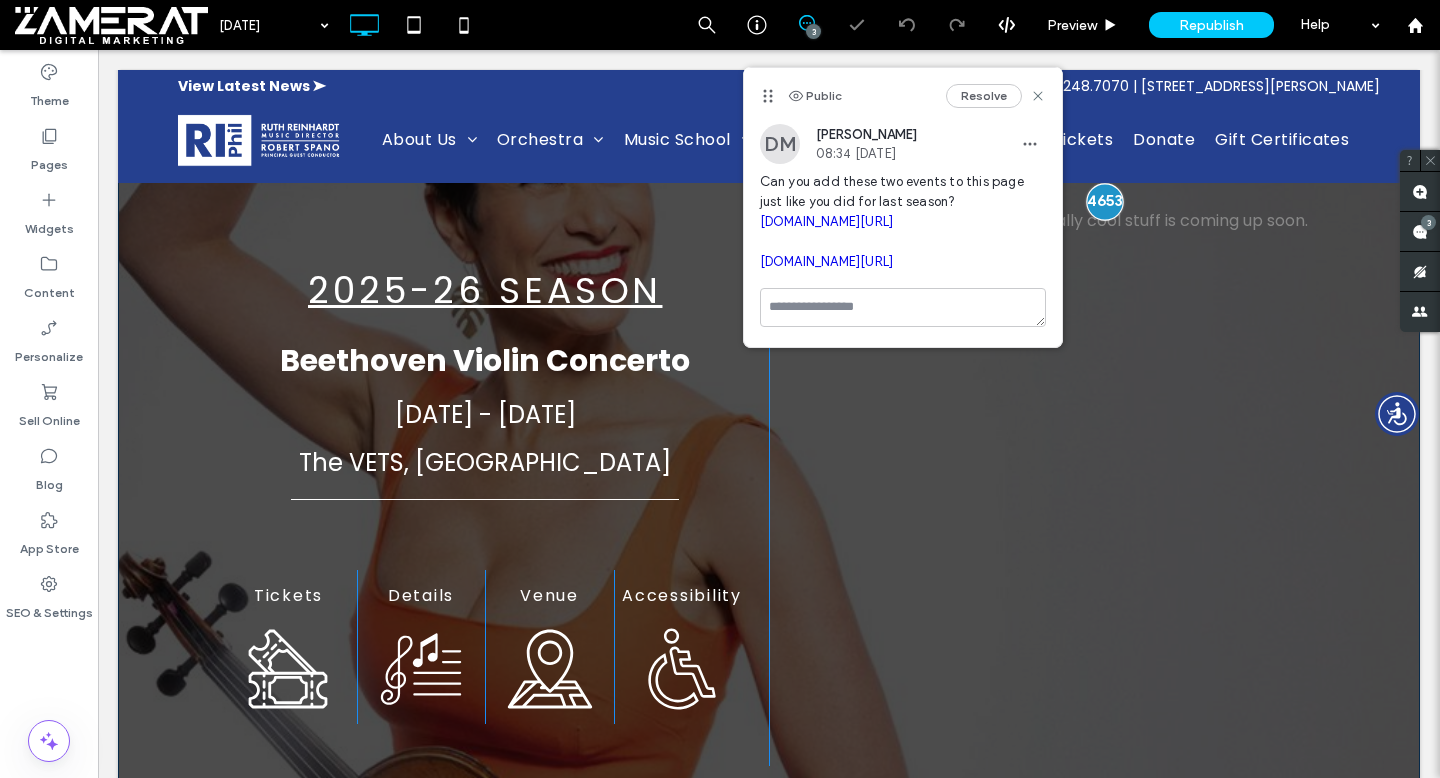 click at bounding box center (1104, 201) 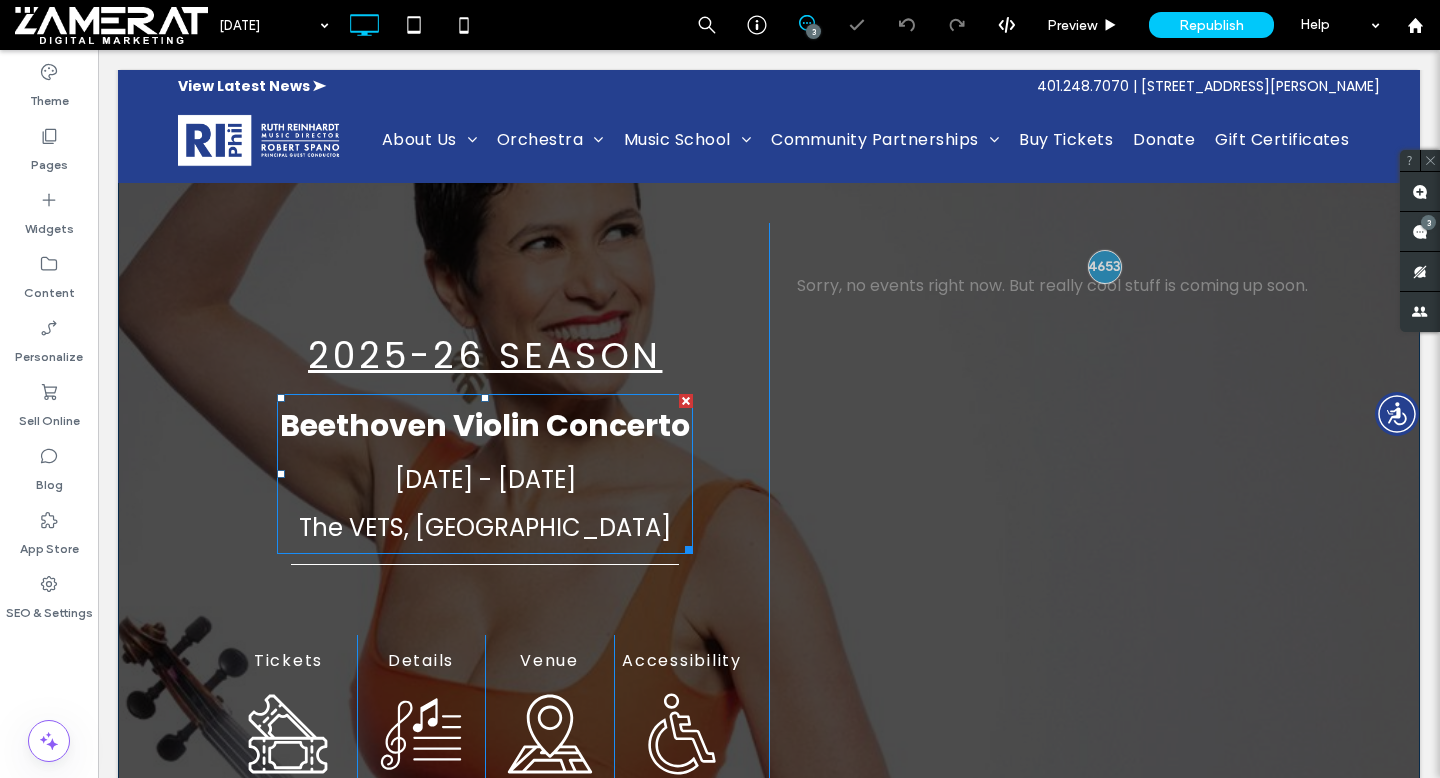 scroll, scrollTop: 136, scrollLeft: 0, axis: vertical 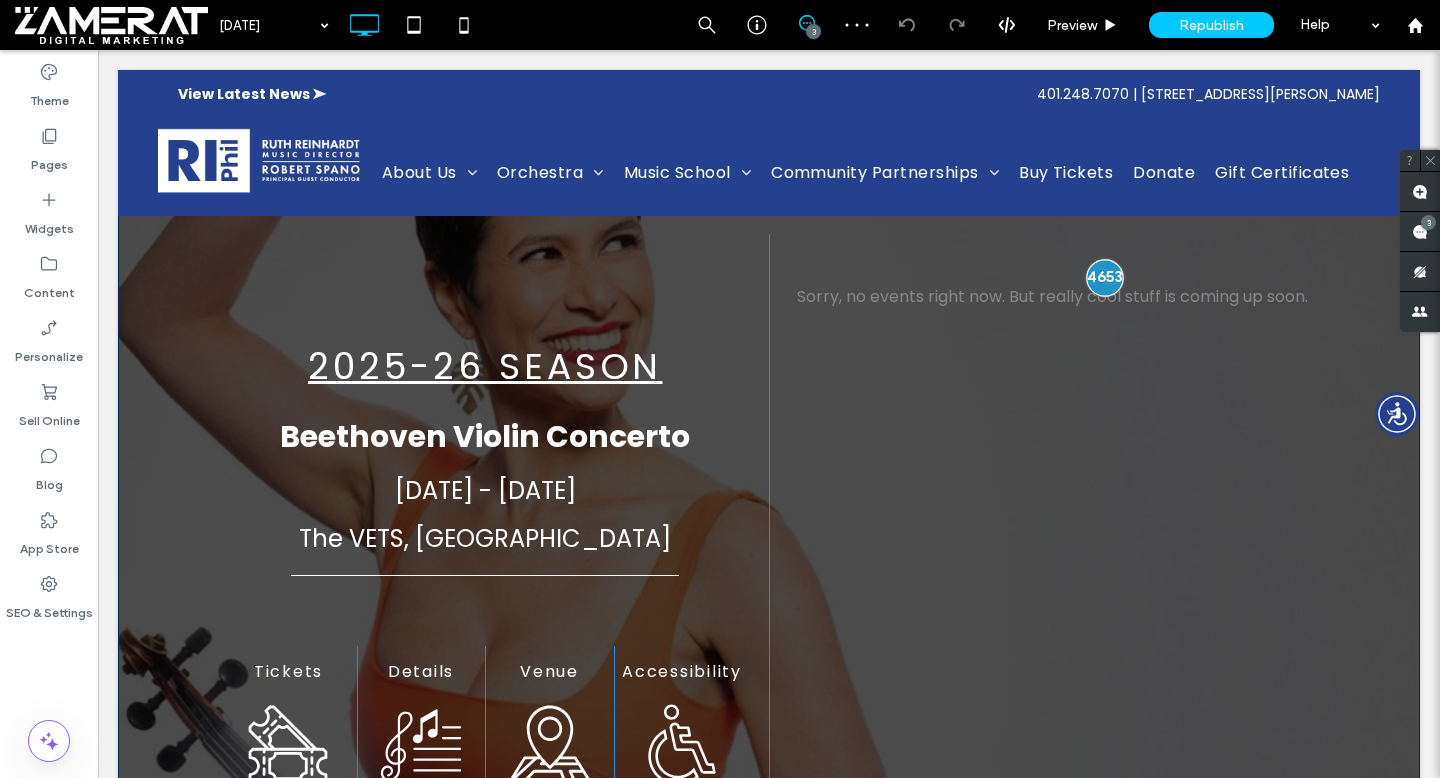 click at bounding box center (1104, 277) 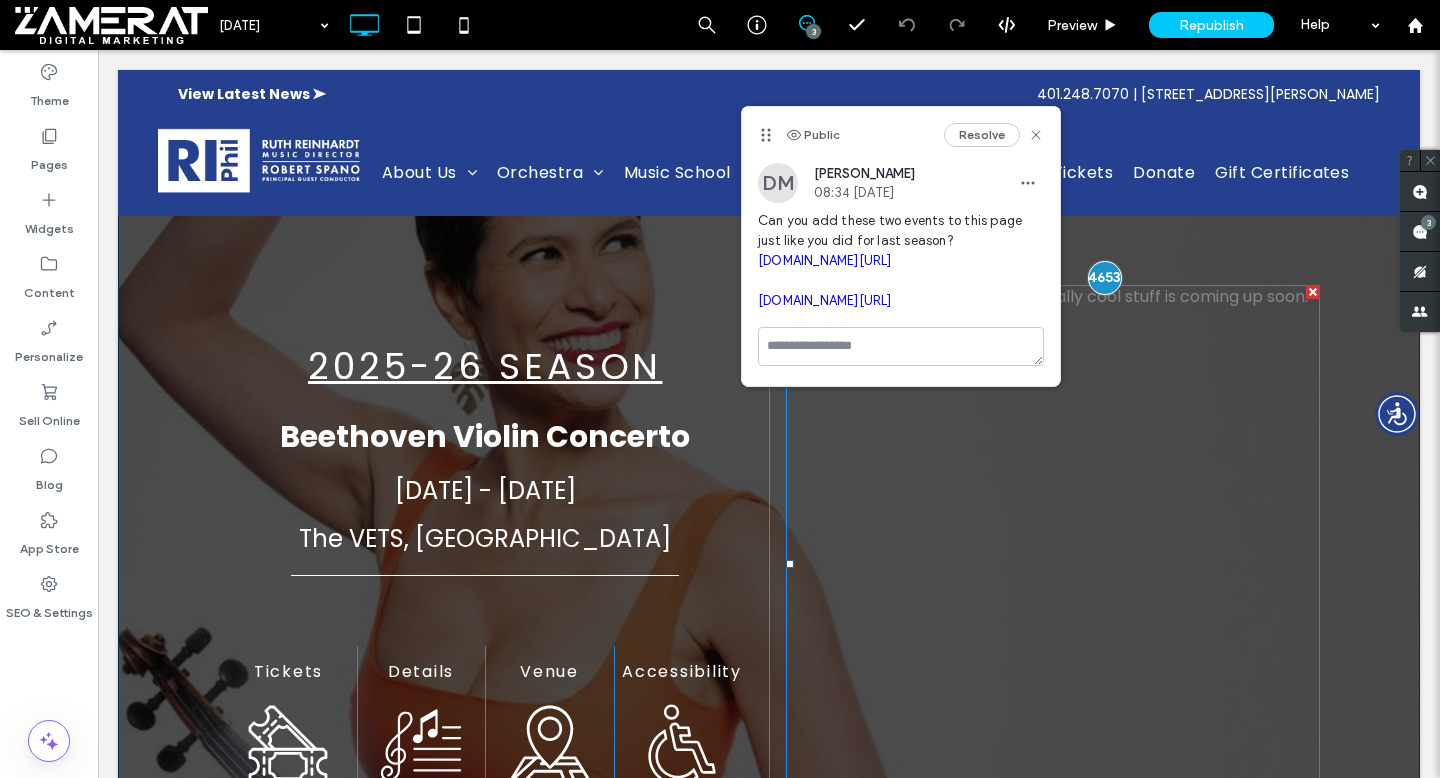 click at bounding box center [1053, 563] 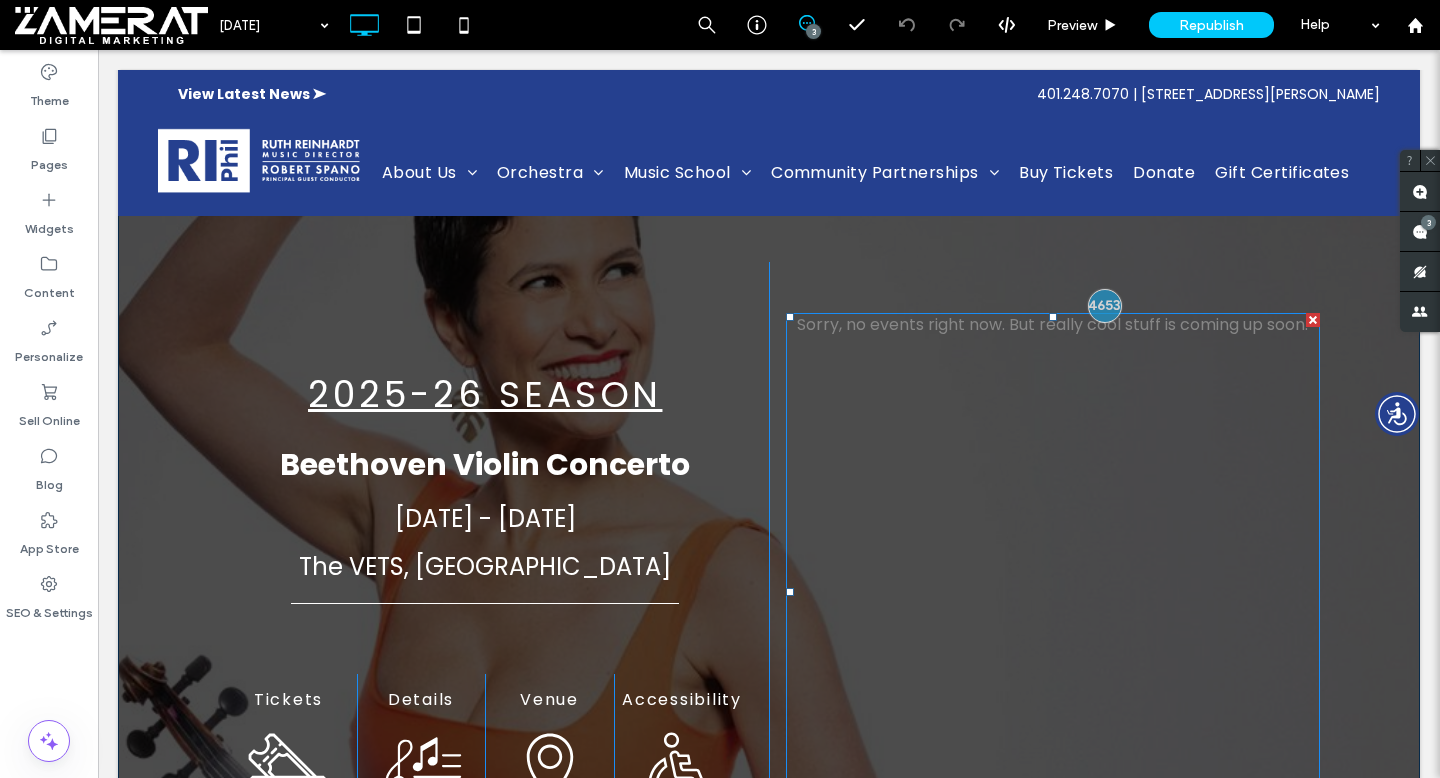 scroll, scrollTop: 80, scrollLeft: 0, axis: vertical 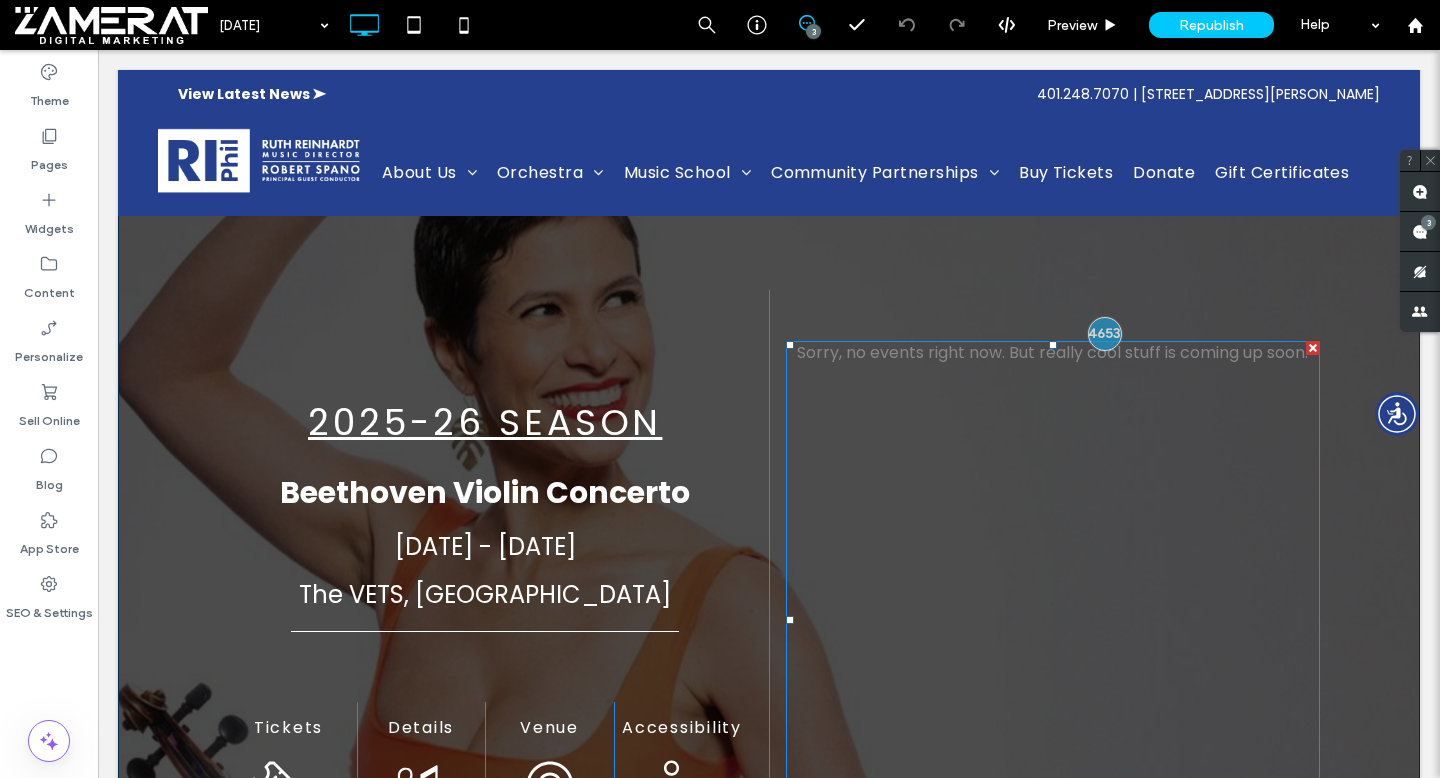 click at bounding box center (1053, 619) 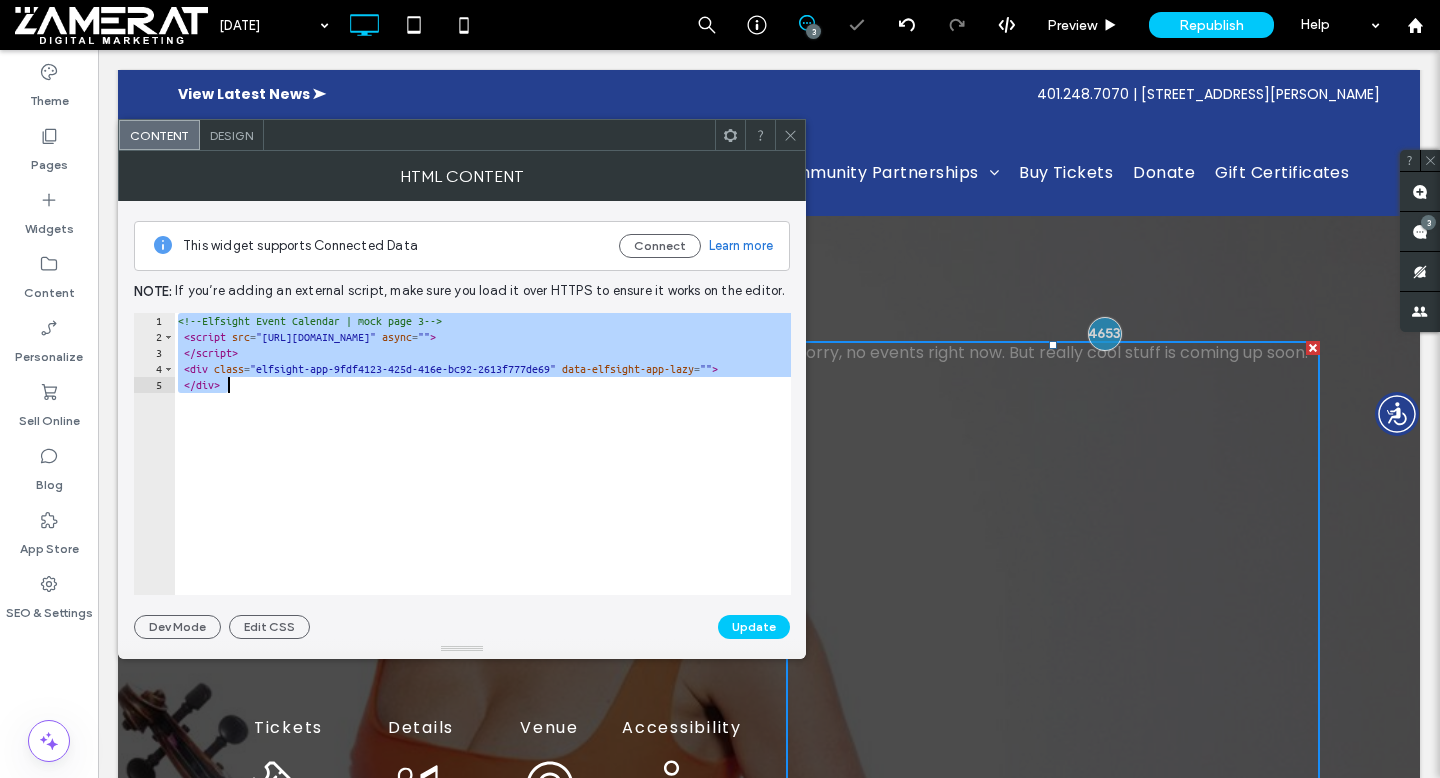 drag, startPoint x: 181, startPoint y: 323, endPoint x: 338, endPoint y: 406, distance: 177.58942 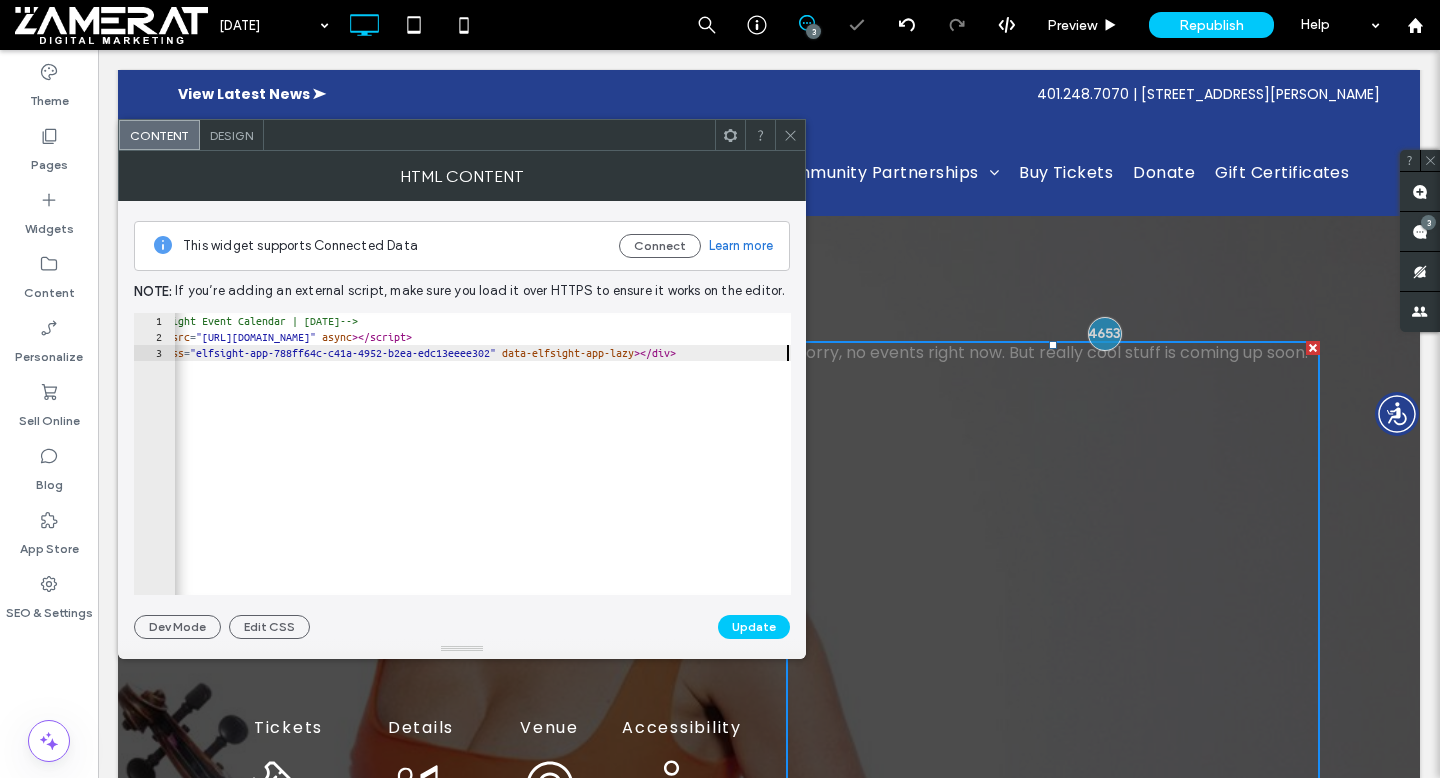 scroll, scrollTop: 0, scrollLeft: 54, axis: horizontal 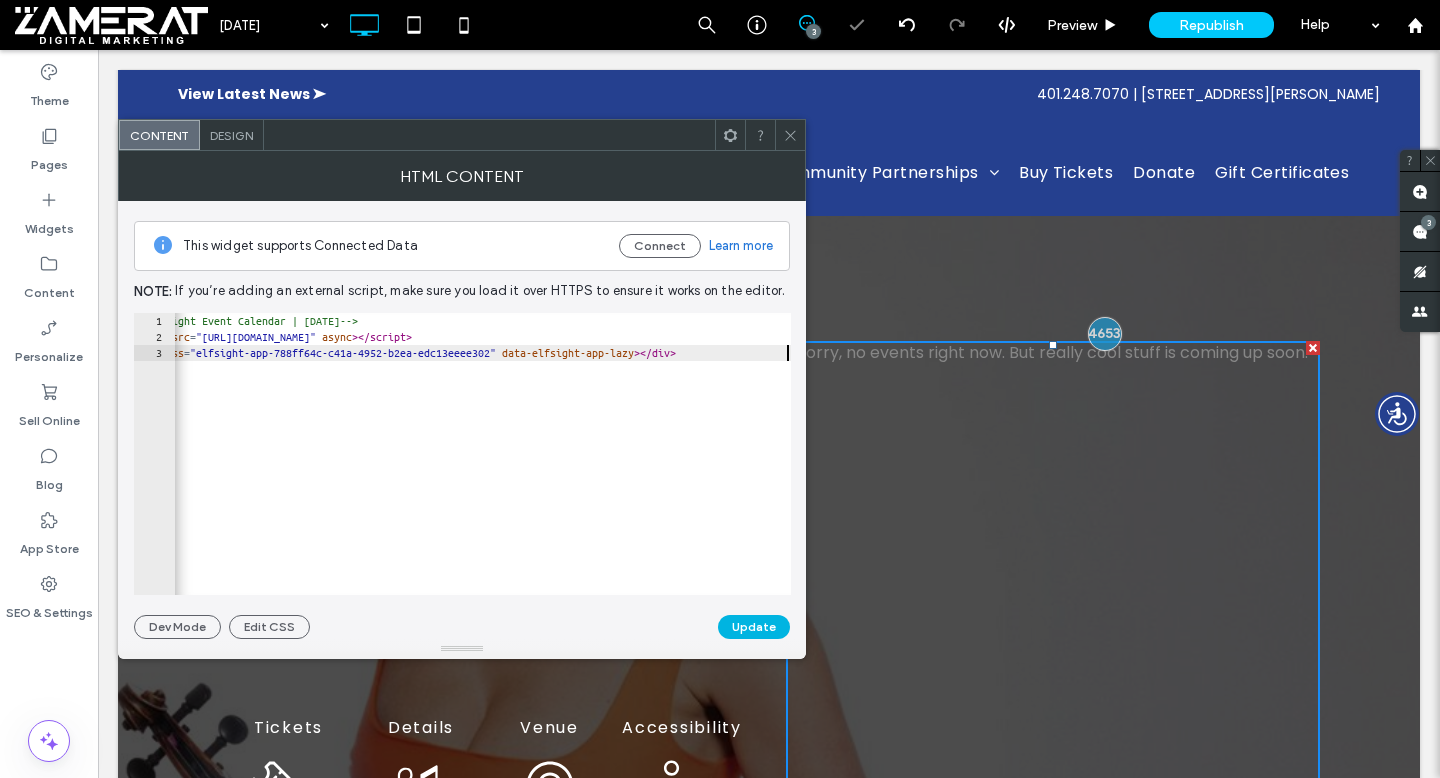 click on "**********" at bounding box center (462, 405) 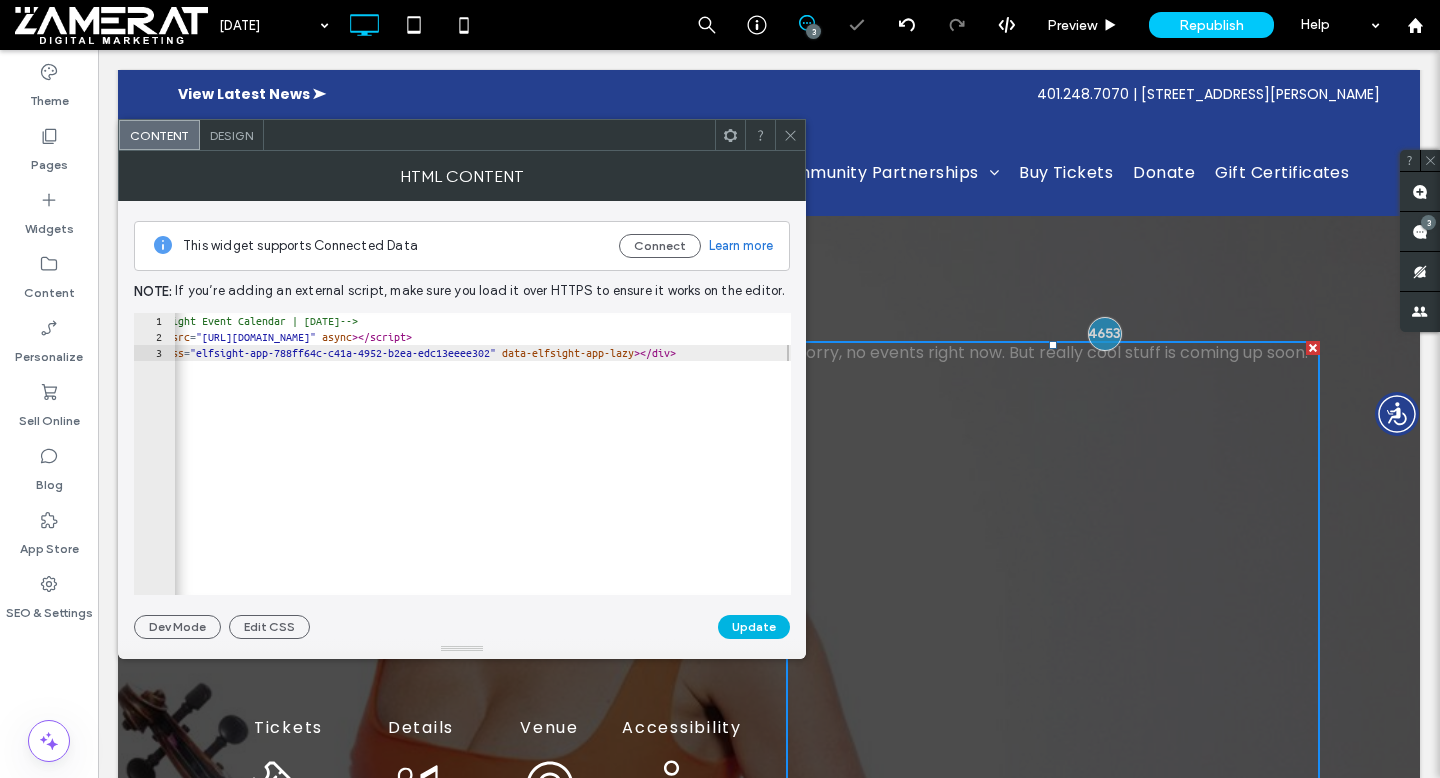 click on "Update" at bounding box center (754, 627) 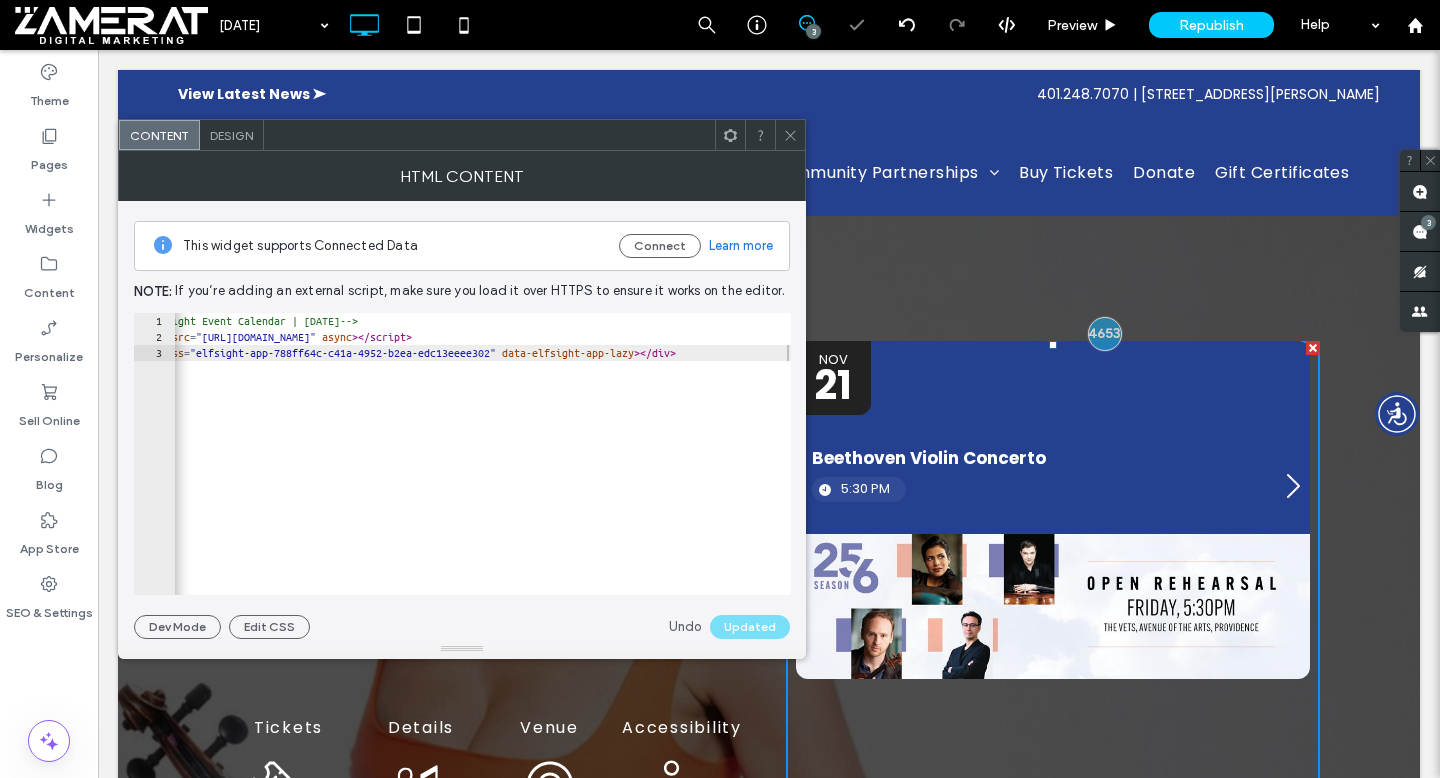 click 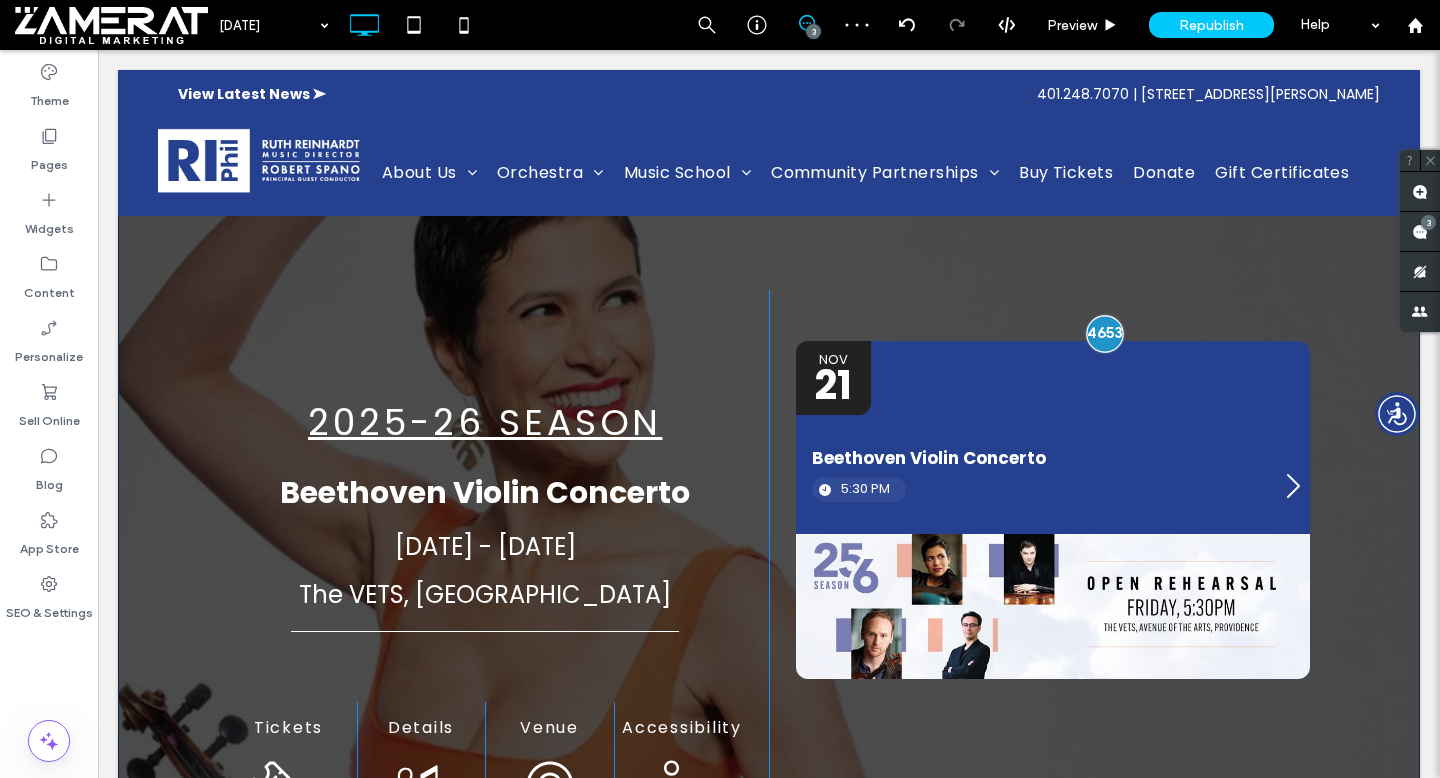 click at bounding box center (1104, 333) 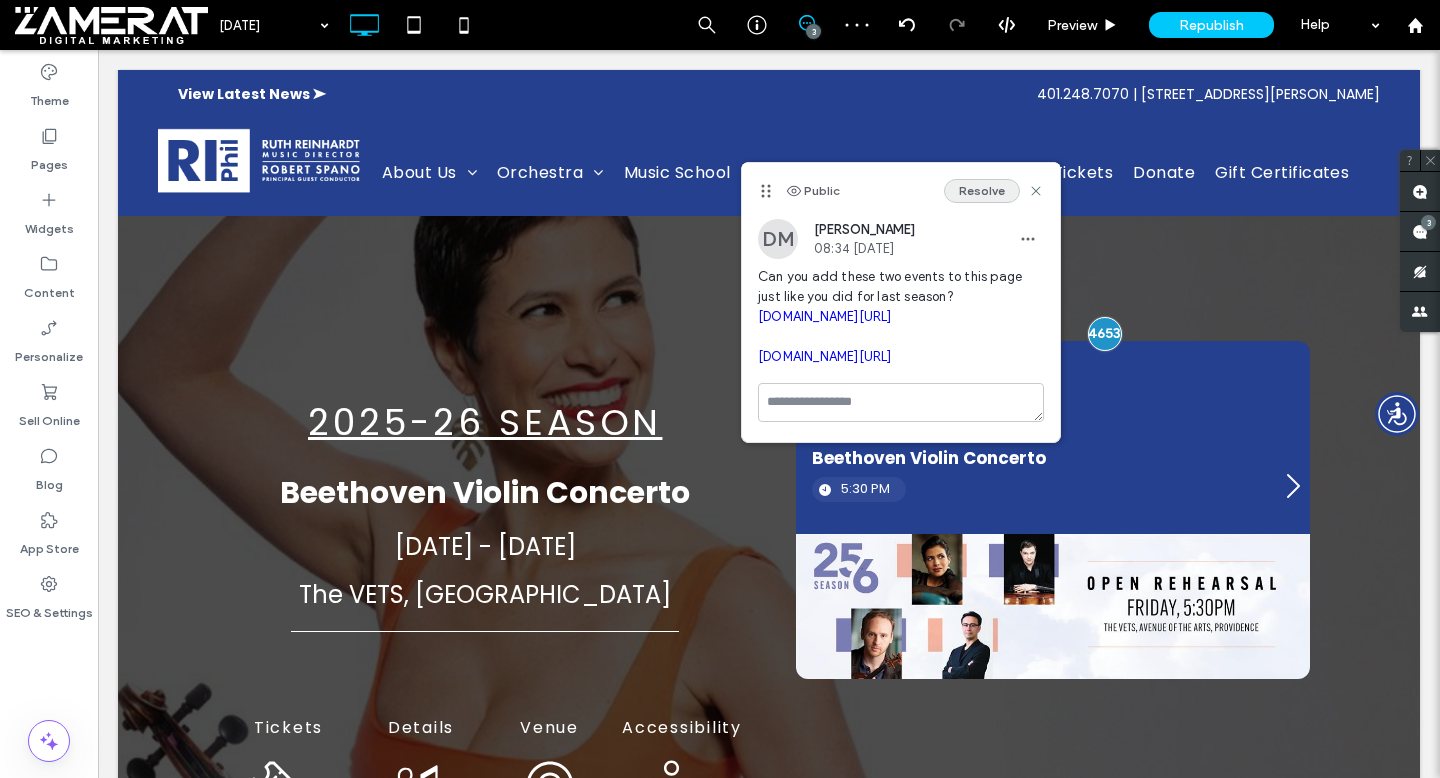 click on "Resolve" at bounding box center (982, 191) 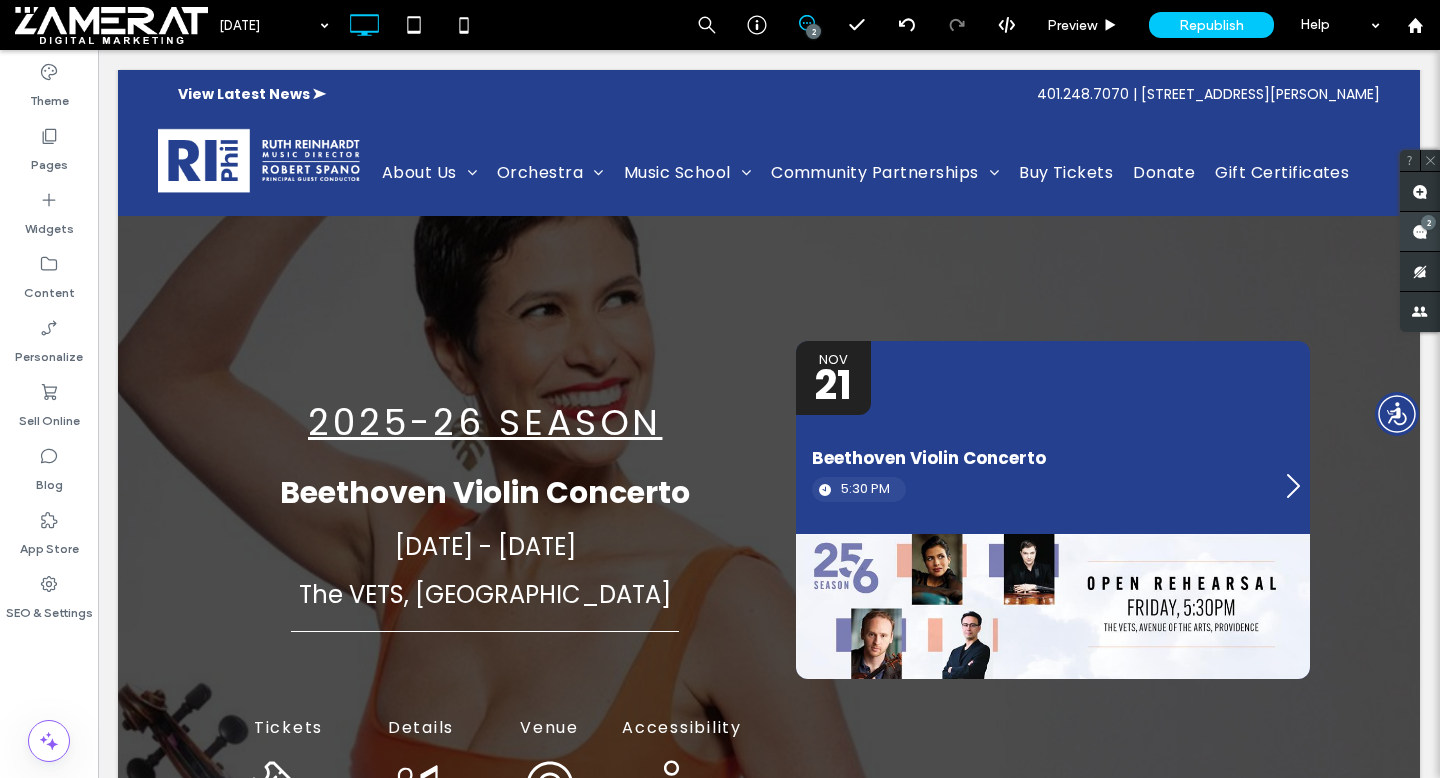 click at bounding box center [1420, 231] 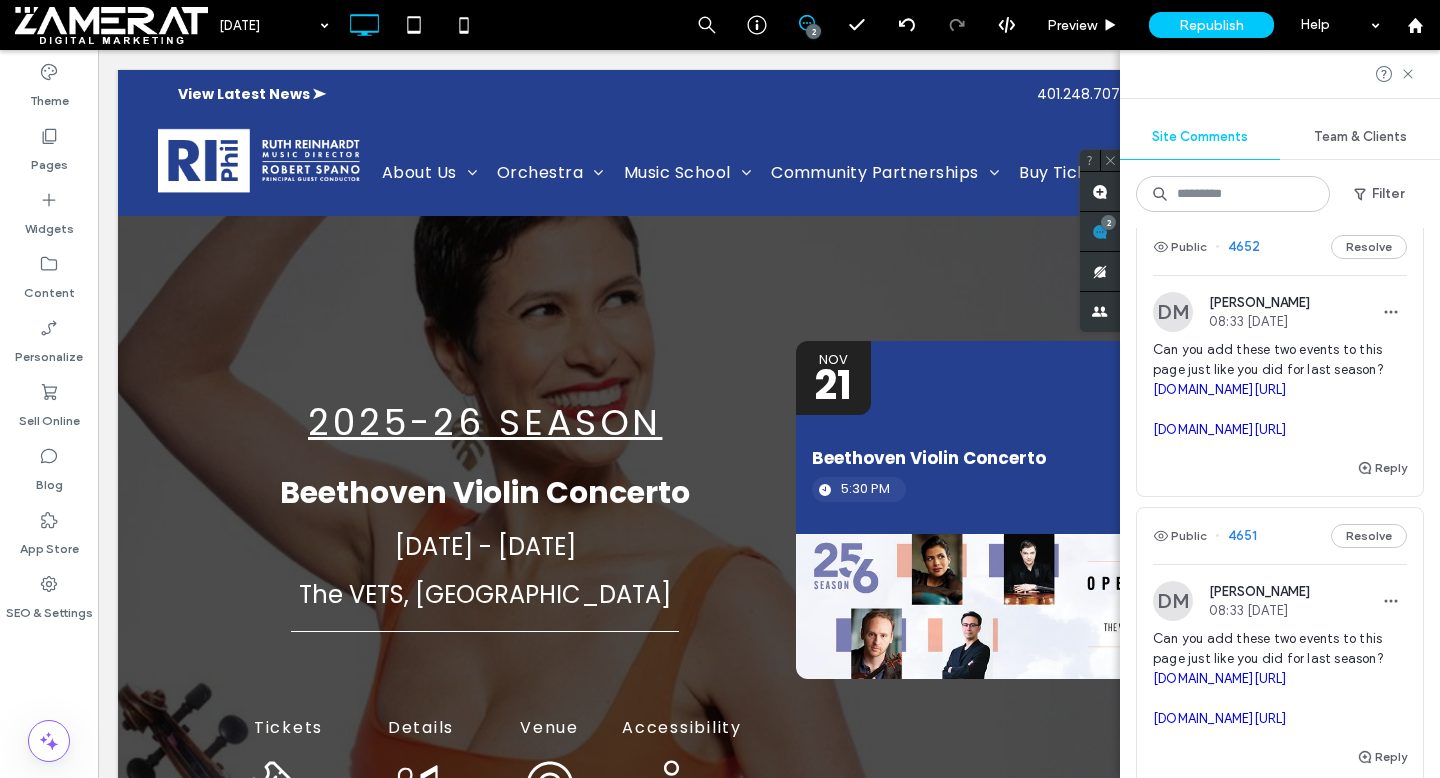 scroll, scrollTop: 0, scrollLeft: 0, axis: both 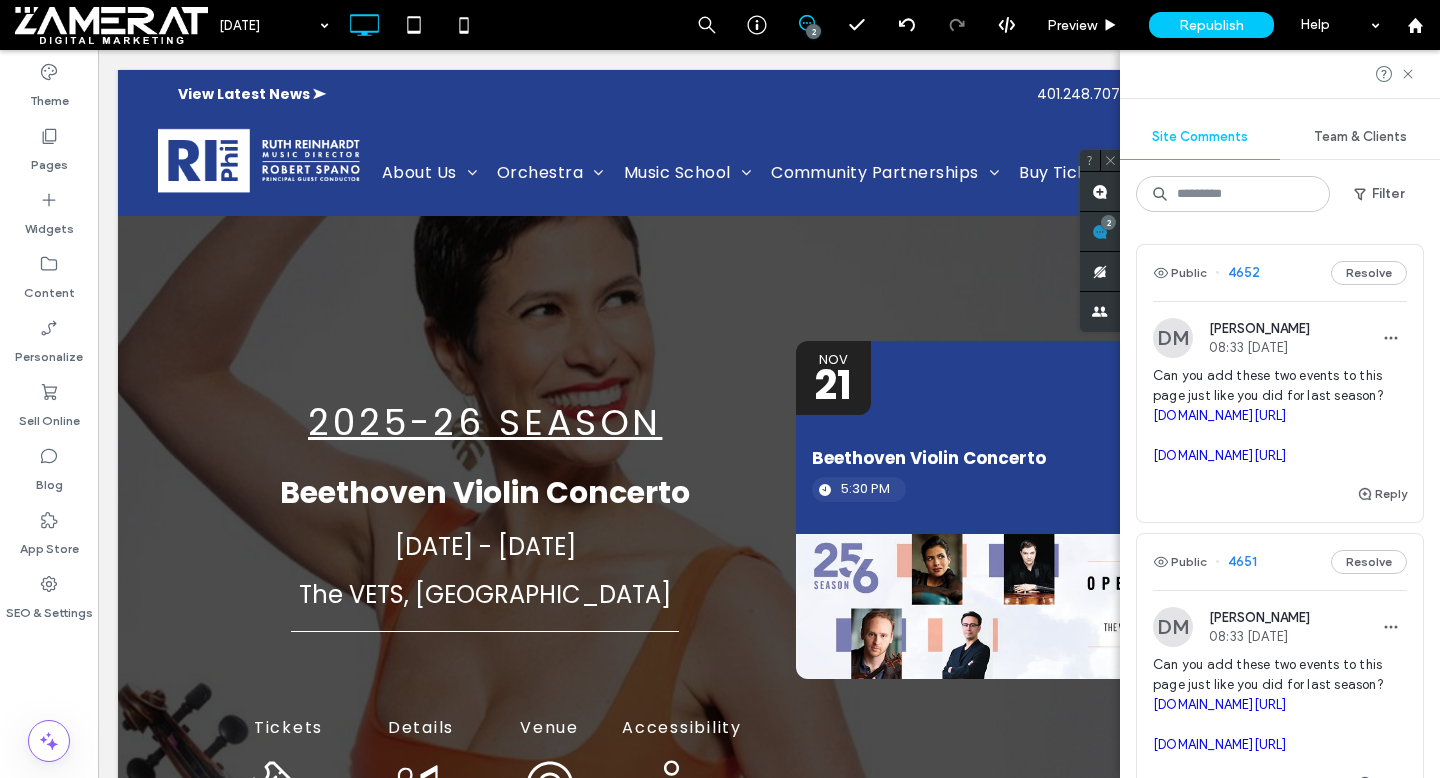 click on "Can you add these two events to this page just like you did for last season?
boxoffice.riphil.org/riphil/website/EventDetails.aspx?EventId=36801&resize=true
boxoffice.riphil.org/riphil/website/EventDetails.aspx?EventId=35001&resize=true" at bounding box center (1280, 416) 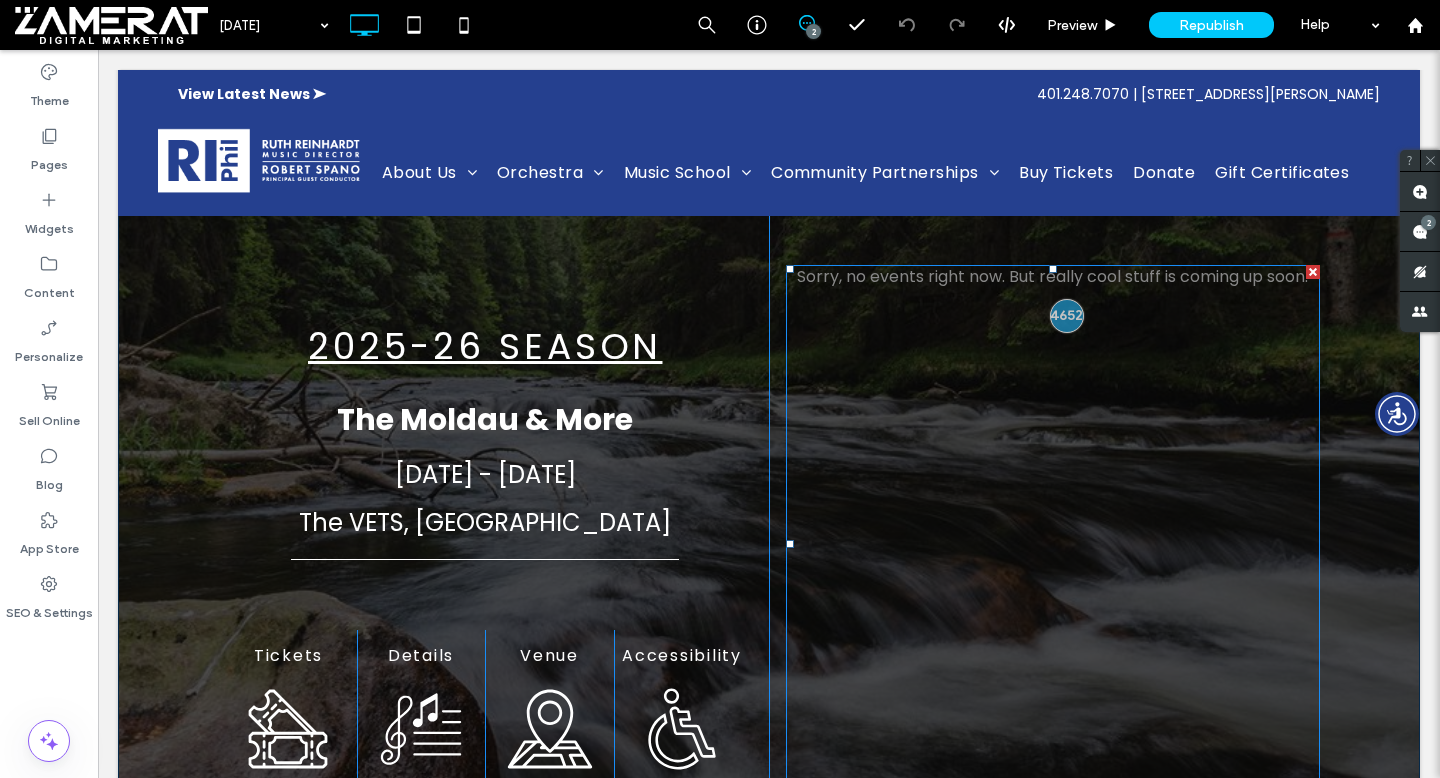 scroll, scrollTop: 152, scrollLeft: 0, axis: vertical 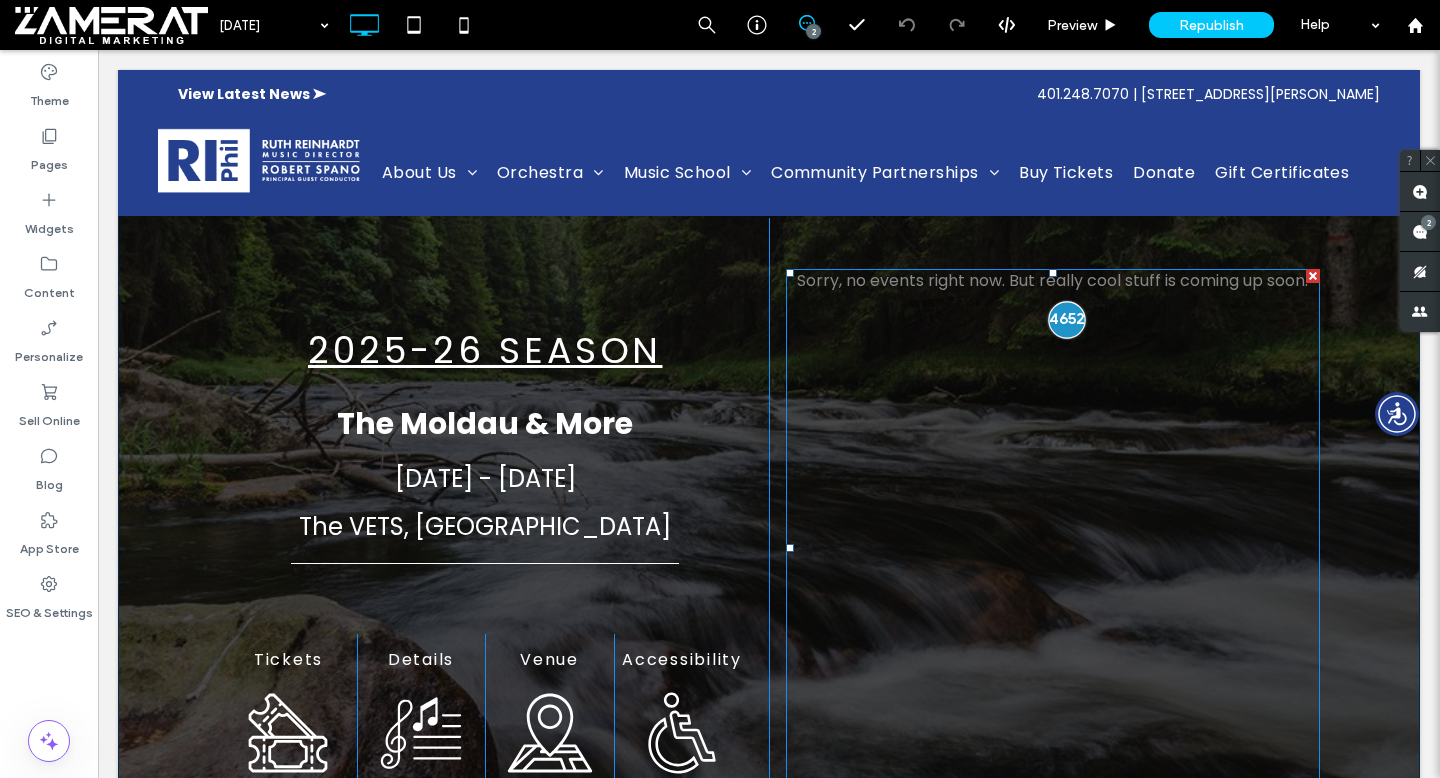 click at bounding box center [1066, 319] 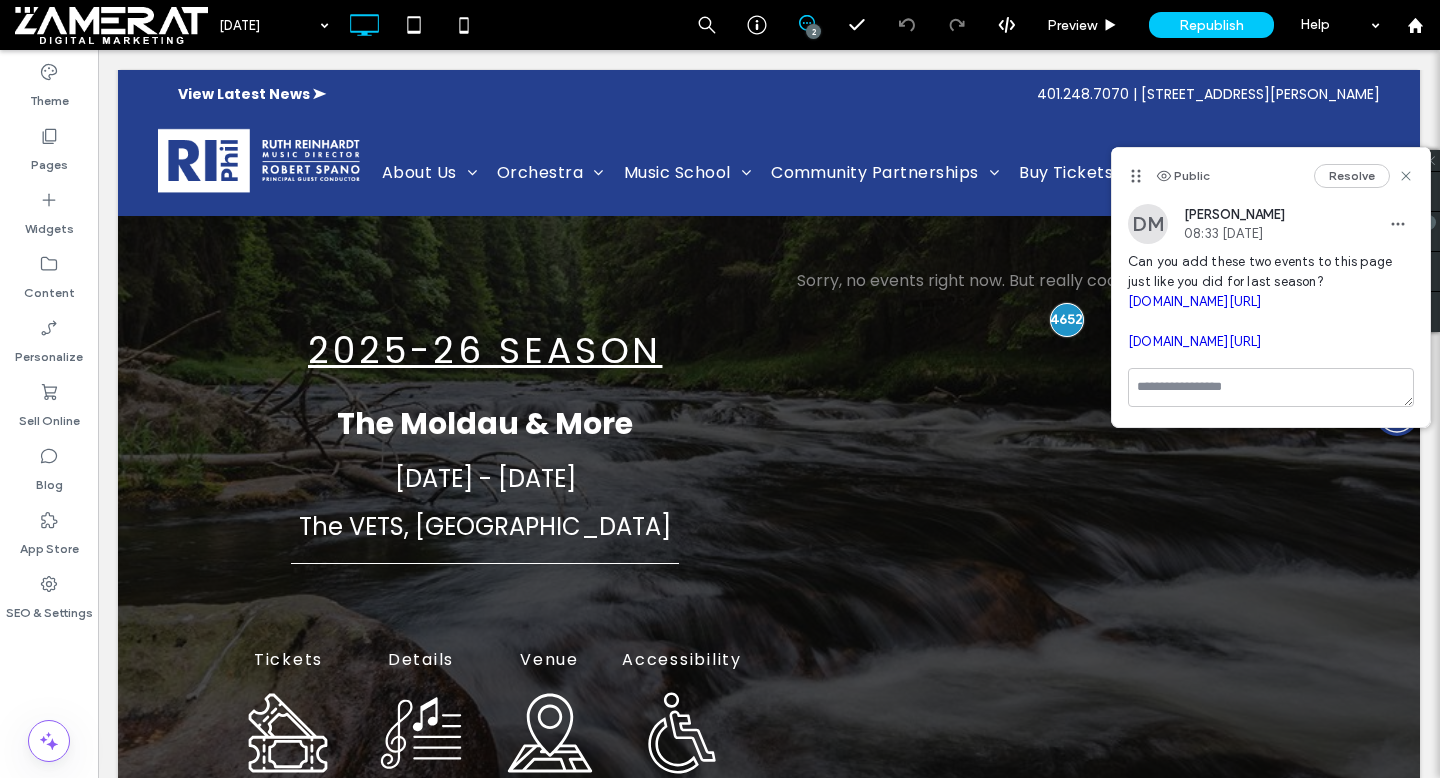 click on "boxoffice.riphil.org/riphil/website/EventDetails.aspx?EventId=36801&resize=true" at bounding box center [1195, 301] 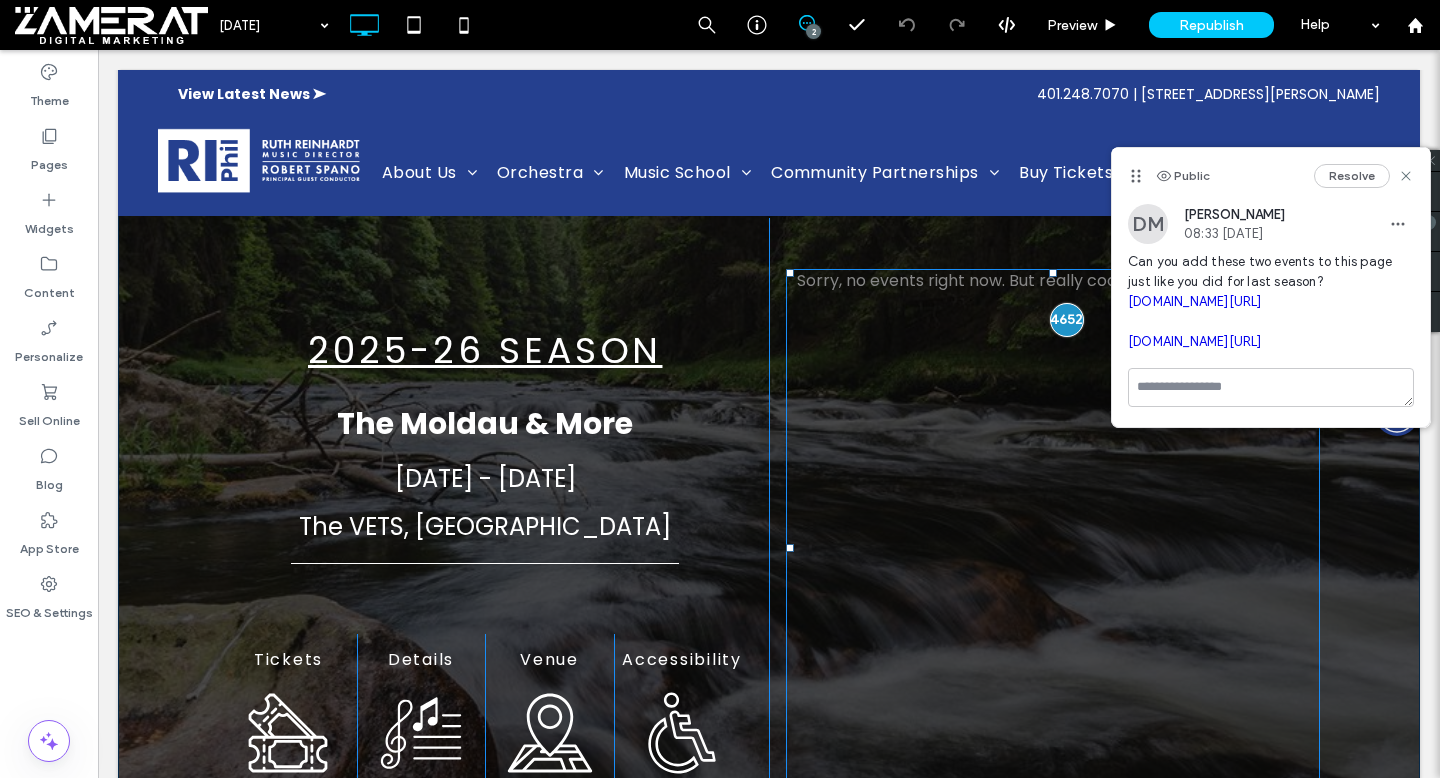 click at bounding box center (1053, 547) 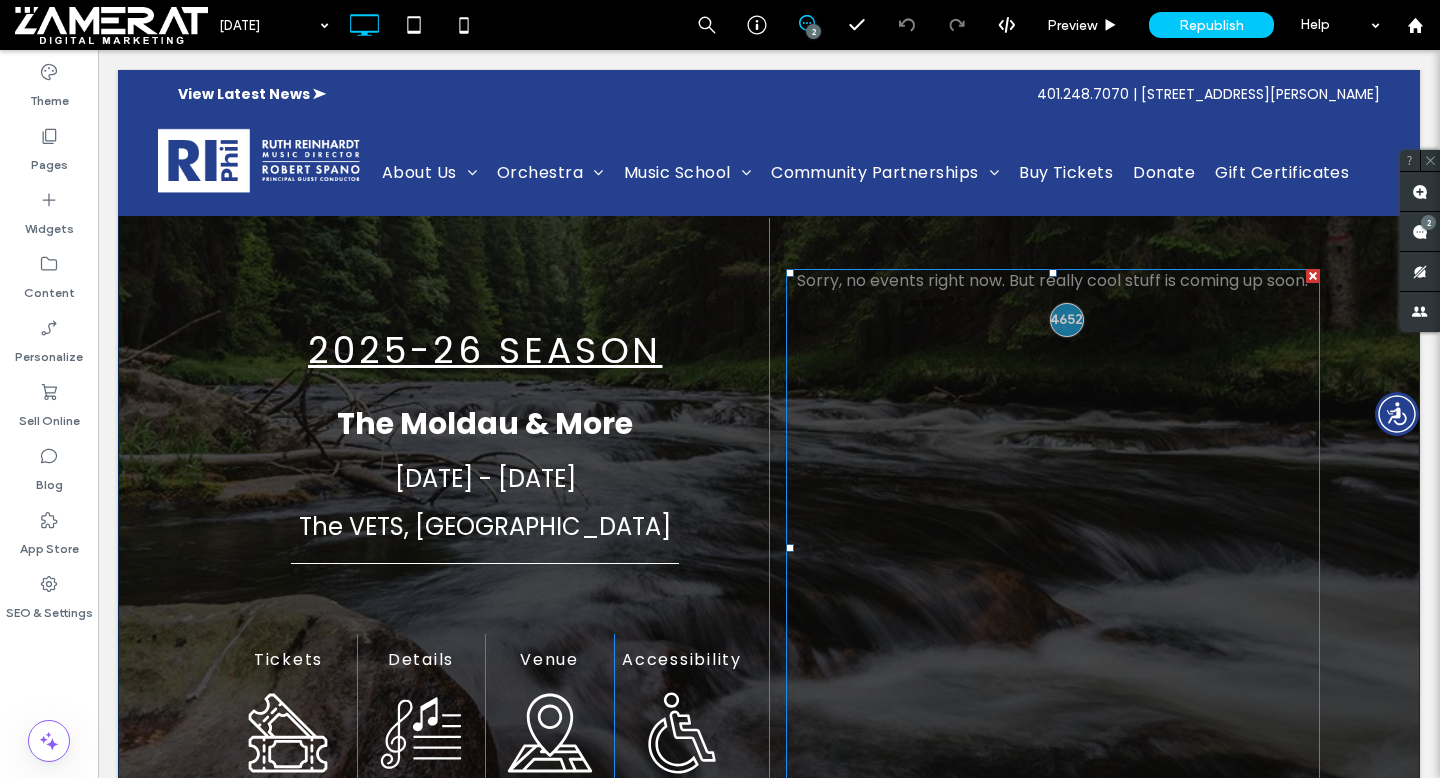 click at bounding box center (1053, 547) 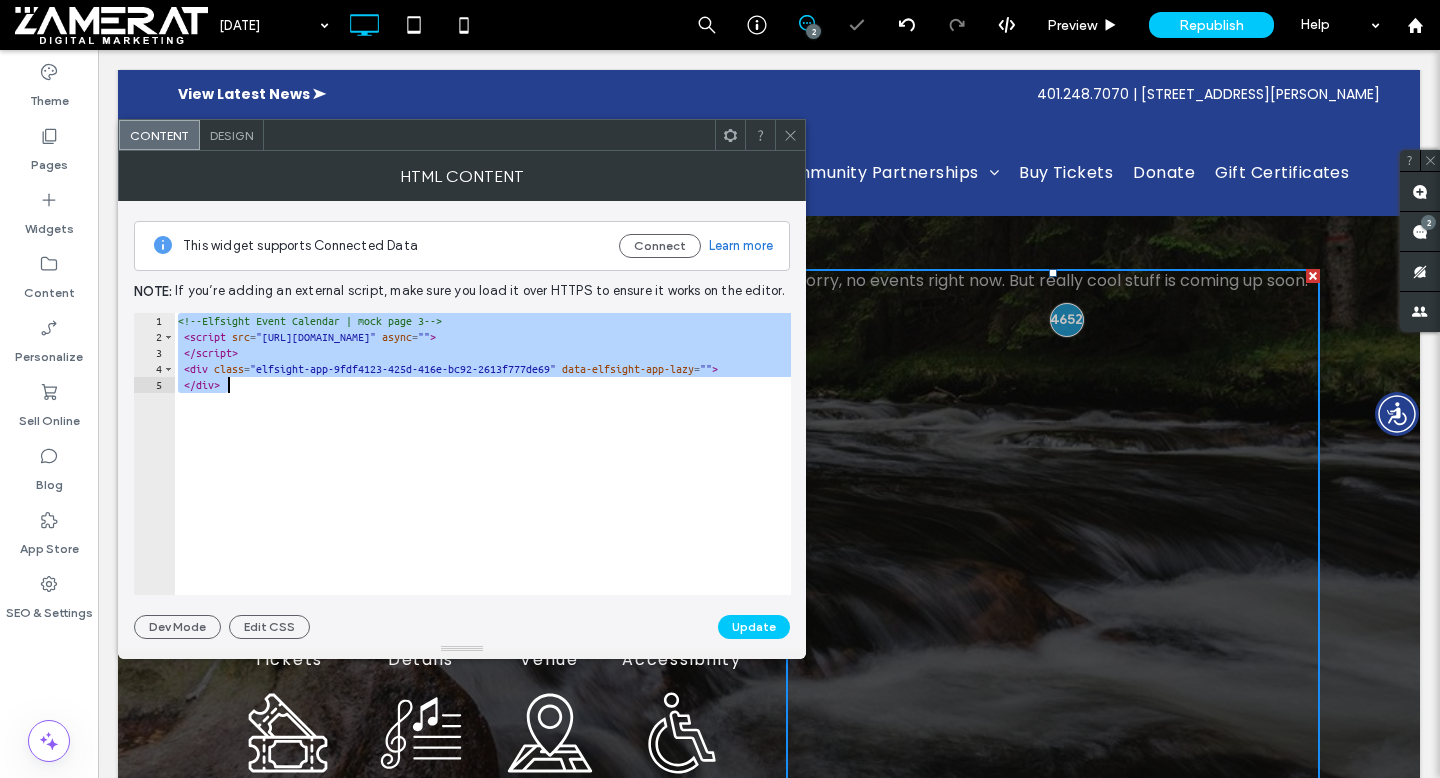 drag, startPoint x: 180, startPoint y: 322, endPoint x: 296, endPoint y: 391, distance: 134.97037 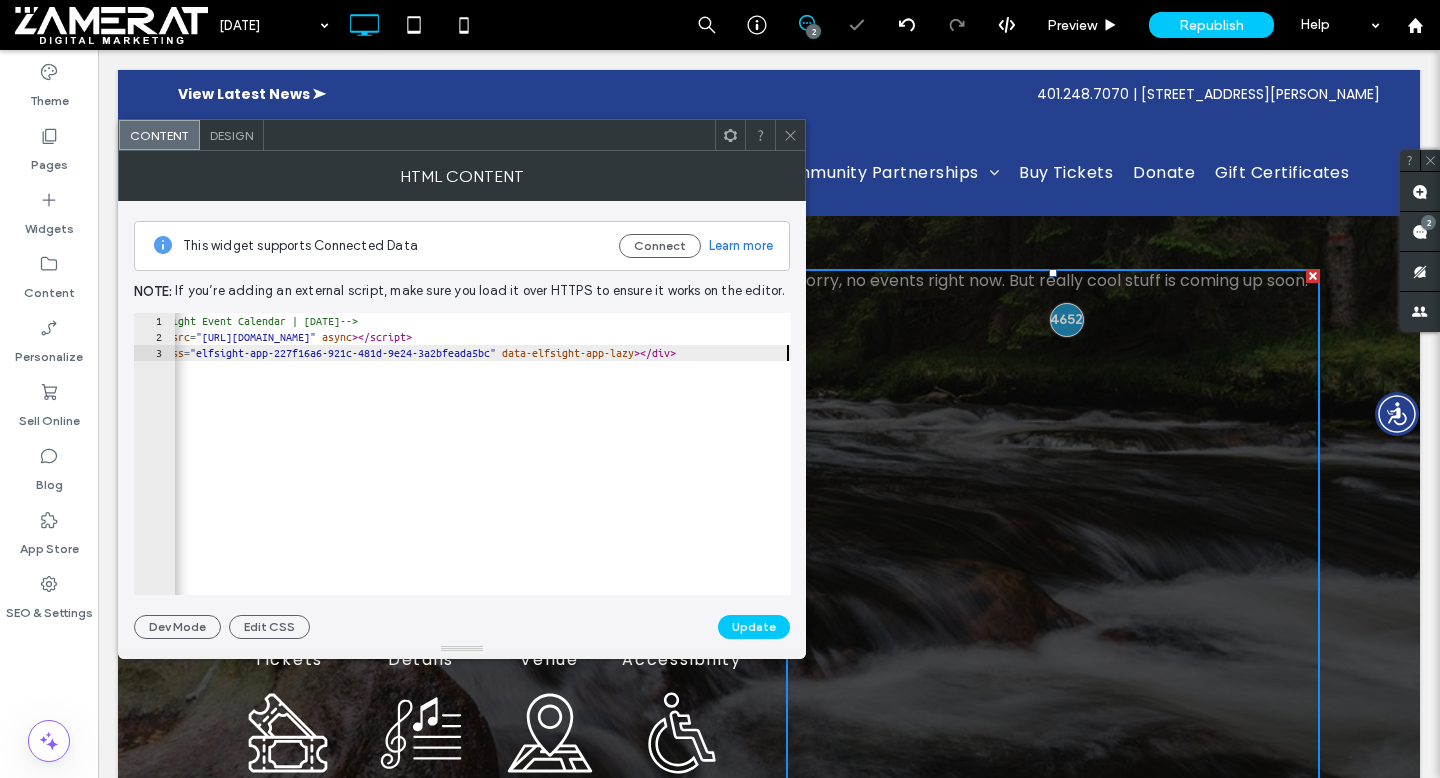 scroll, scrollTop: 0, scrollLeft: 54, axis: horizontal 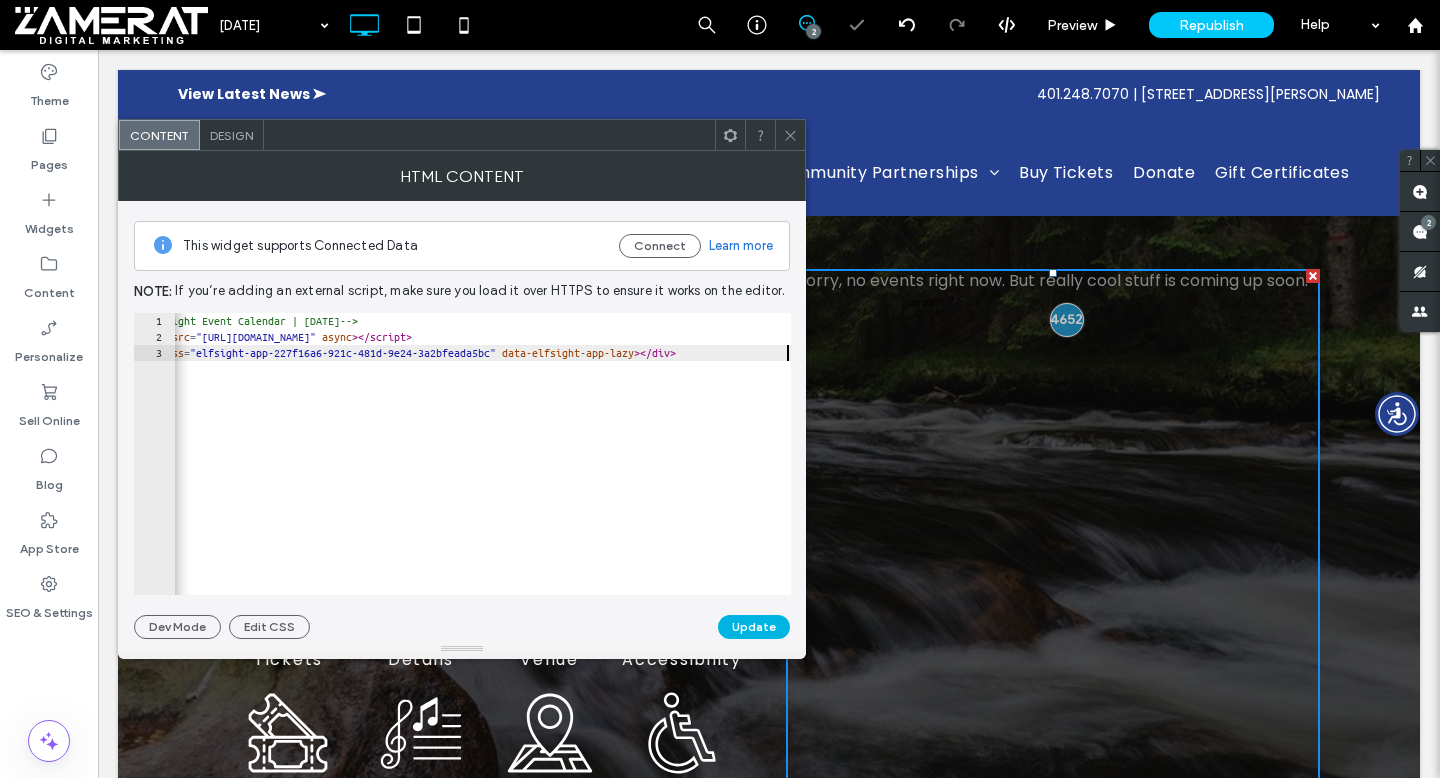 click on "Update" at bounding box center (754, 627) 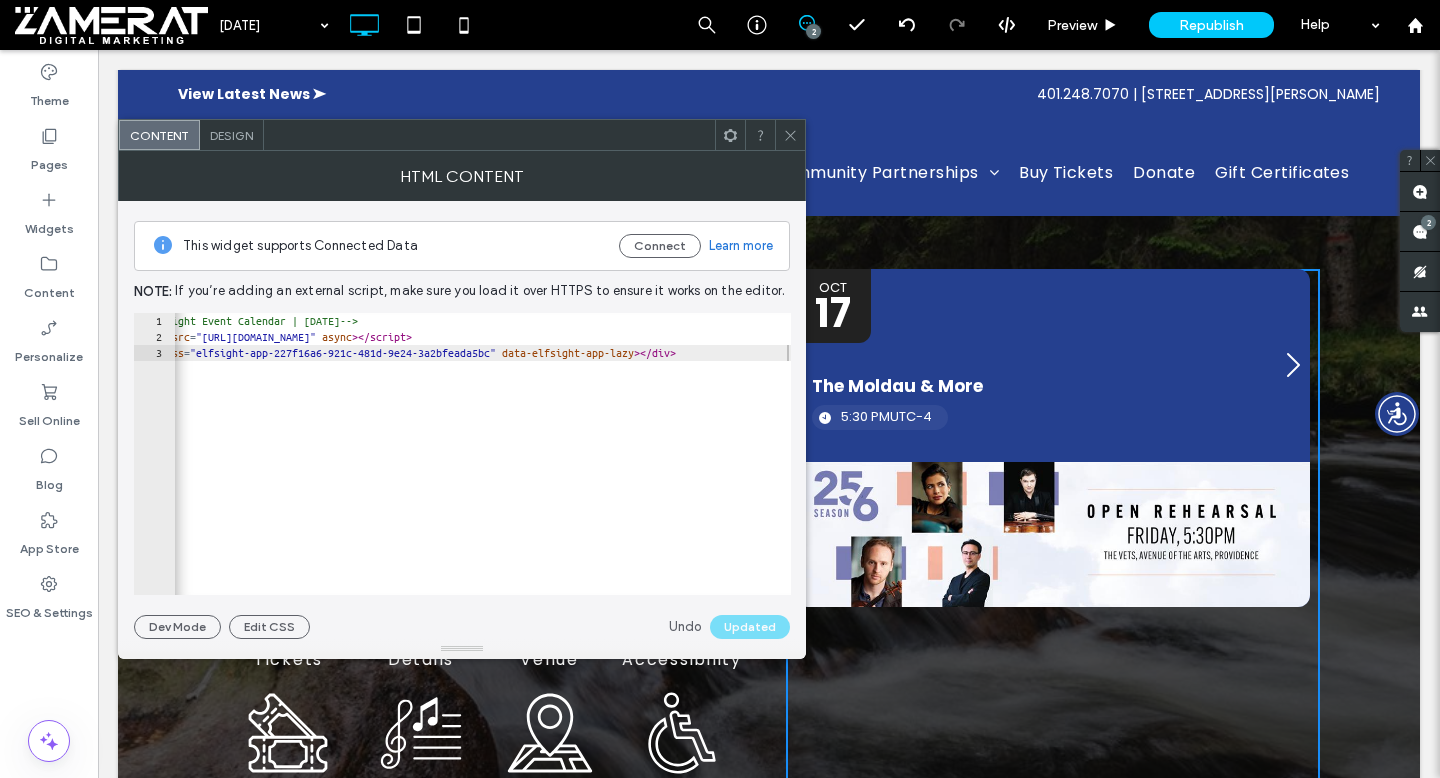 click 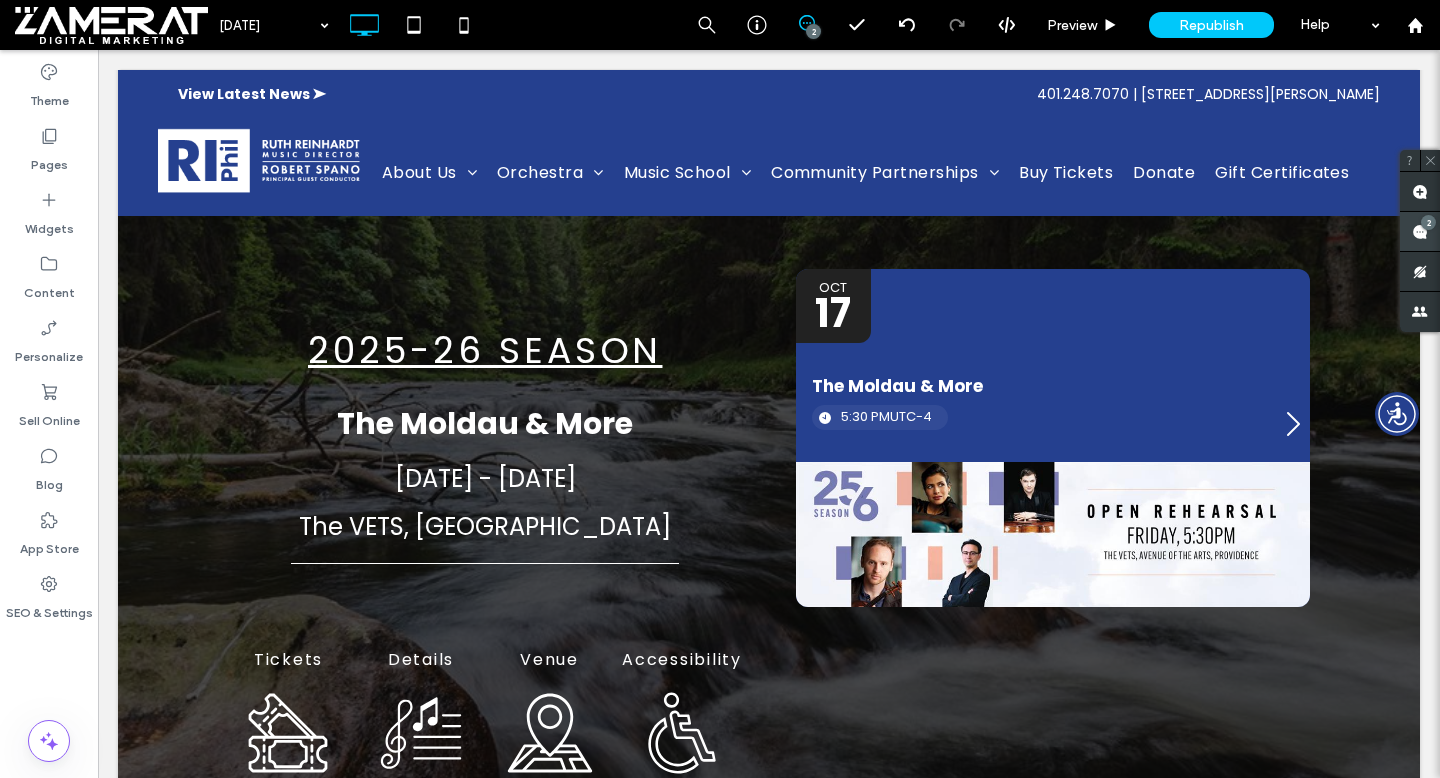 click 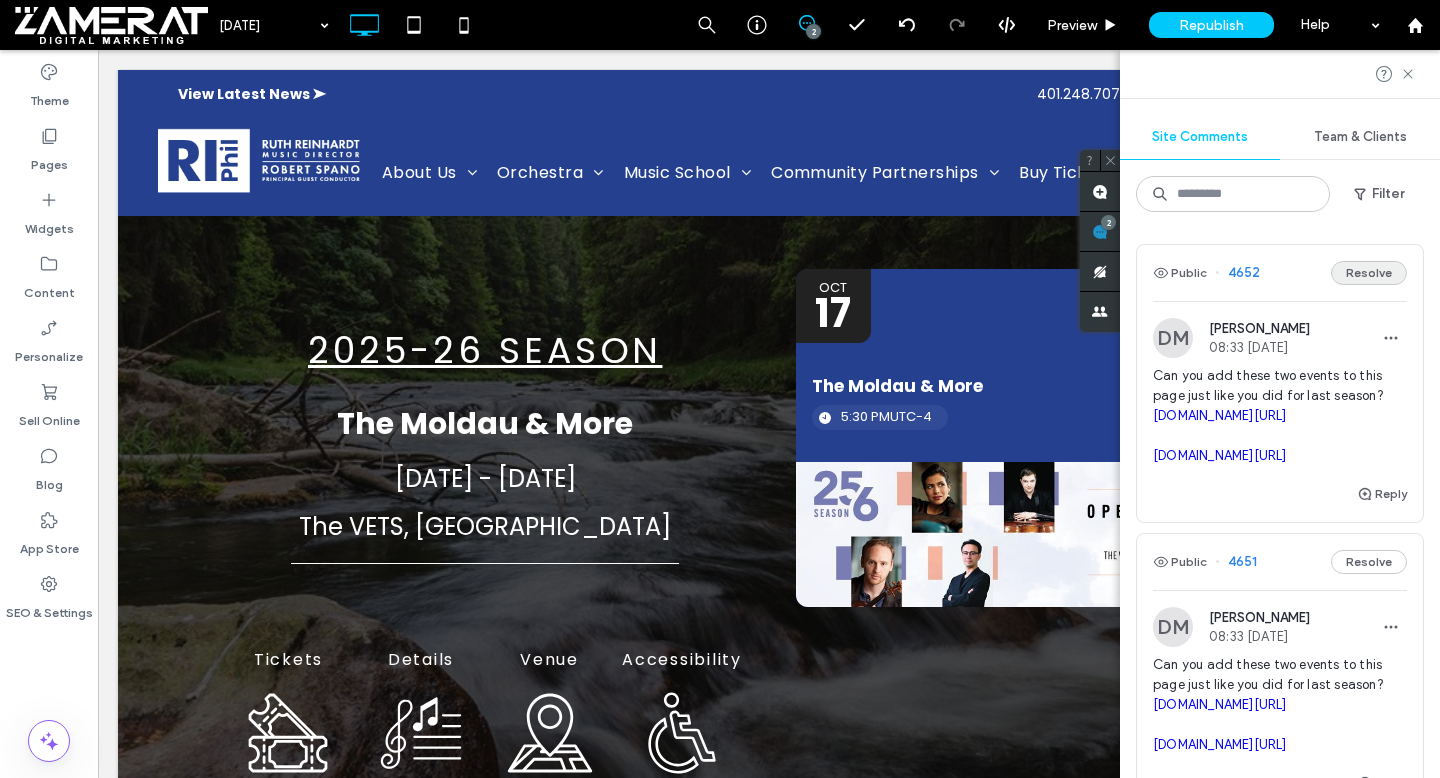 click on "Resolve" at bounding box center [1369, 273] 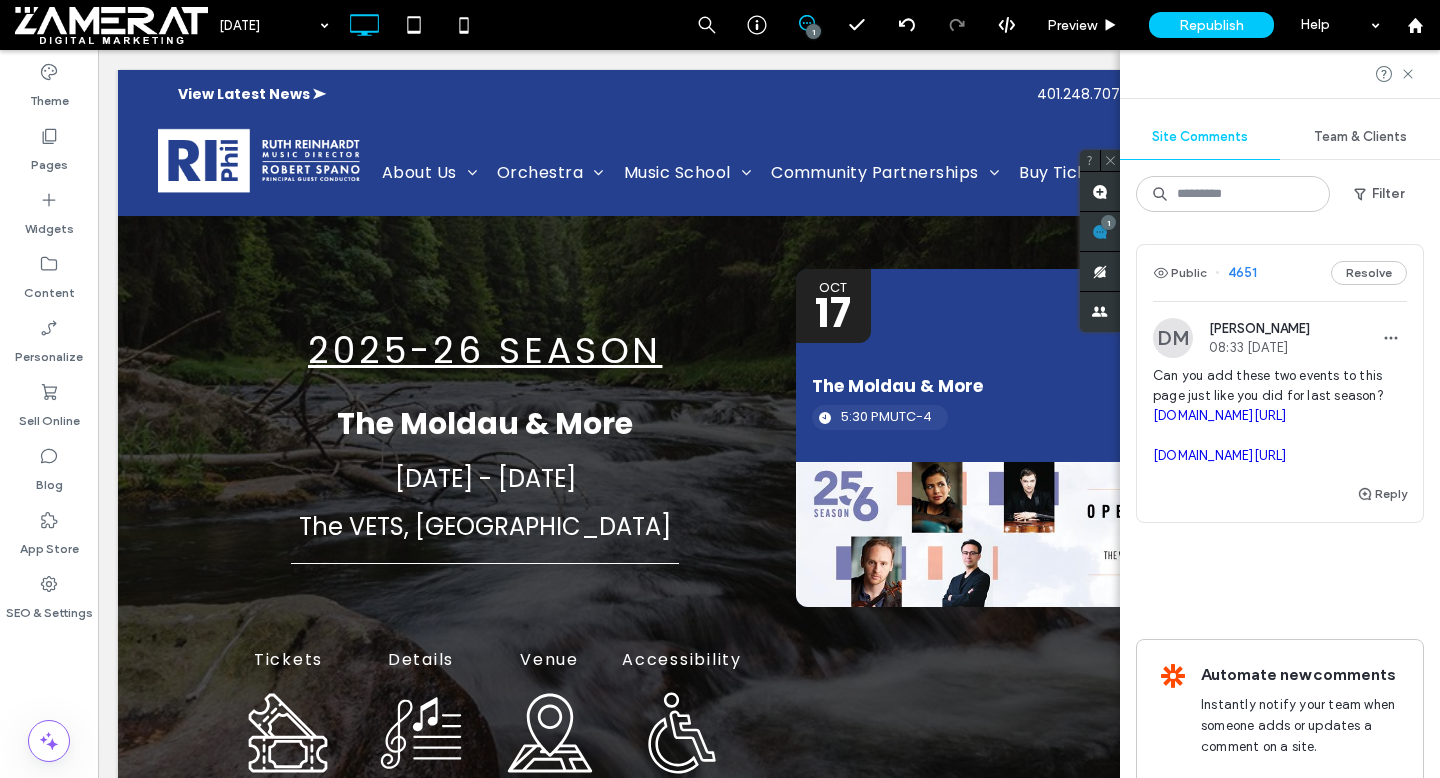 click on "DM Danielle Meath 08:33 Jul 9 2025" at bounding box center [1280, 338] 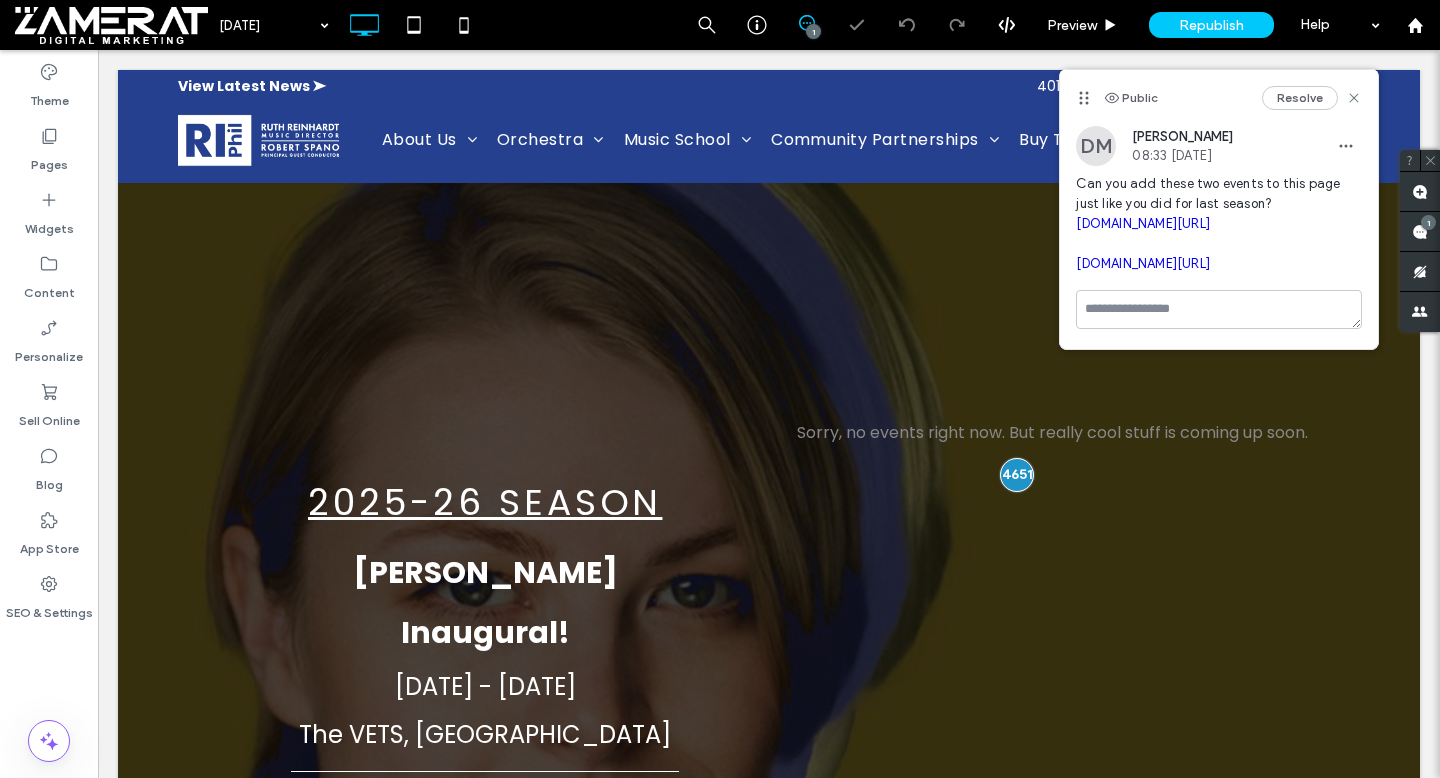 scroll, scrollTop: 235, scrollLeft: 0, axis: vertical 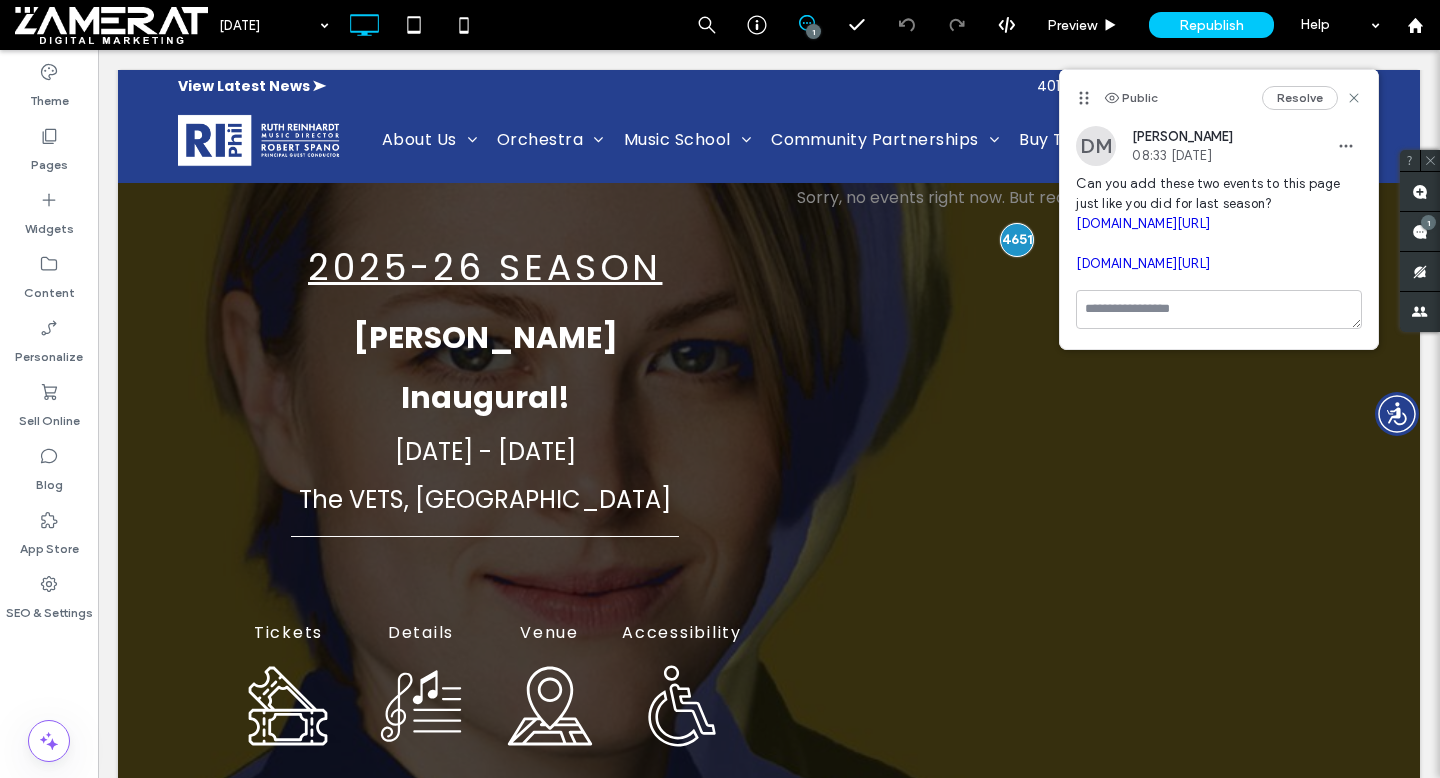 click on "boxoffice.riphil.org/riphil/website/EventDetails.aspx?EventId=35402&resize=true" at bounding box center [1143, 223] 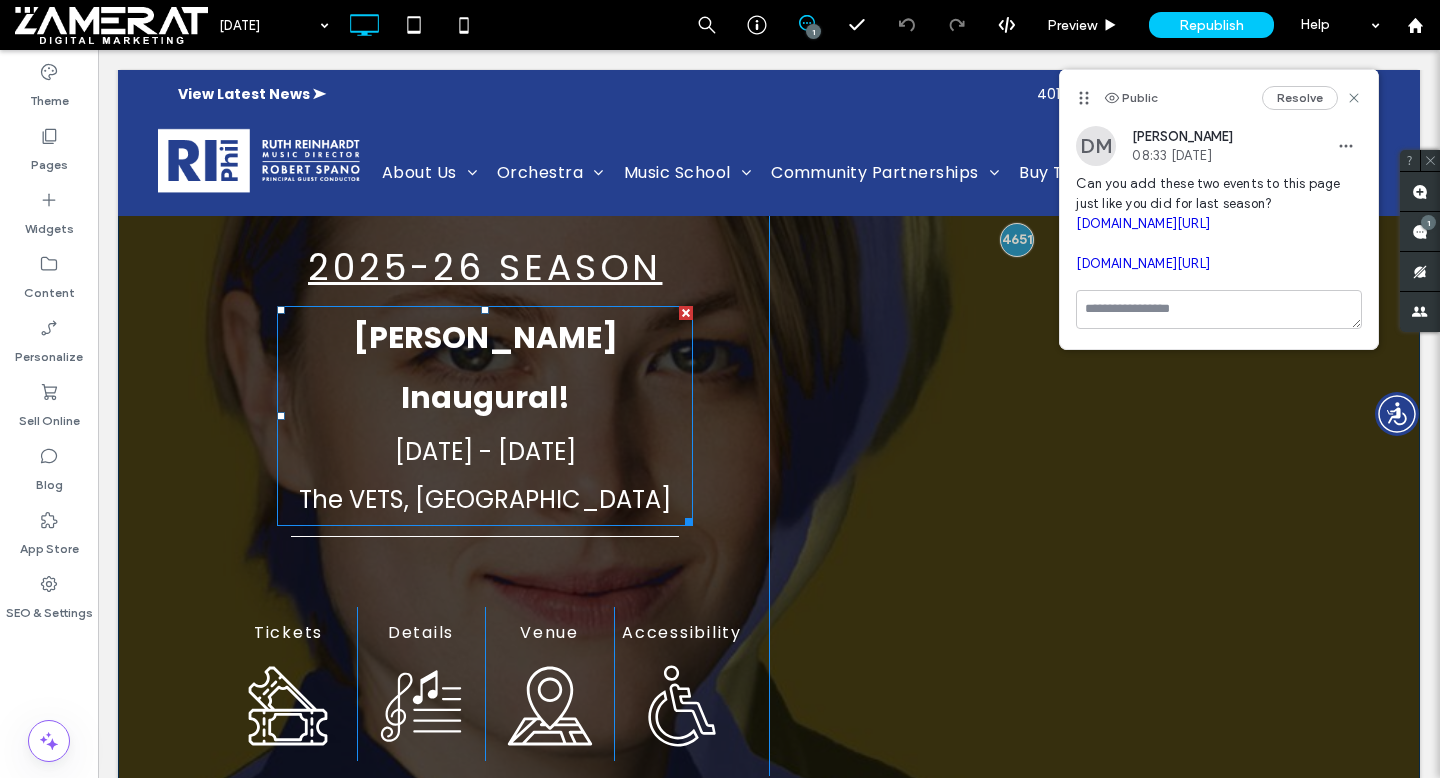 scroll, scrollTop: 0, scrollLeft: 0, axis: both 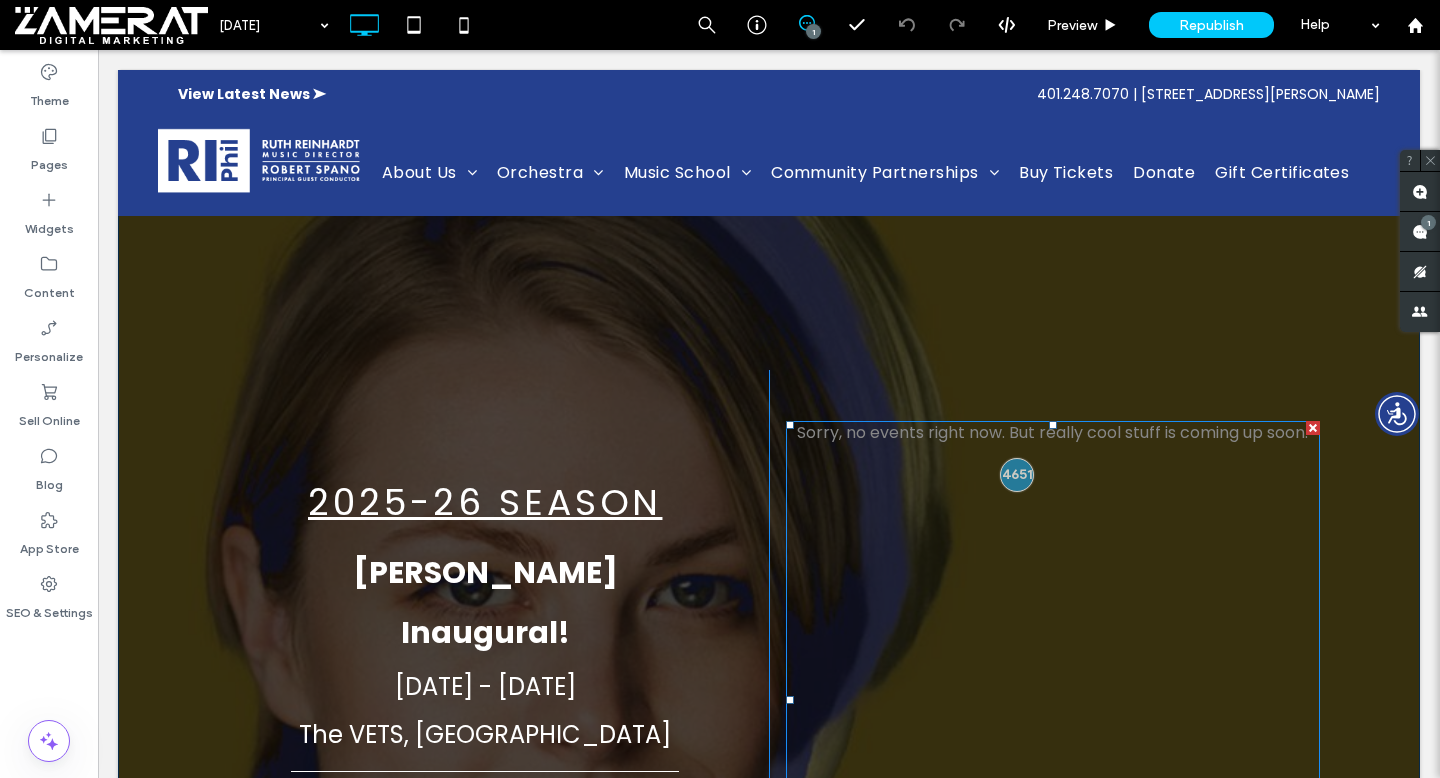 click at bounding box center [1053, 699] 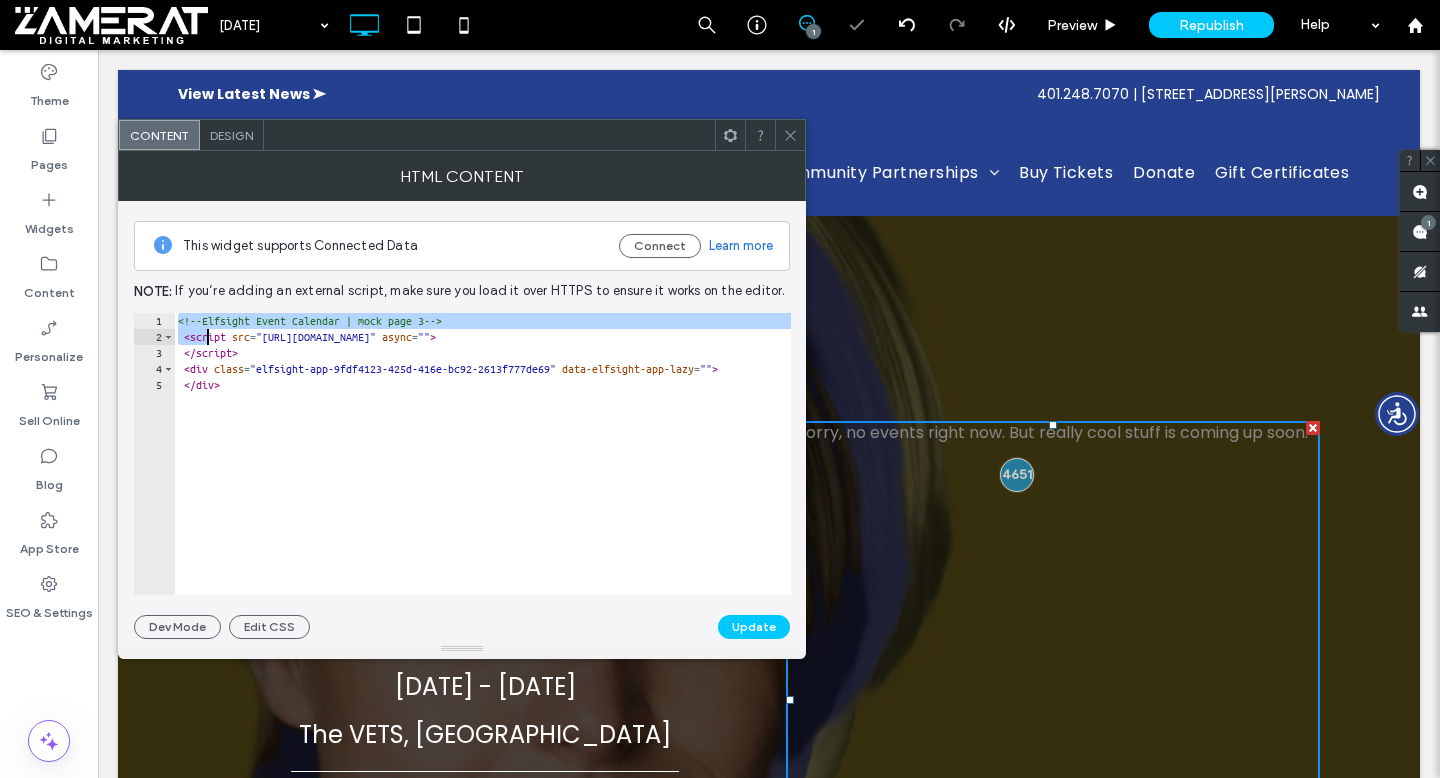 drag, startPoint x: 181, startPoint y: 323, endPoint x: 306, endPoint y: 424, distance: 160.7047 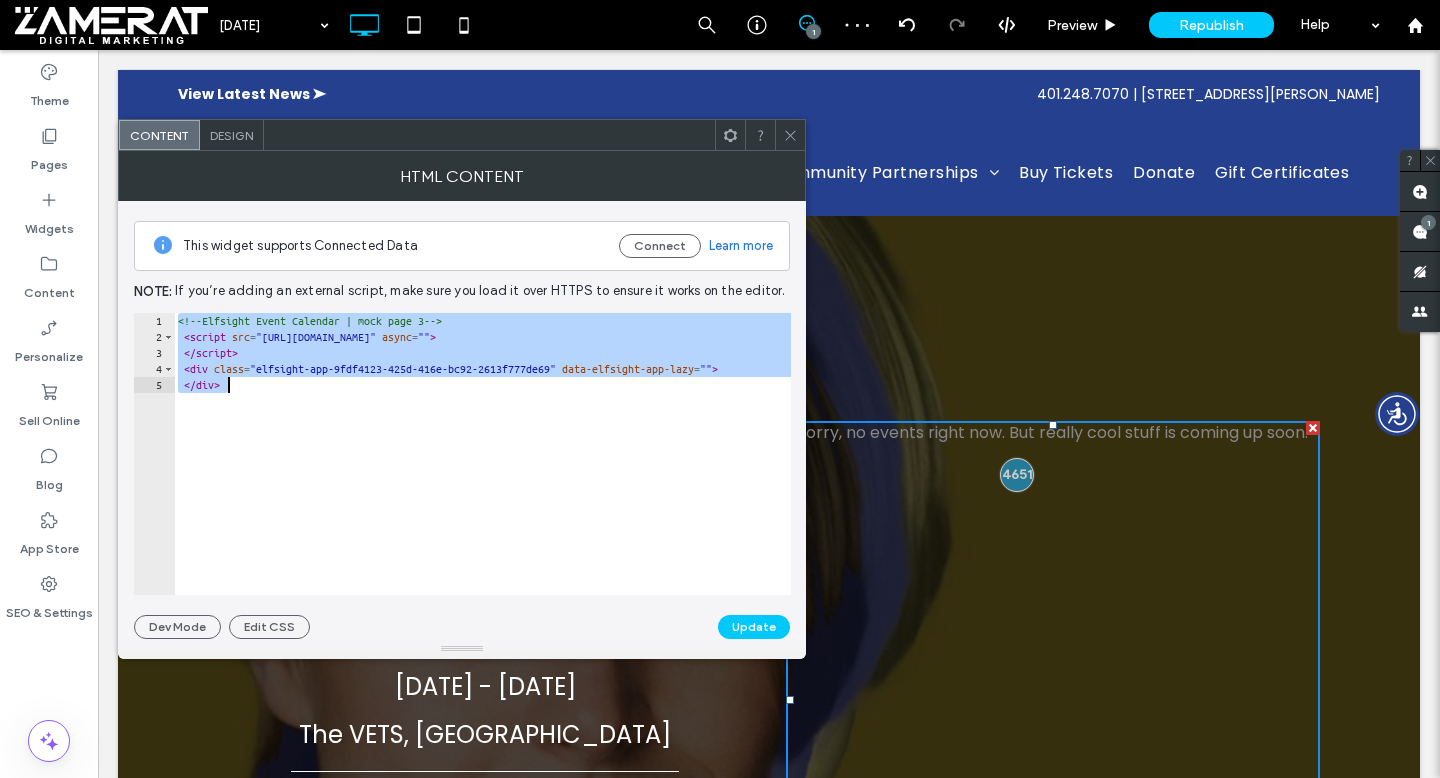 paste 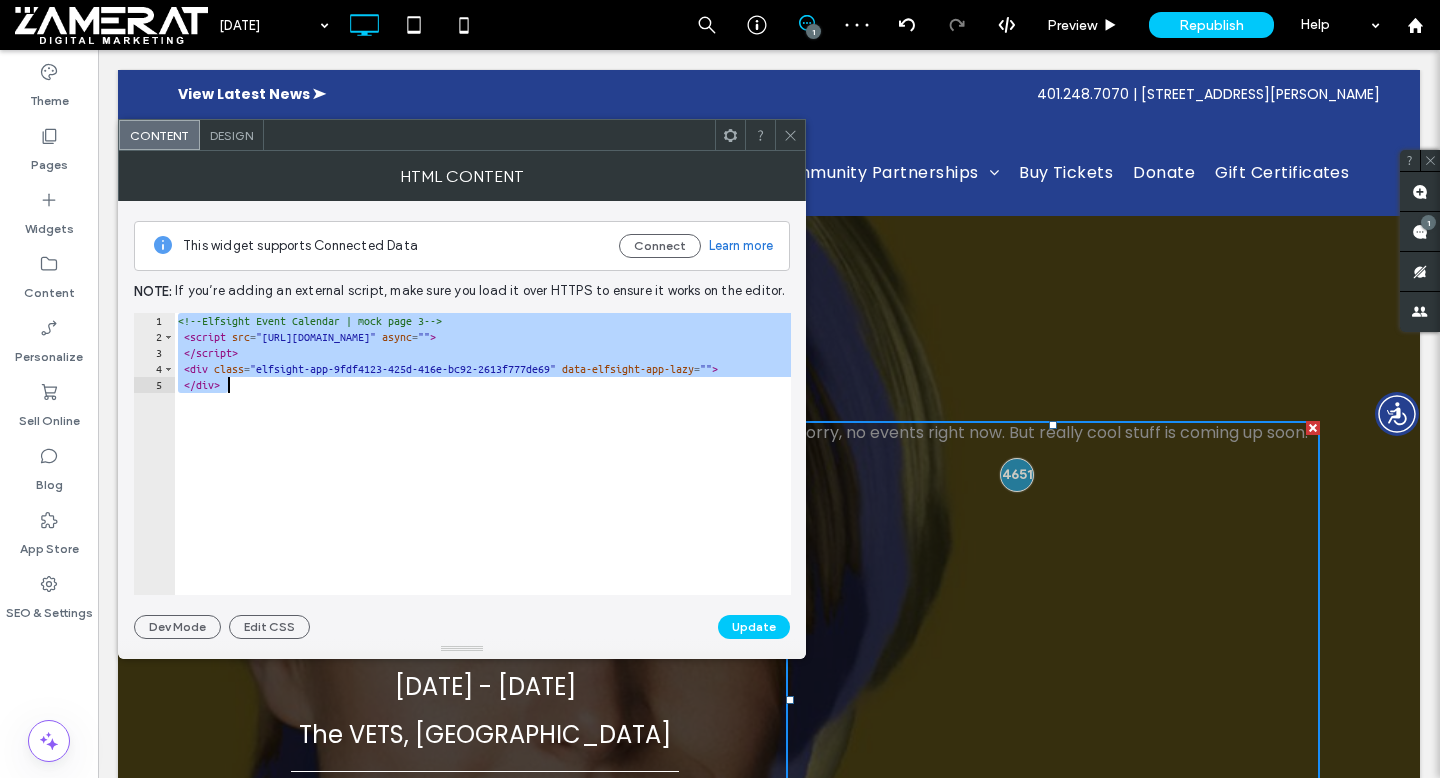 type on "**********" 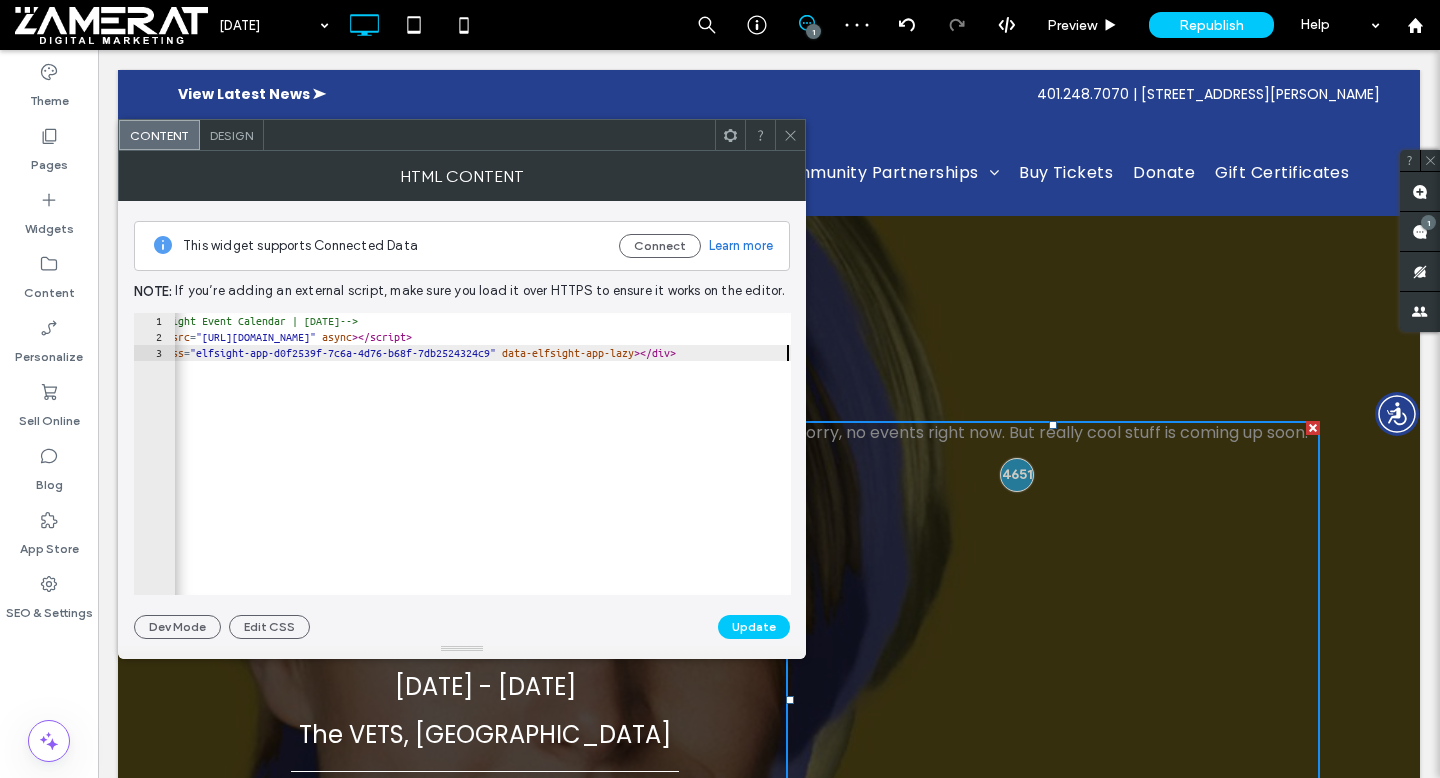 scroll, scrollTop: 0, scrollLeft: 54, axis: horizontal 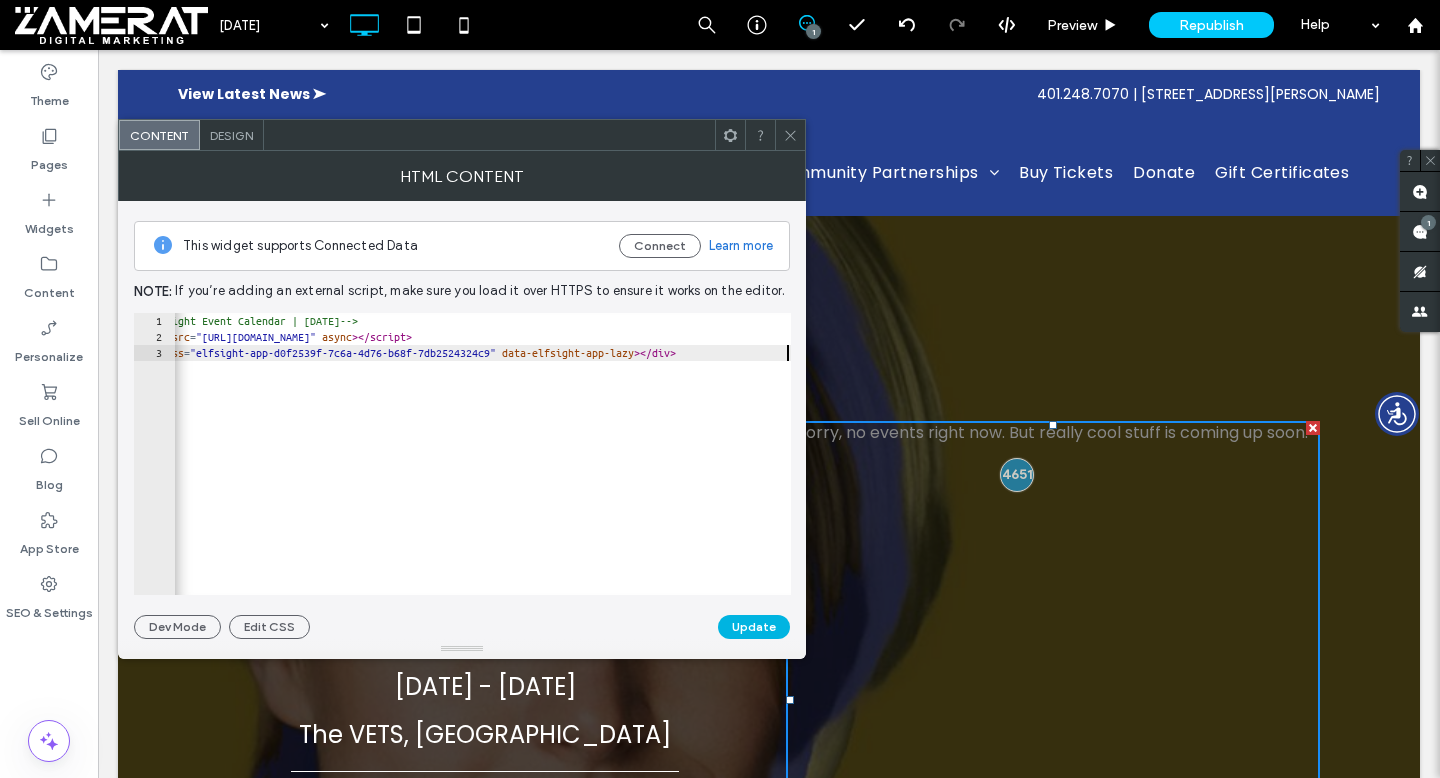 click on "Update" at bounding box center (754, 627) 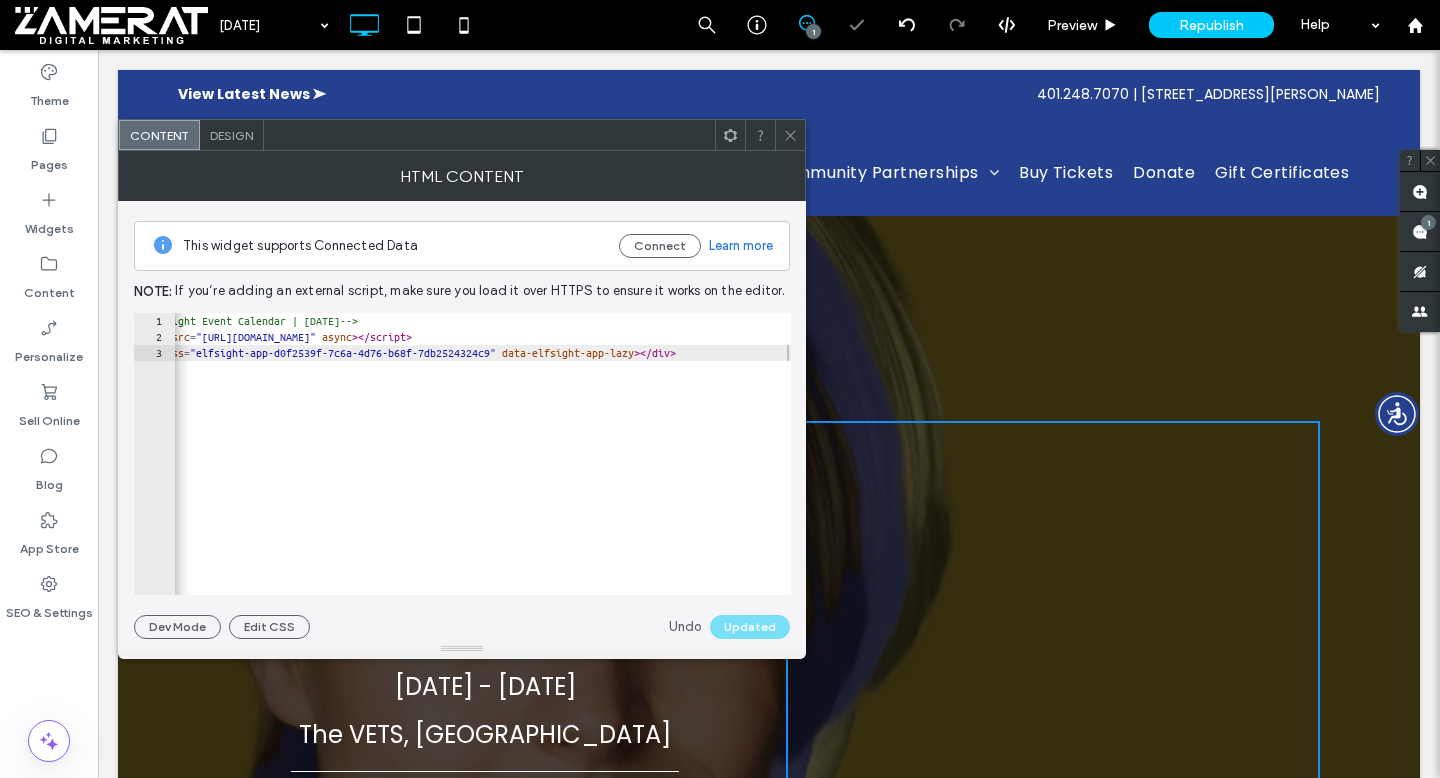 click 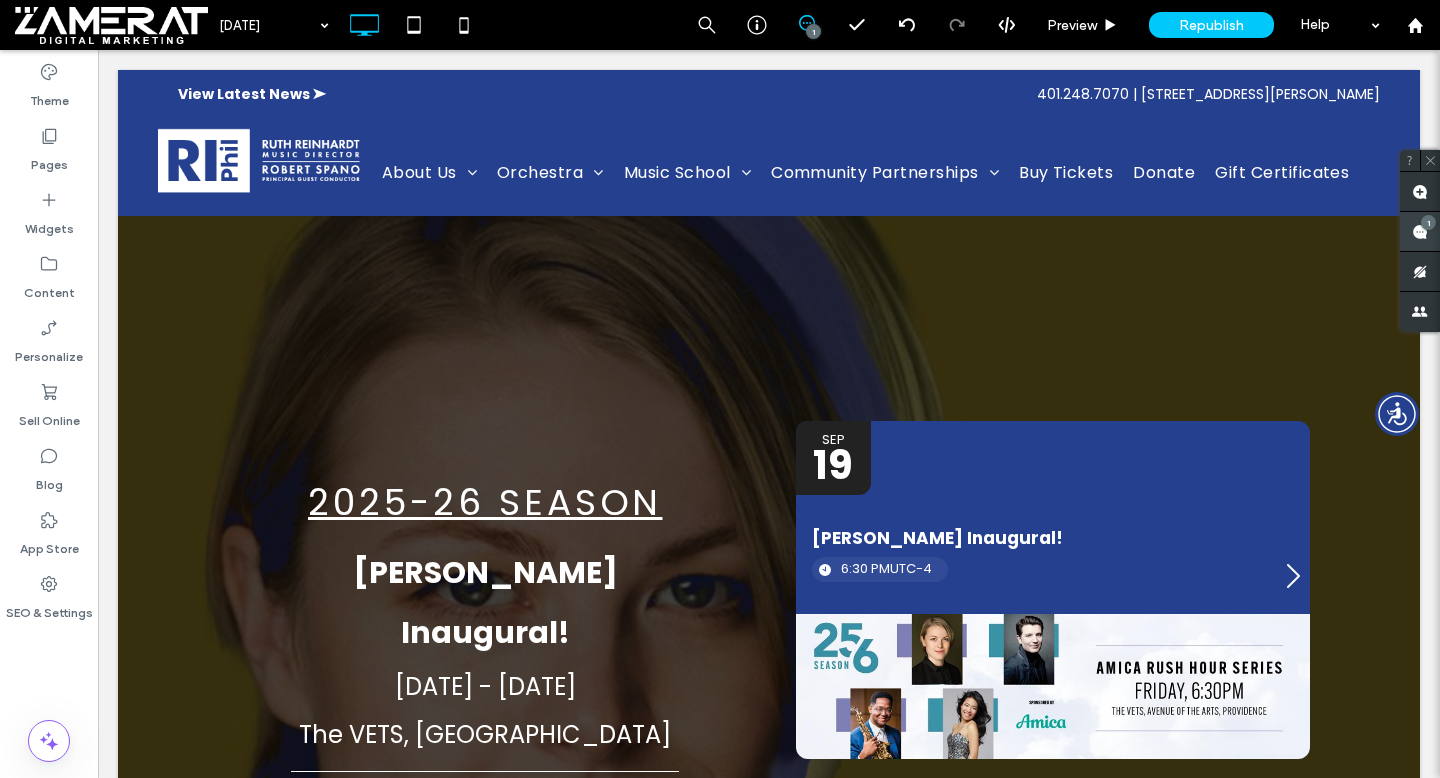 click on "1" at bounding box center [1428, 222] 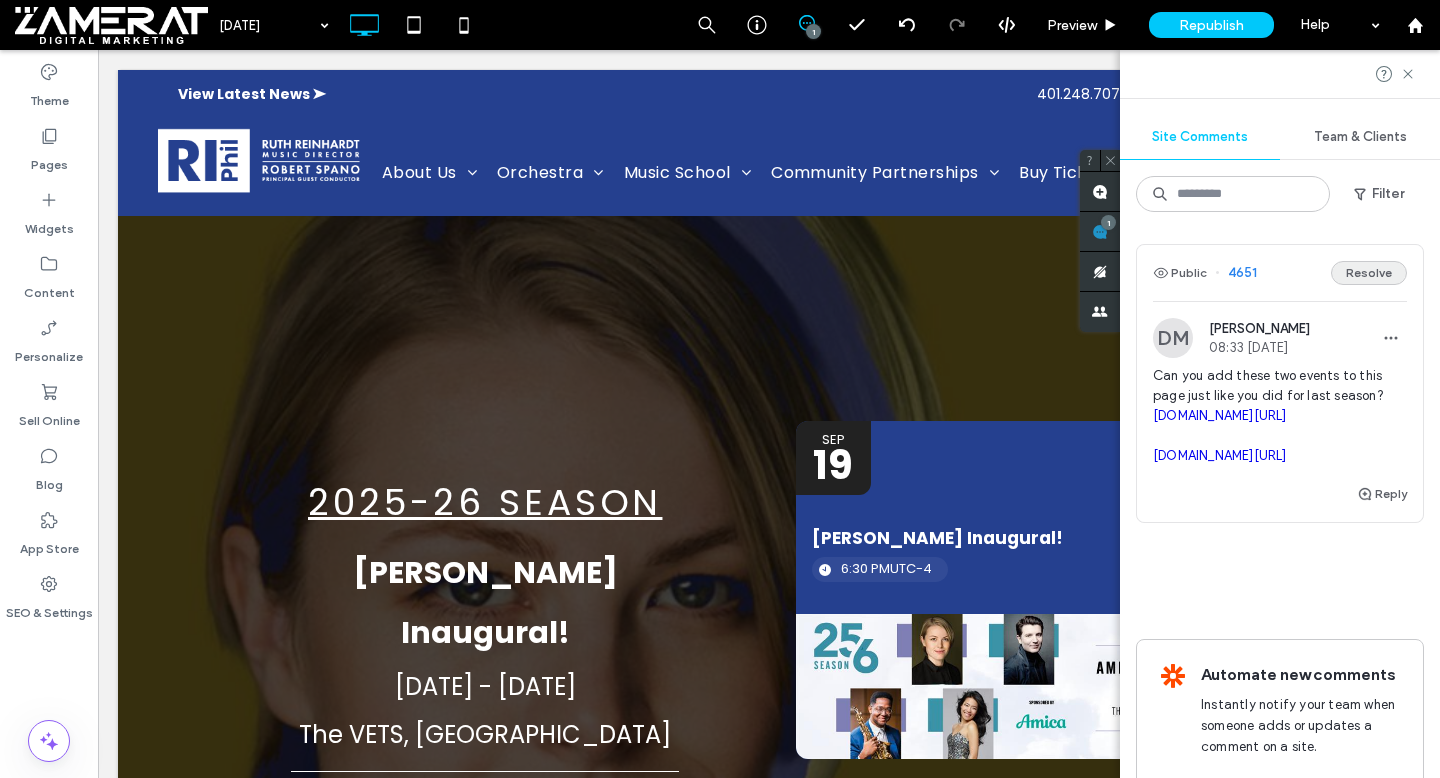 click on "Resolve" at bounding box center [1369, 273] 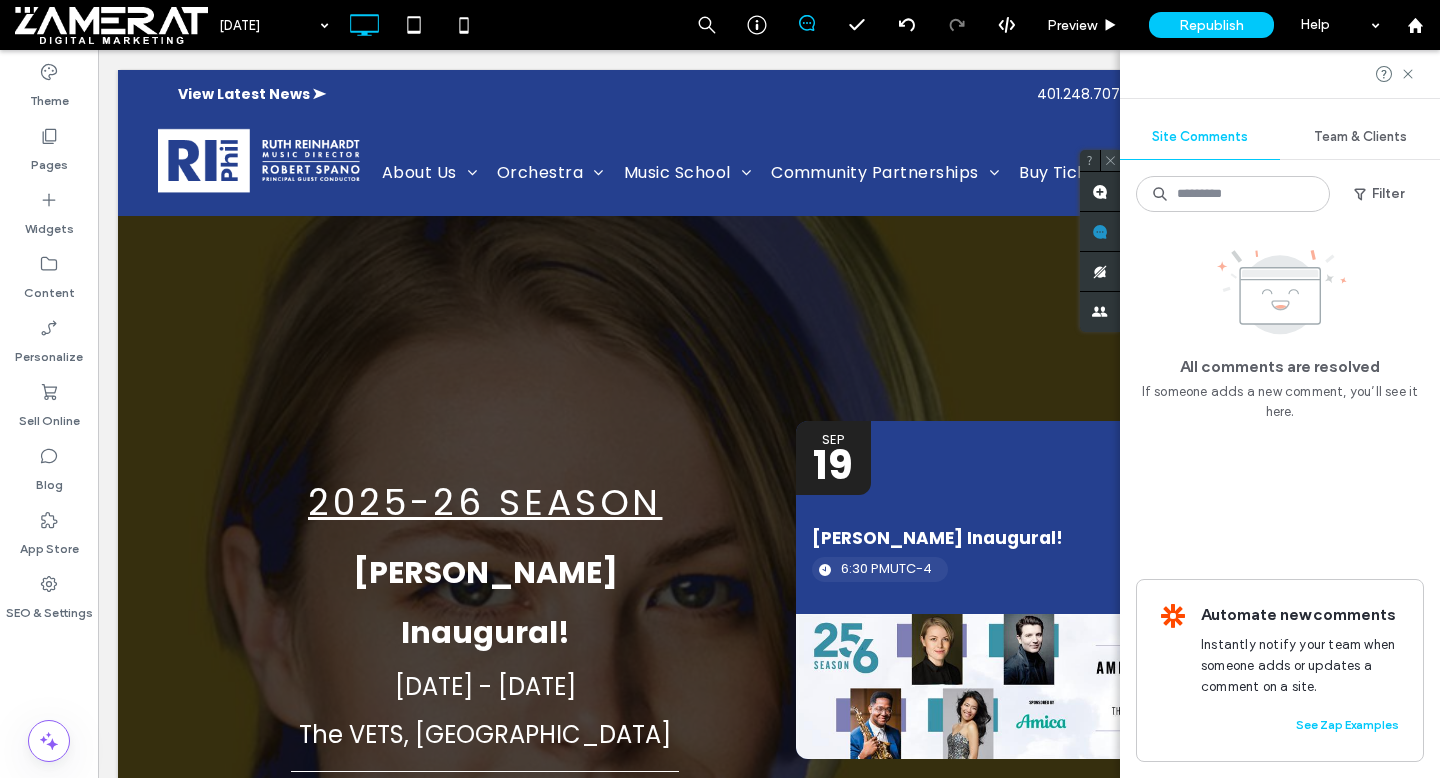 click 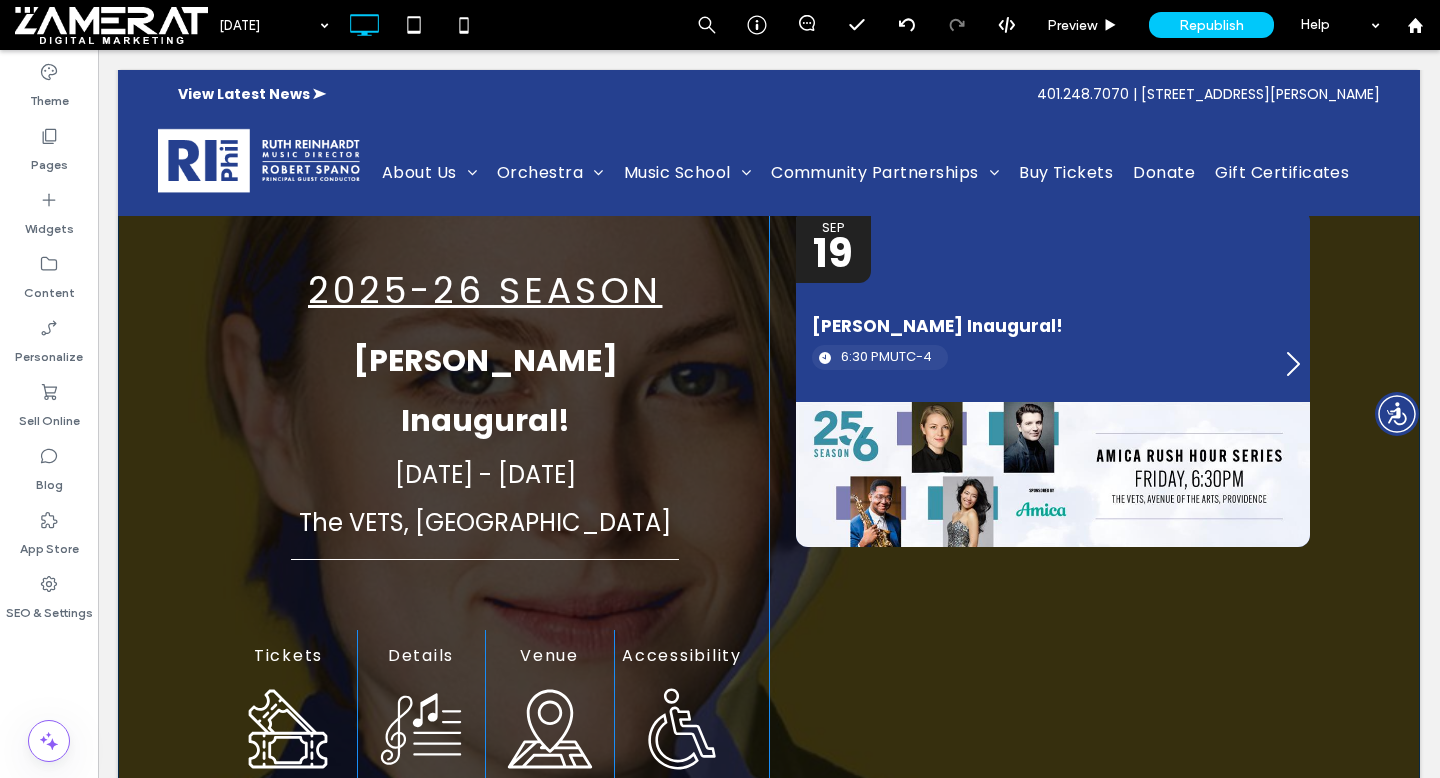 scroll, scrollTop: 0, scrollLeft: 0, axis: both 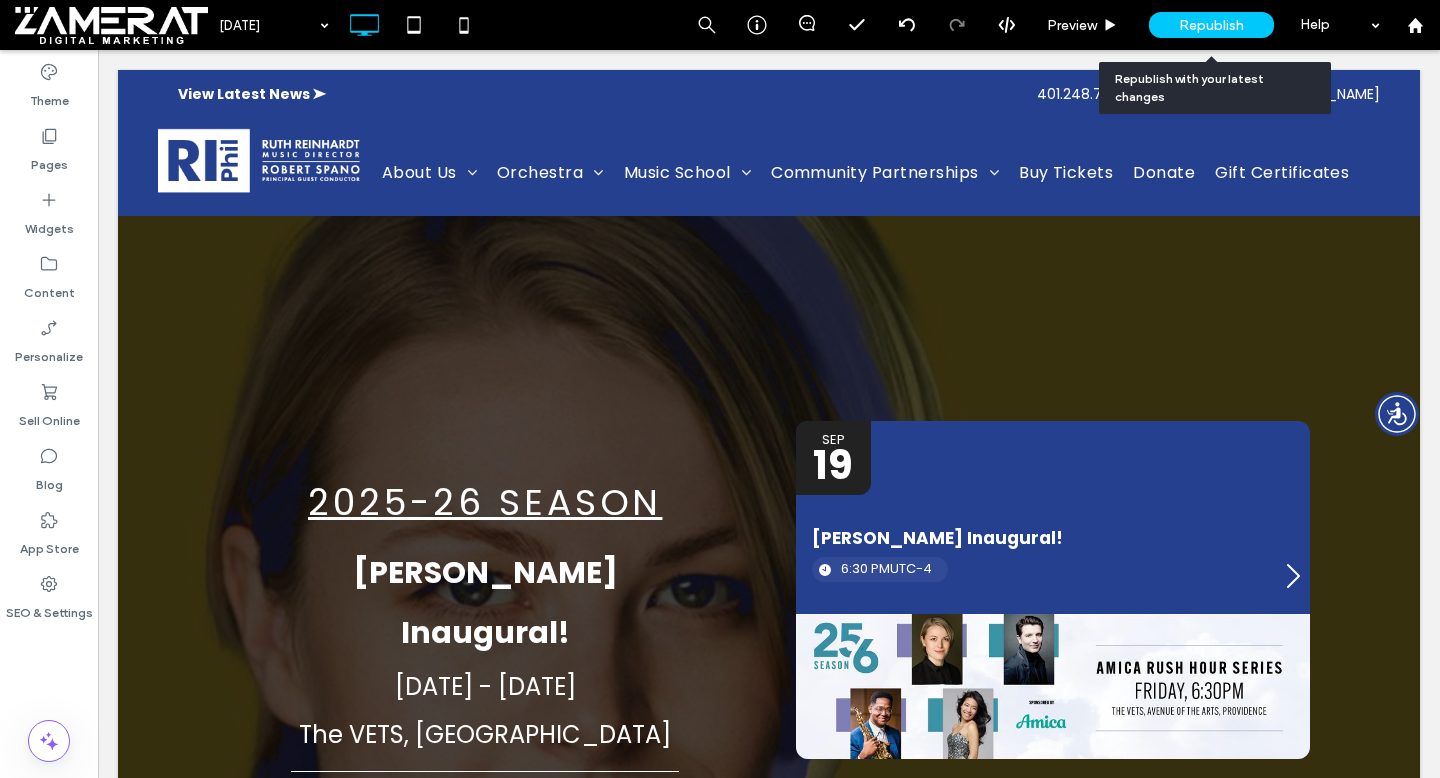 click on "Republish" at bounding box center (1211, 25) 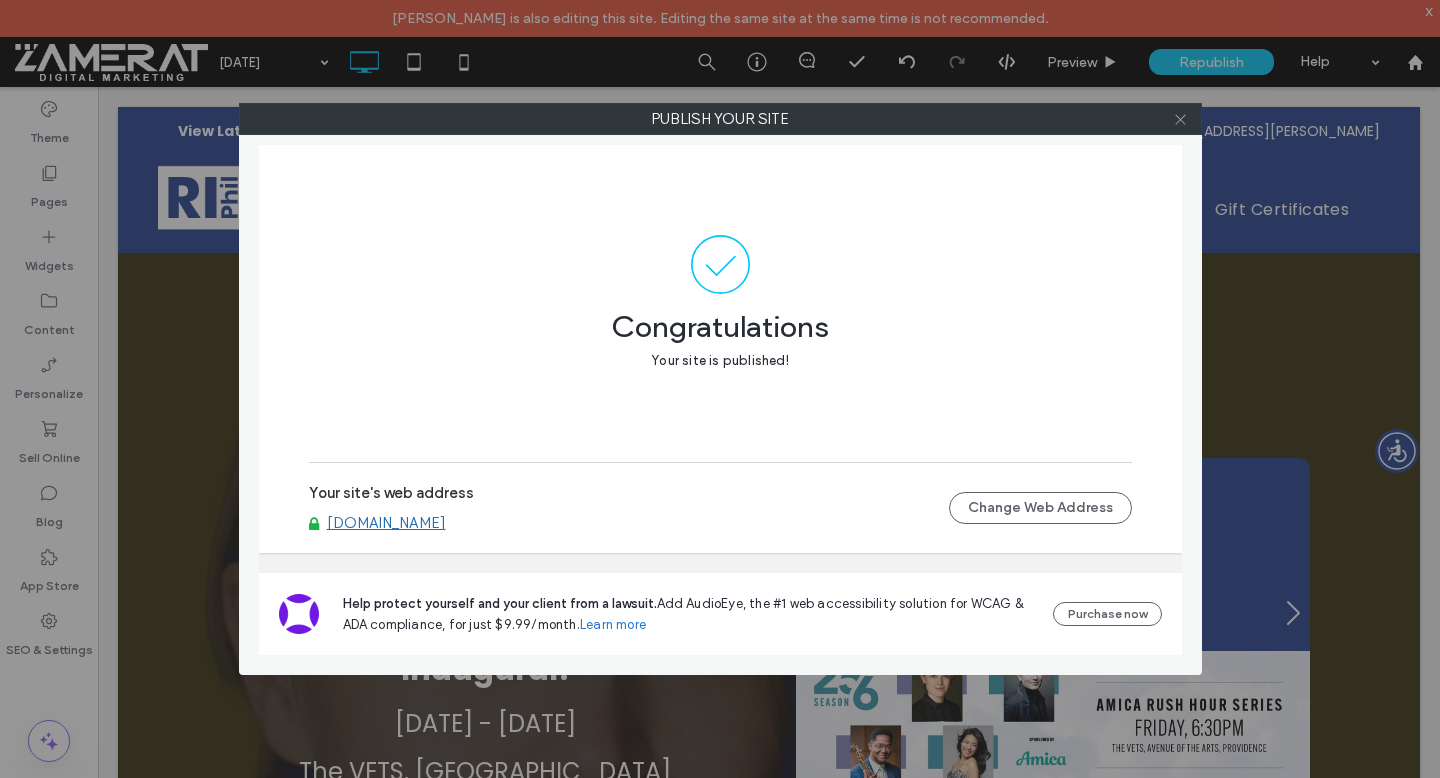 click 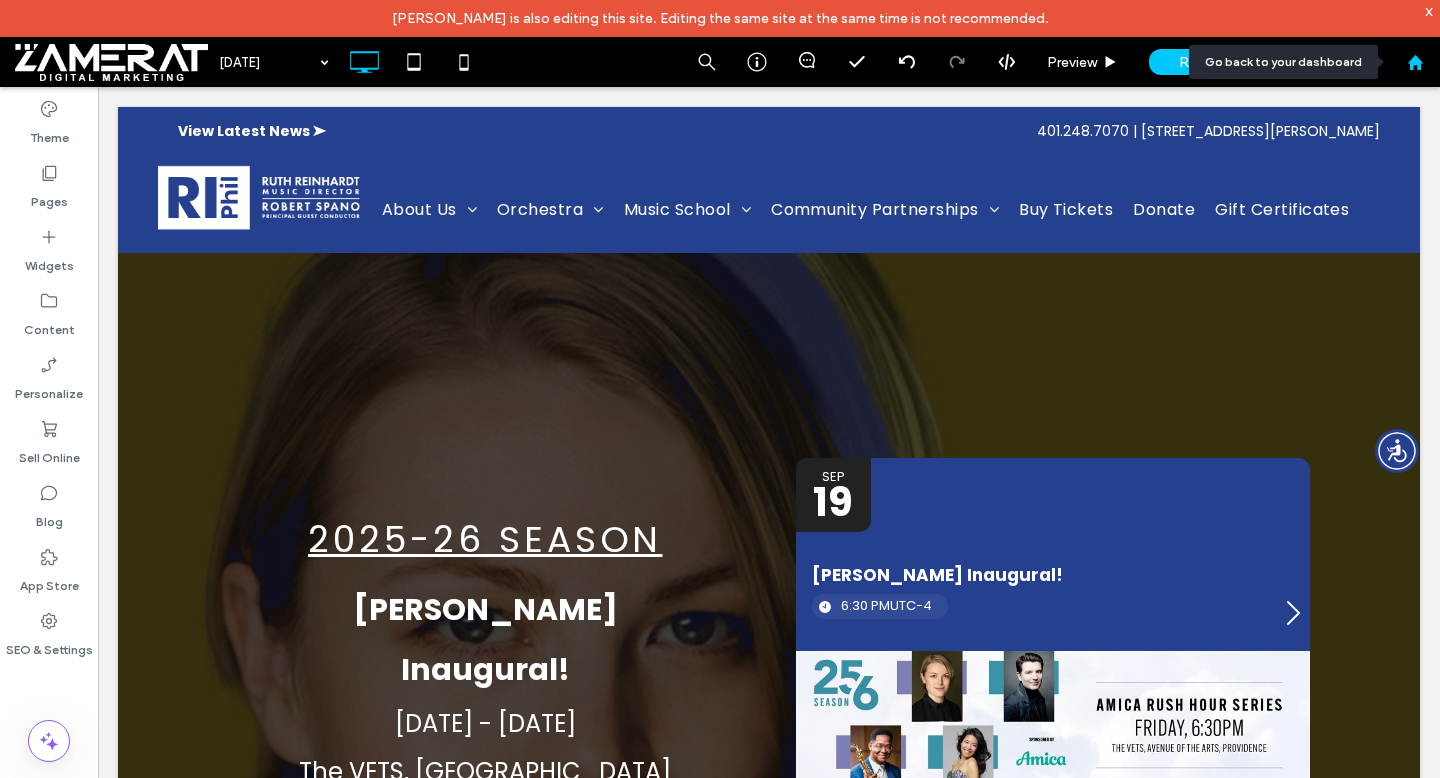 click 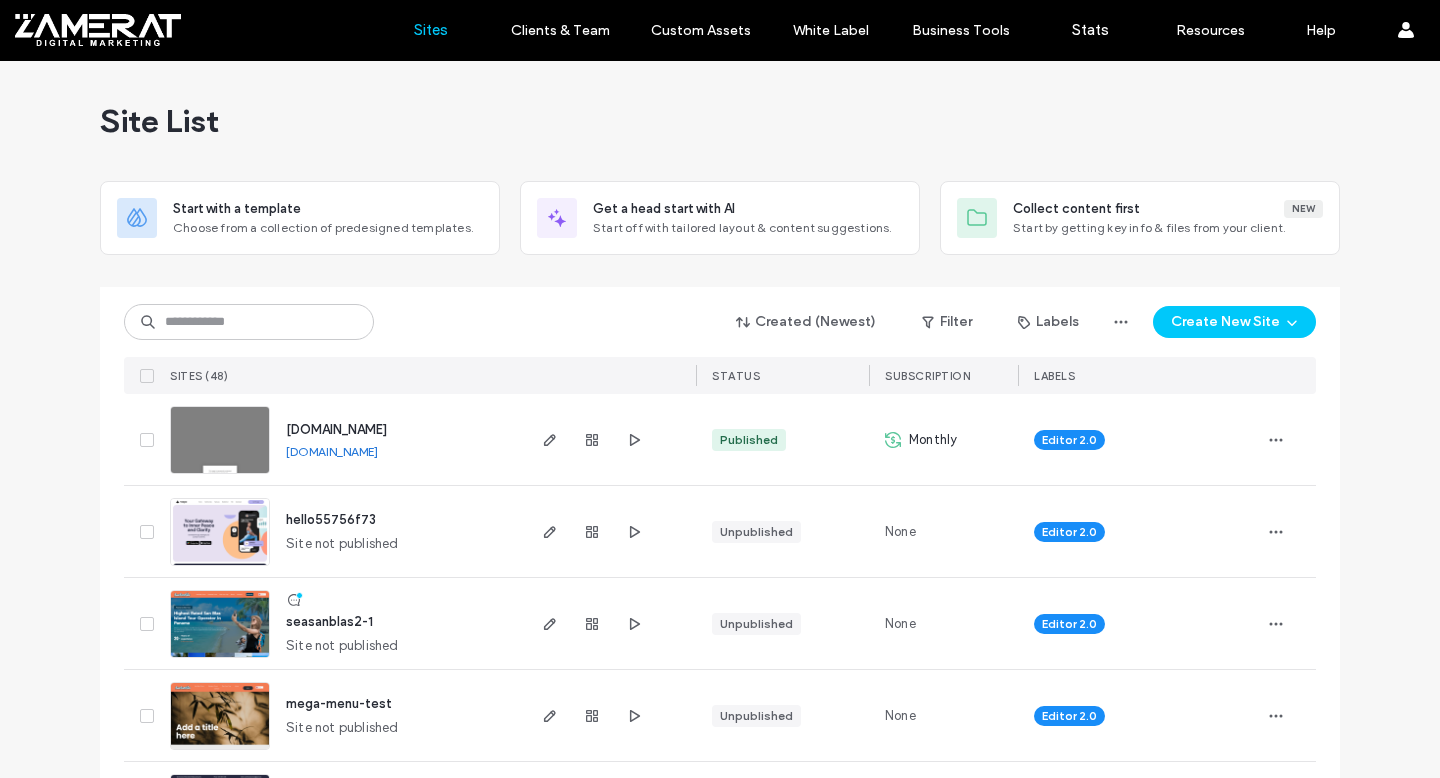 scroll, scrollTop: 0, scrollLeft: 0, axis: both 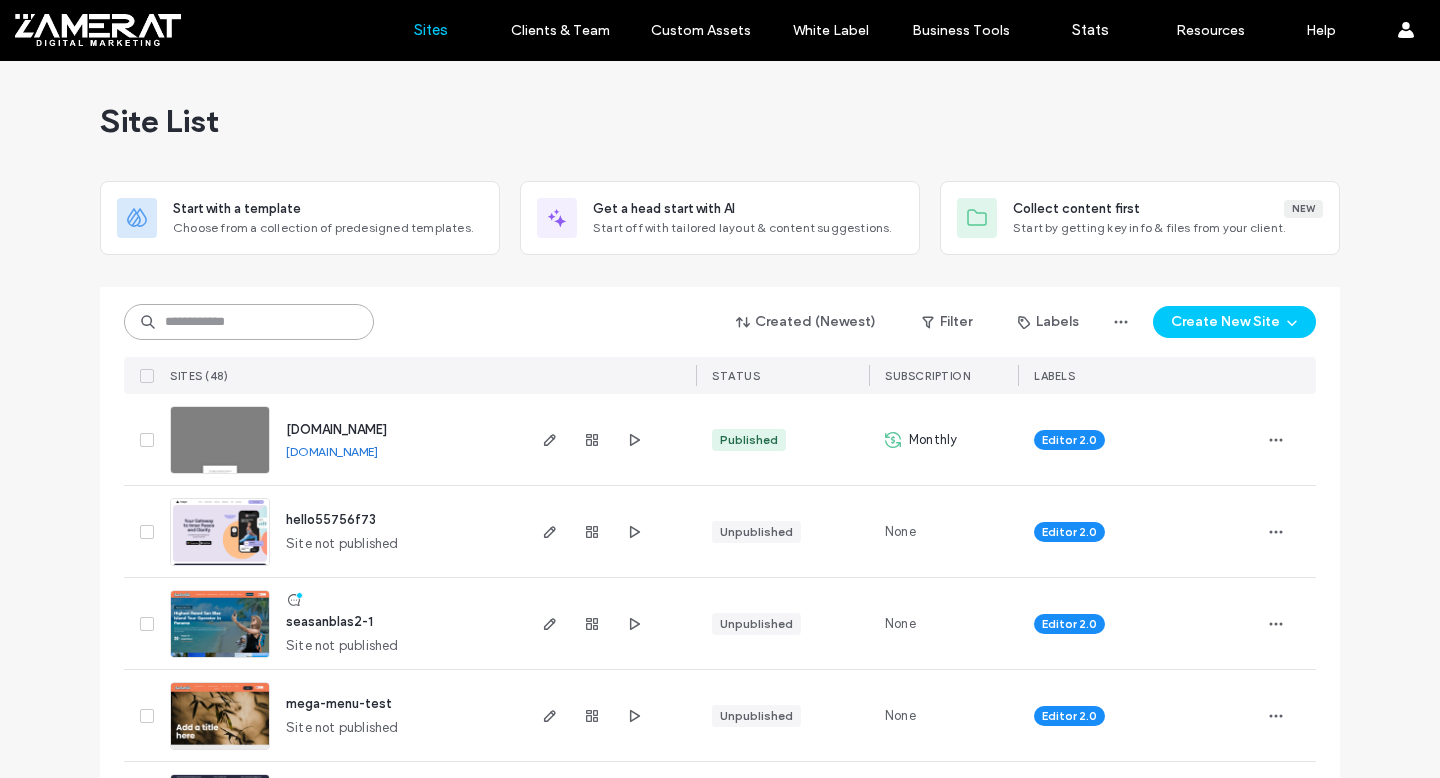 click at bounding box center [249, 322] 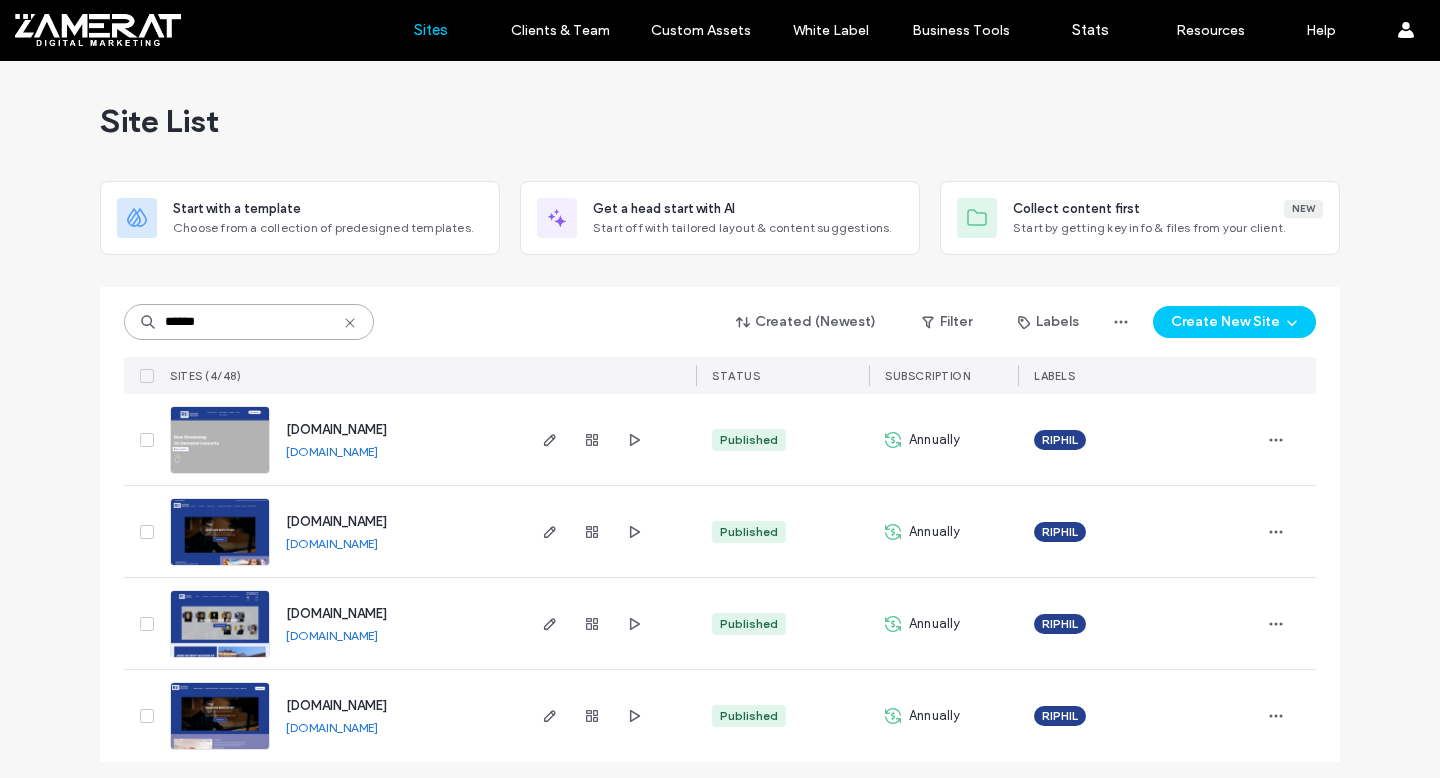 type on "******" 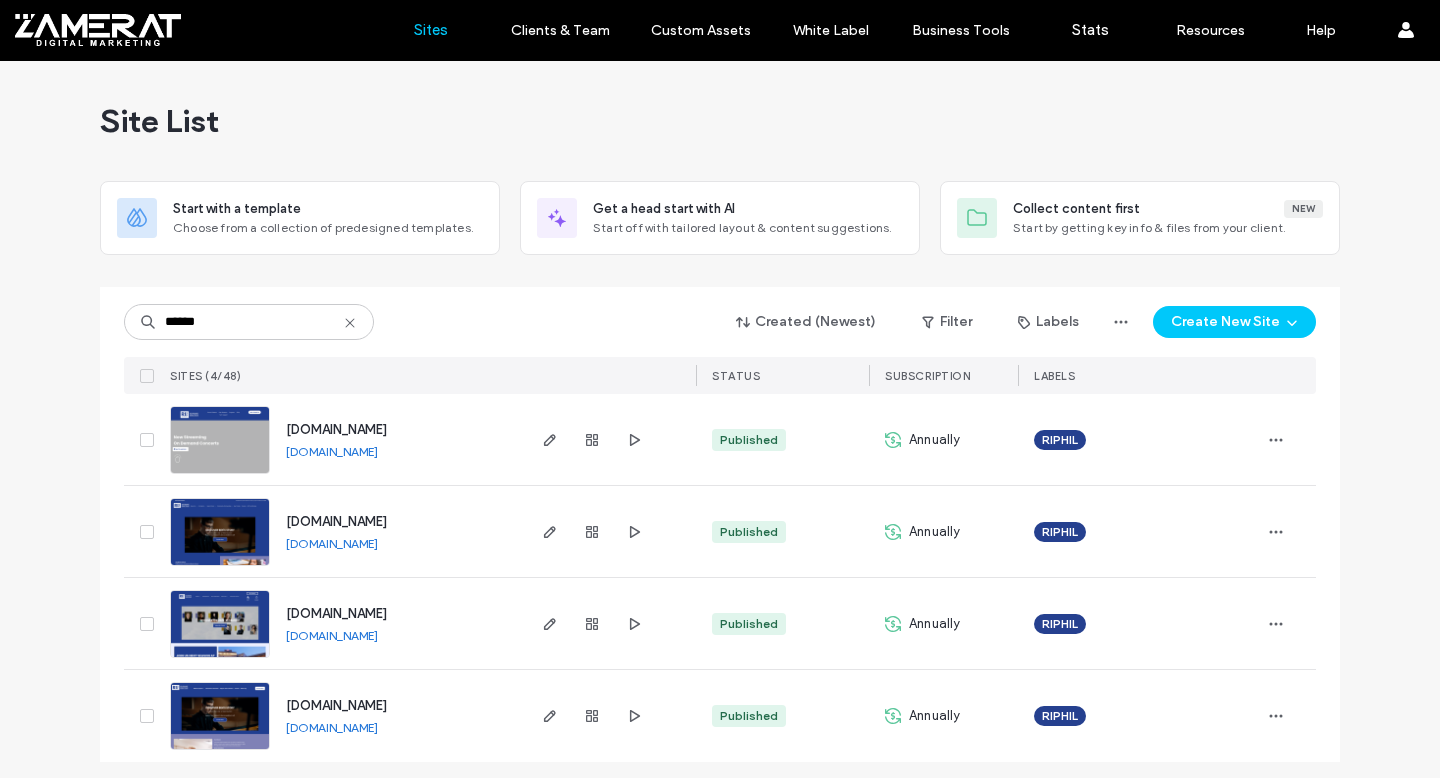 click at bounding box center [220, 567] 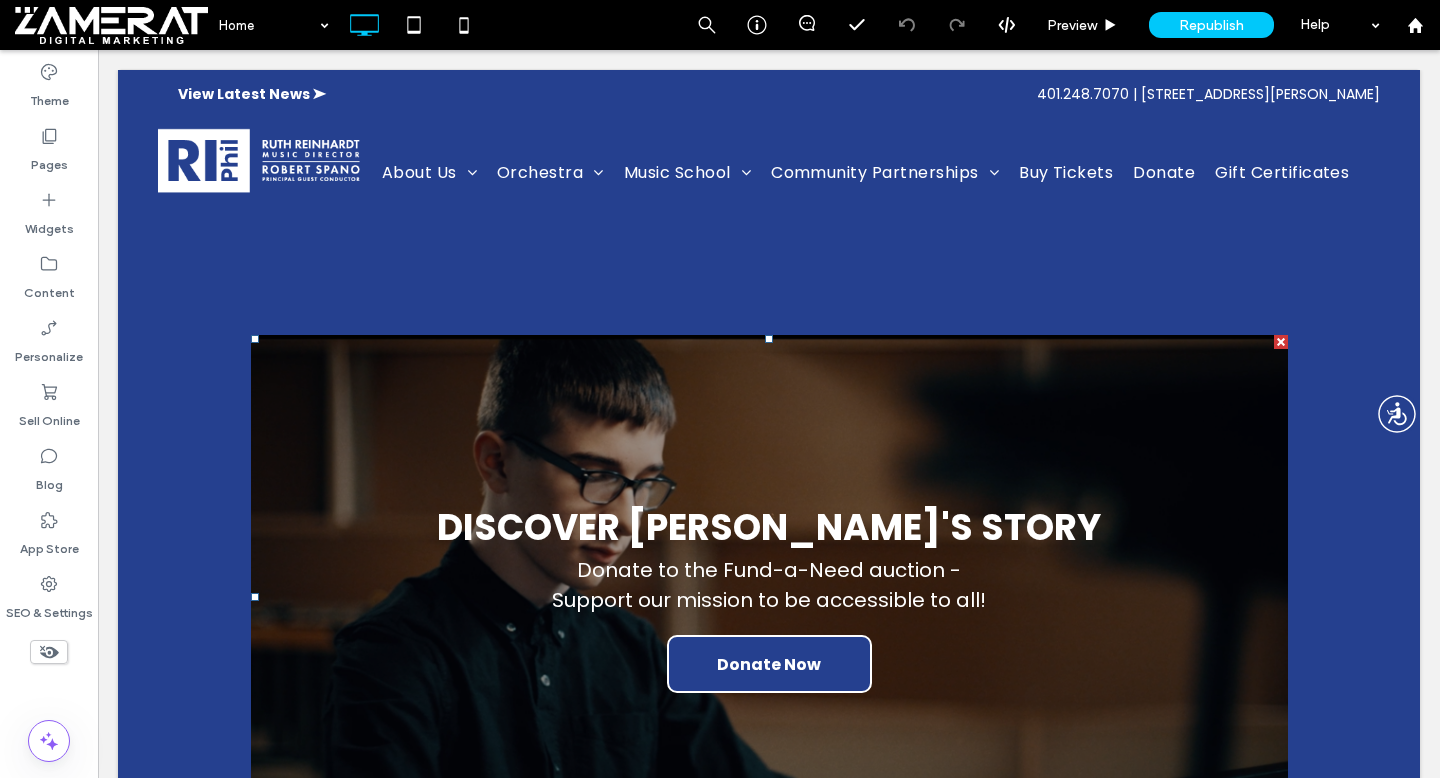 scroll, scrollTop: 0, scrollLeft: 0, axis: both 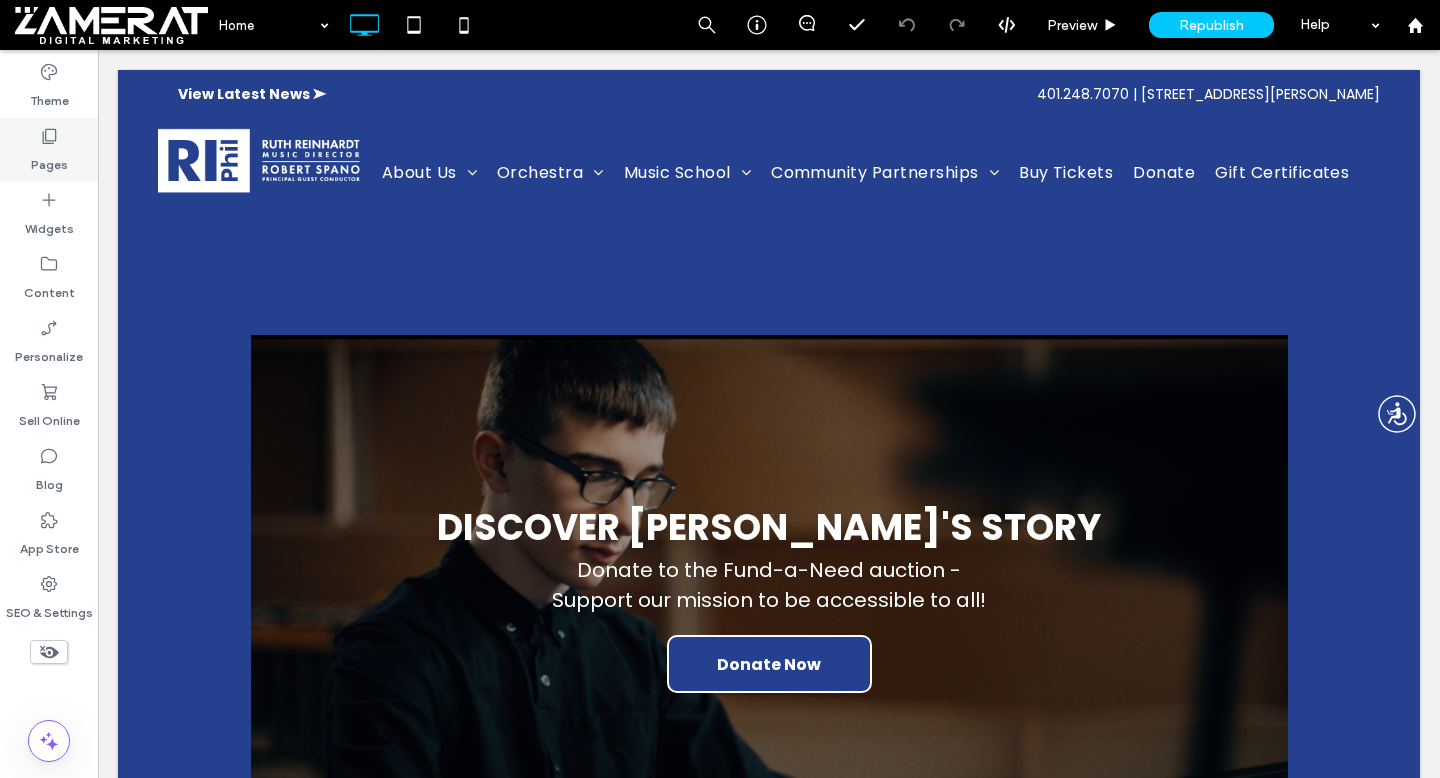 click on "Pages" at bounding box center (49, 160) 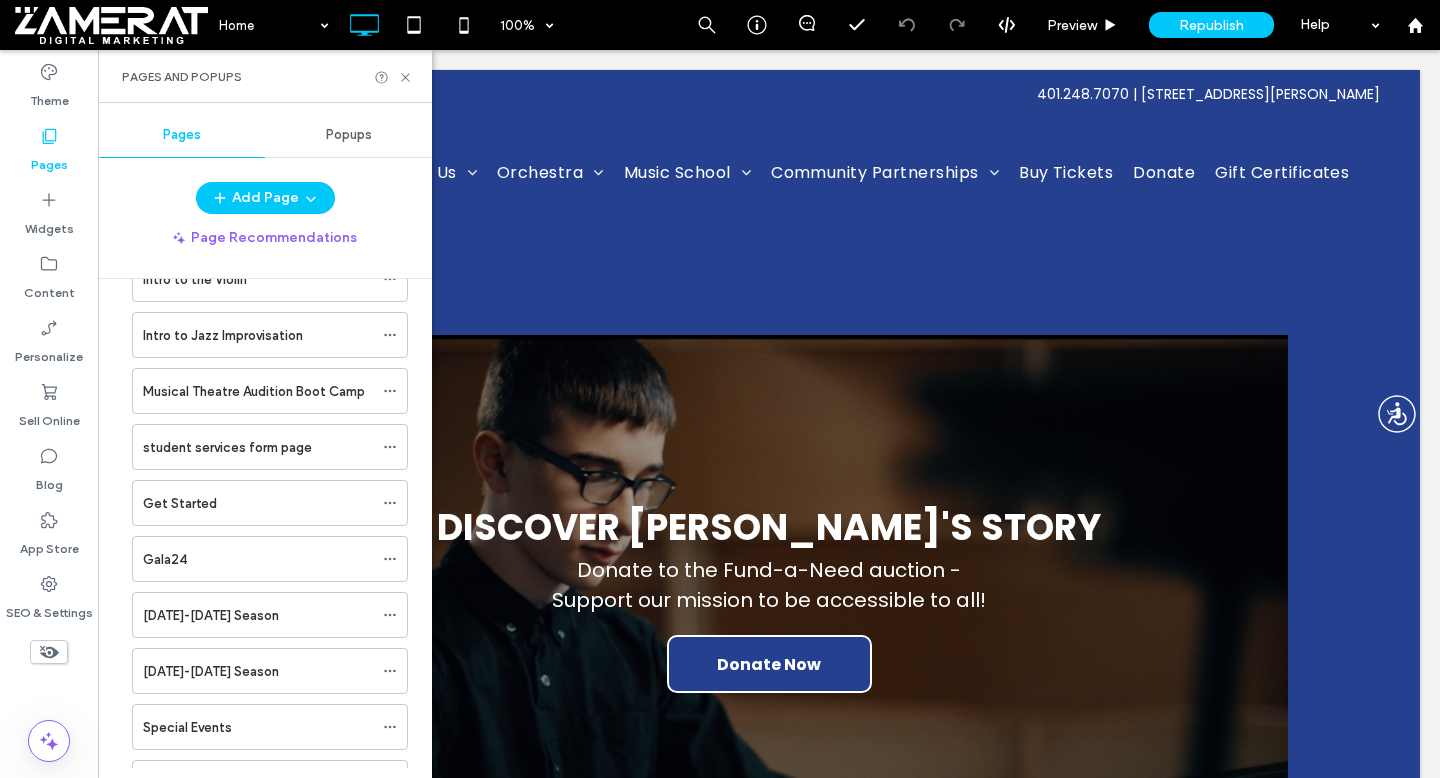 scroll, scrollTop: 2258, scrollLeft: 0, axis: vertical 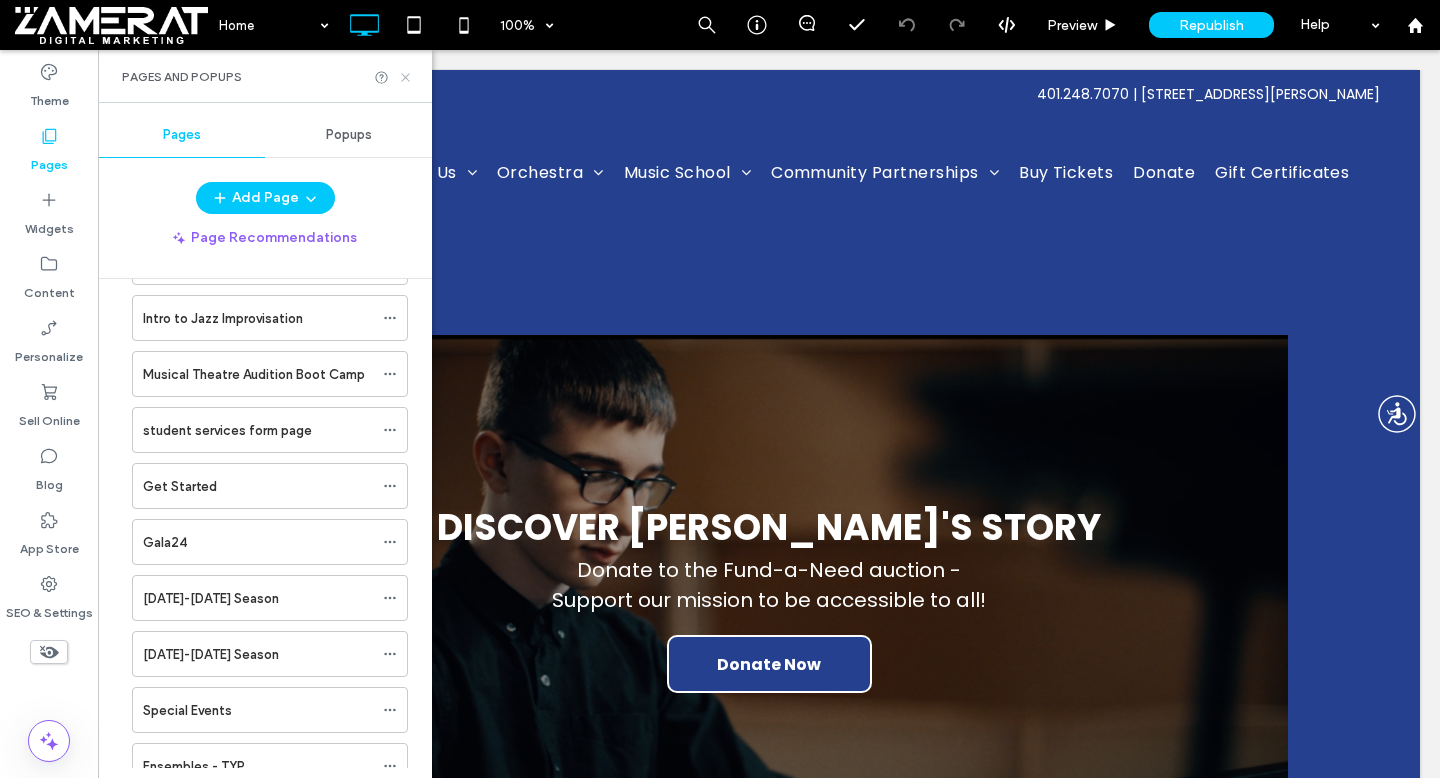 click 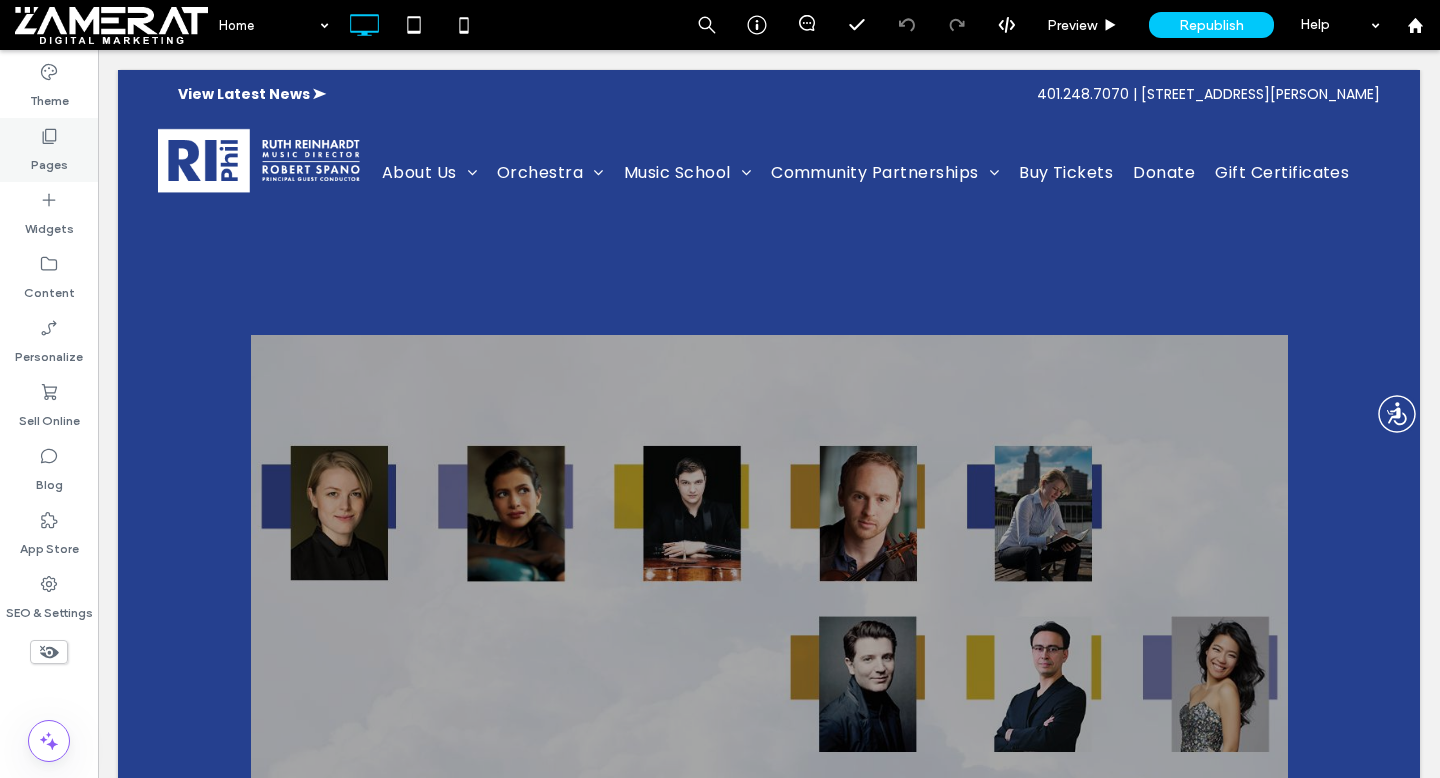 click on "Pages" at bounding box center [49, 150] 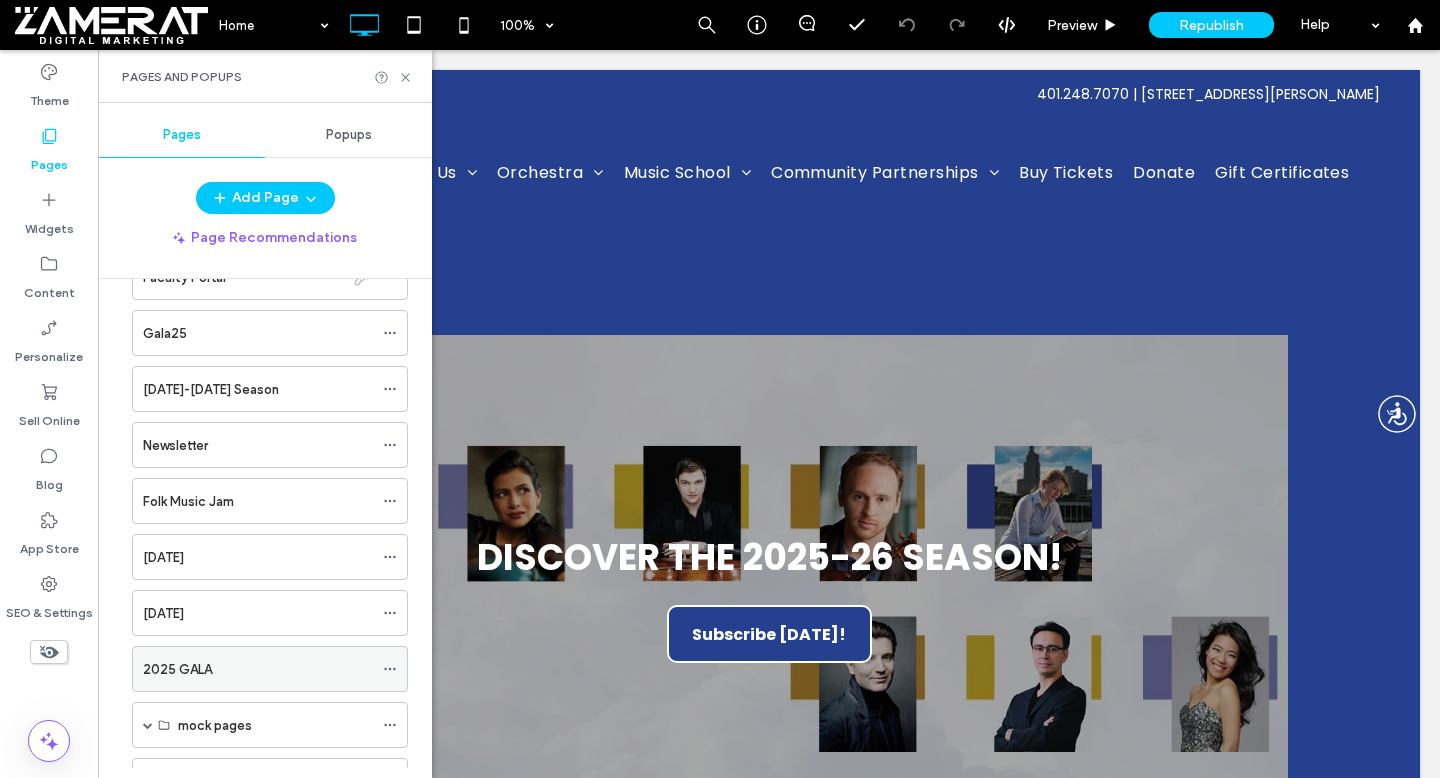scroll, scrollTop: 3113, scrollLeft: 0, axis: vertical 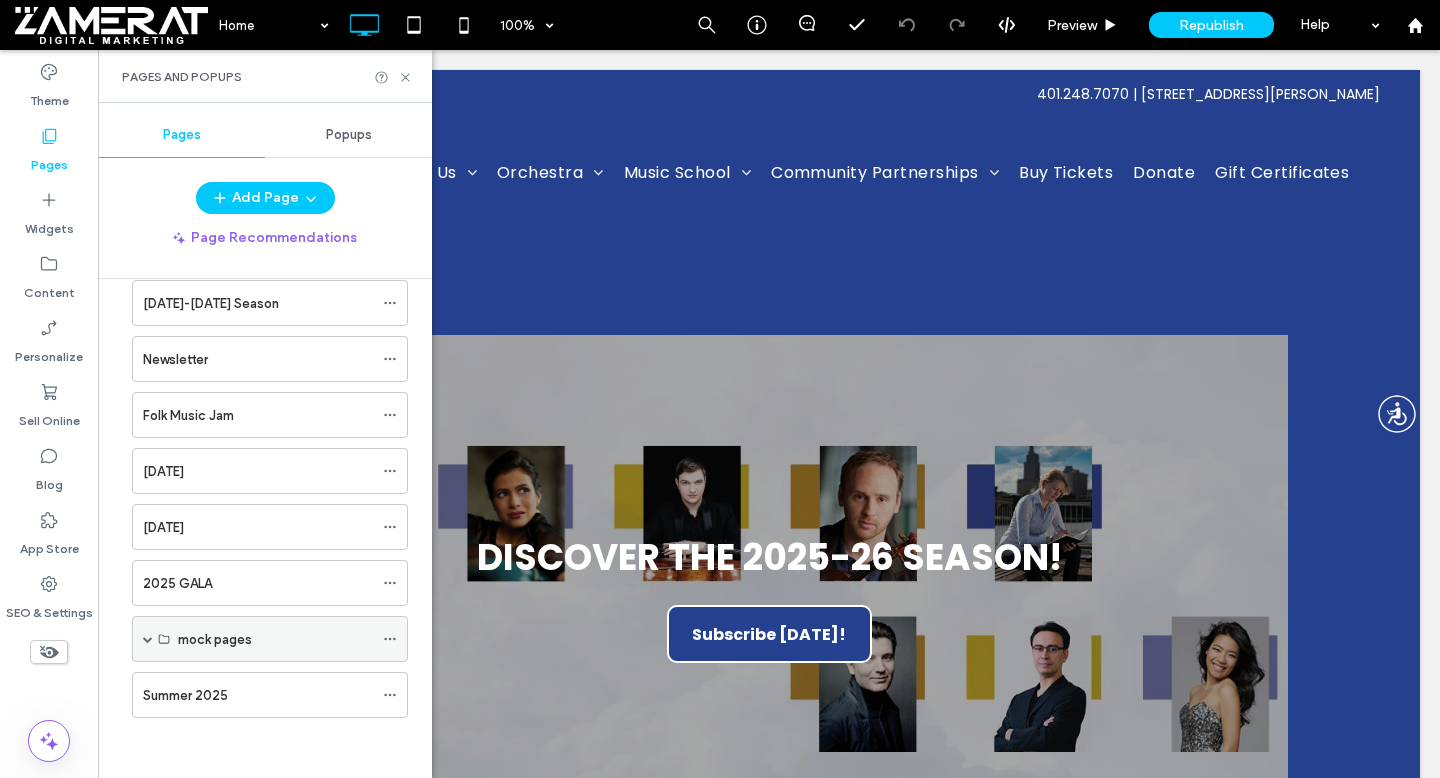 click at bounding box center (148, 639) 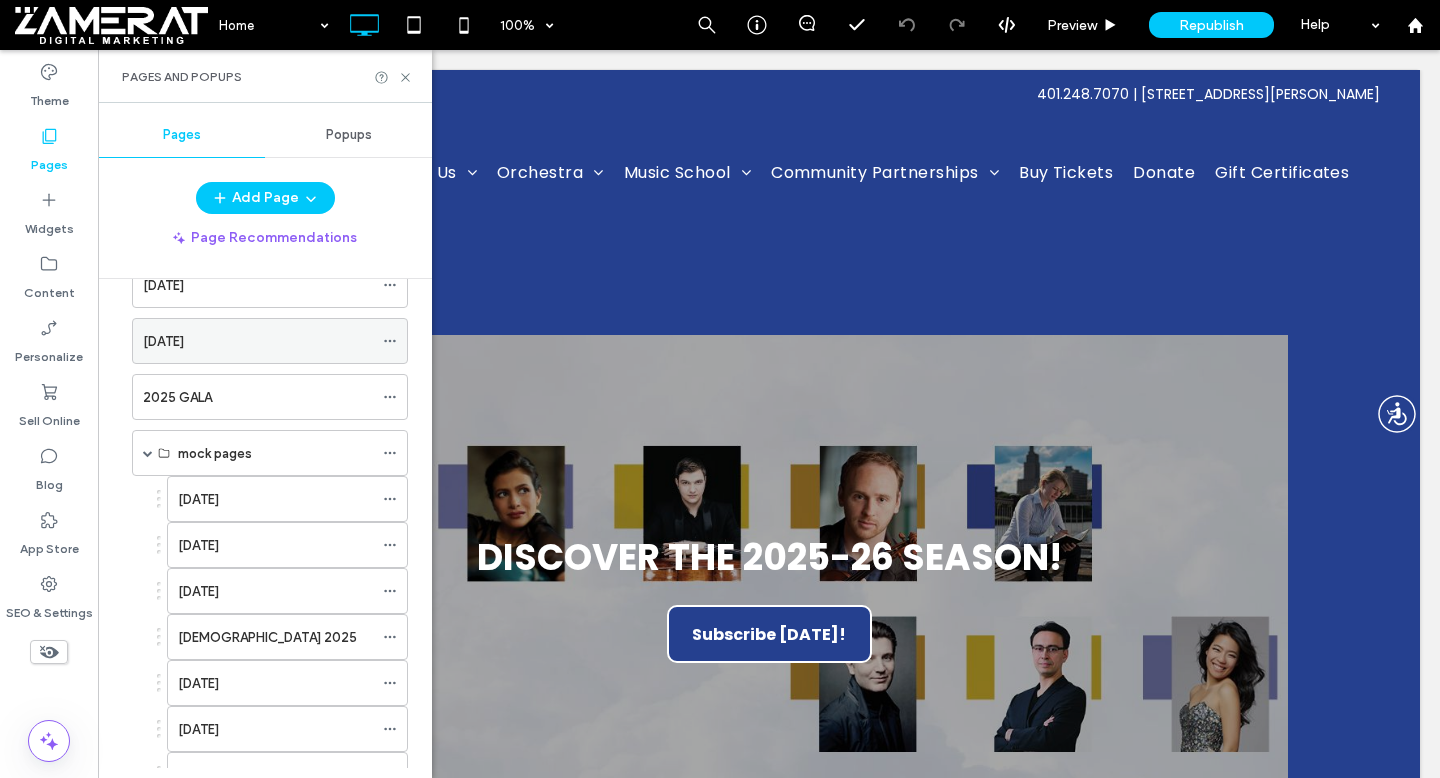 scroll, scrollTop: 3402, scrollLeft: 0, axis: vertical 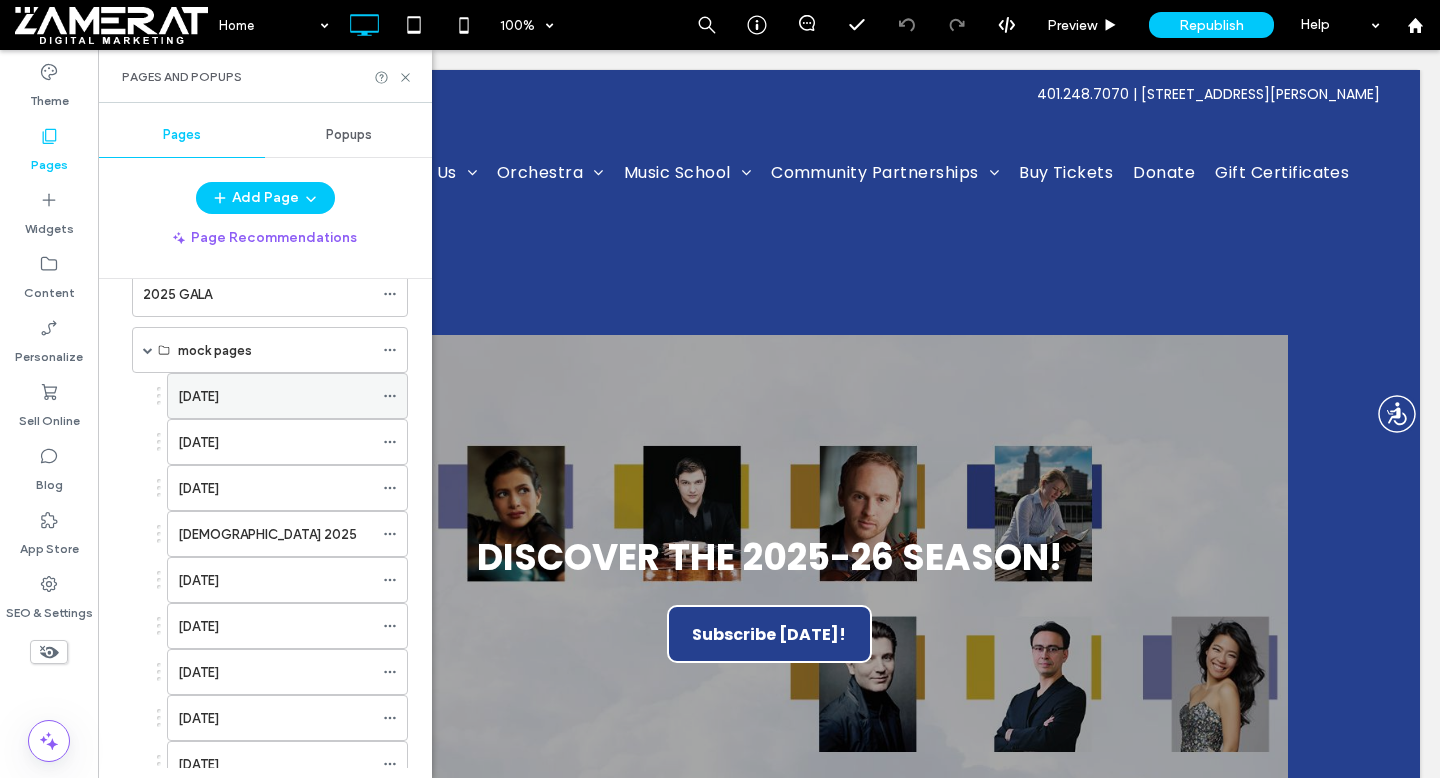 click on "Sep 2025" at bounding box center [275, 396] 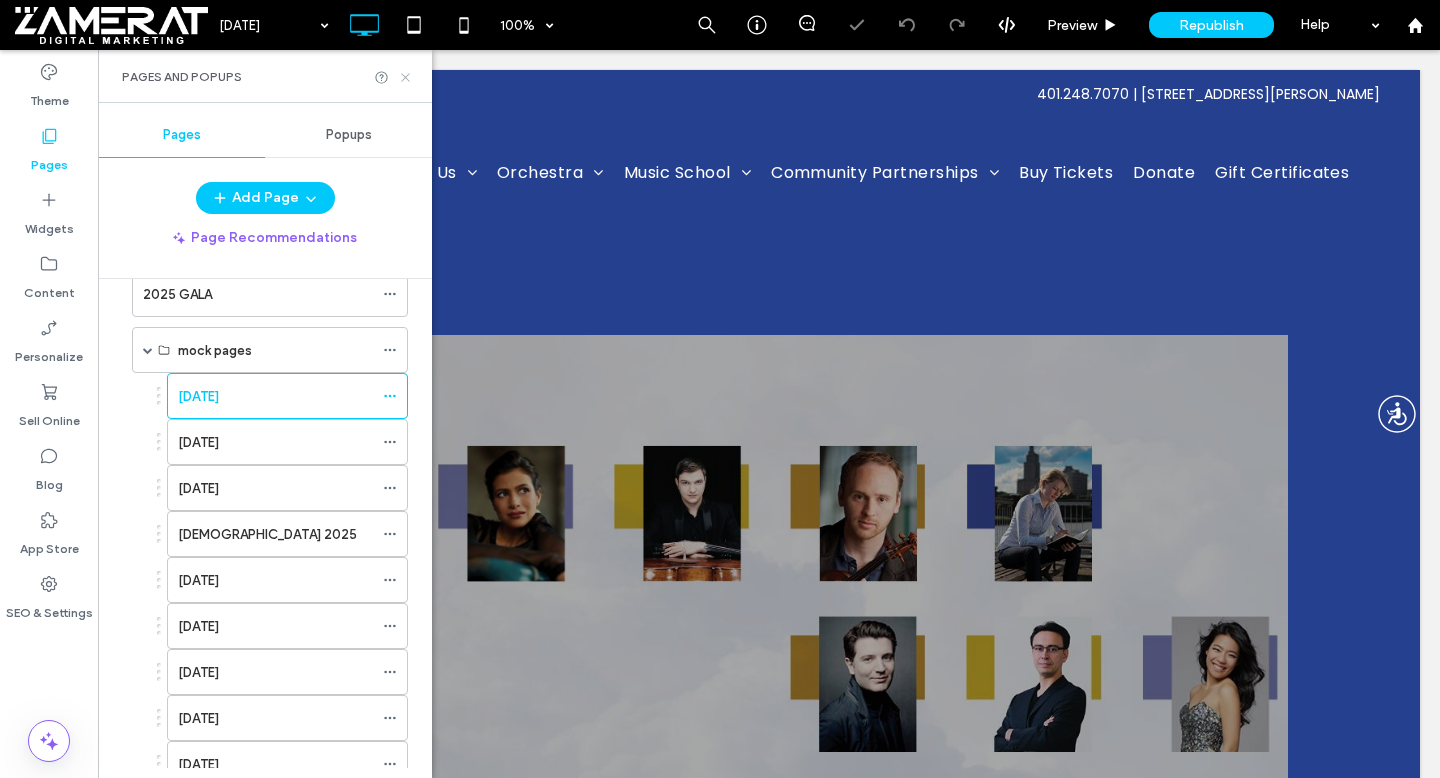 click 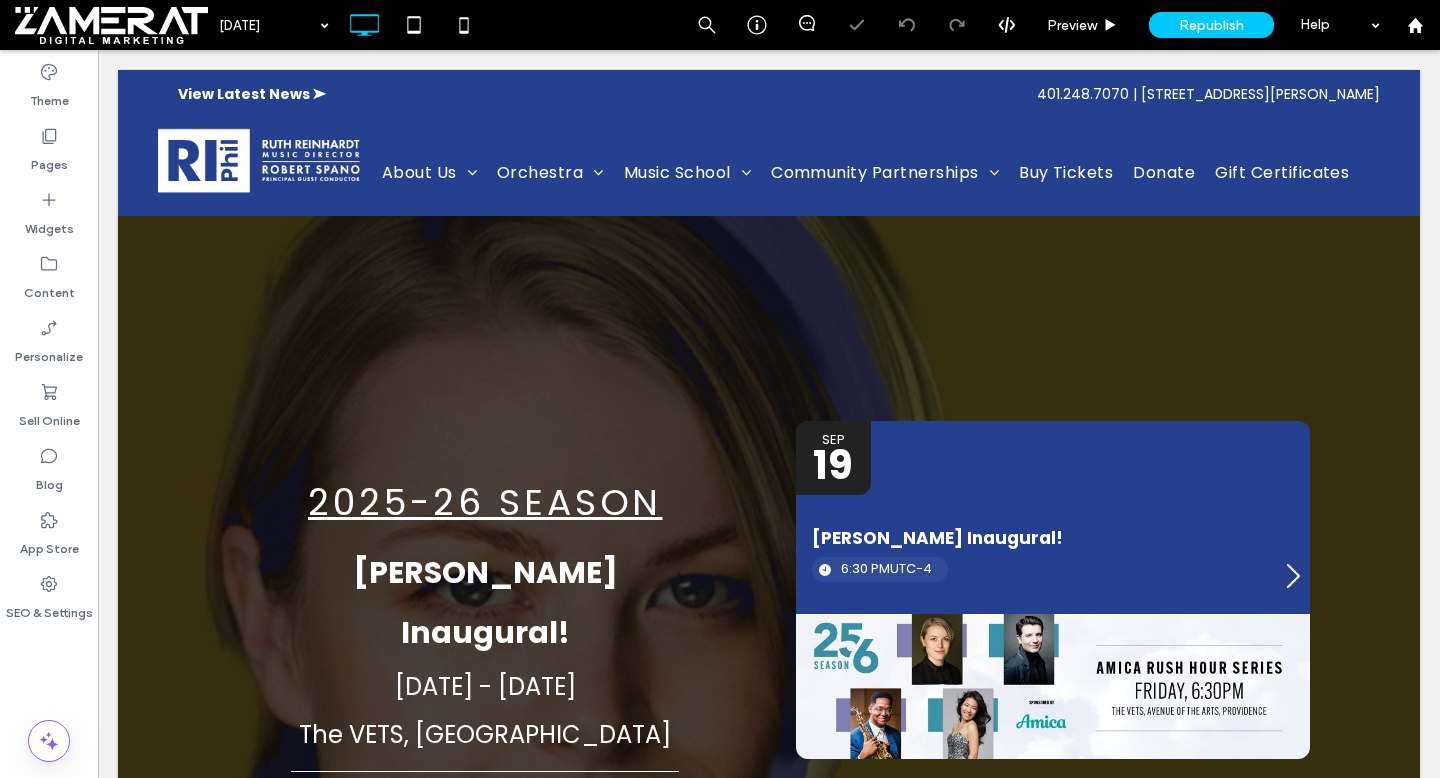click on "2025-26 SEASON
Ruth Reinhardt Inaugural! September 19 - 20, 2025 The VETS, Providence
Tickets
Click To Paste
Details
Click To Paste
Venue
Click To Paste
Accessibility
Click To Paste
Click To Paste
Dates Event Type Location Sep 19 Ruth Reinhardt Inaugural! 6:30 PM  UTC-4 Sep 20 Ruth Reinhardt Inaugural! 7:30 PM  UTC-4
Panel only seen by widget owner
Views 0%" at bounding box center [769, 599] 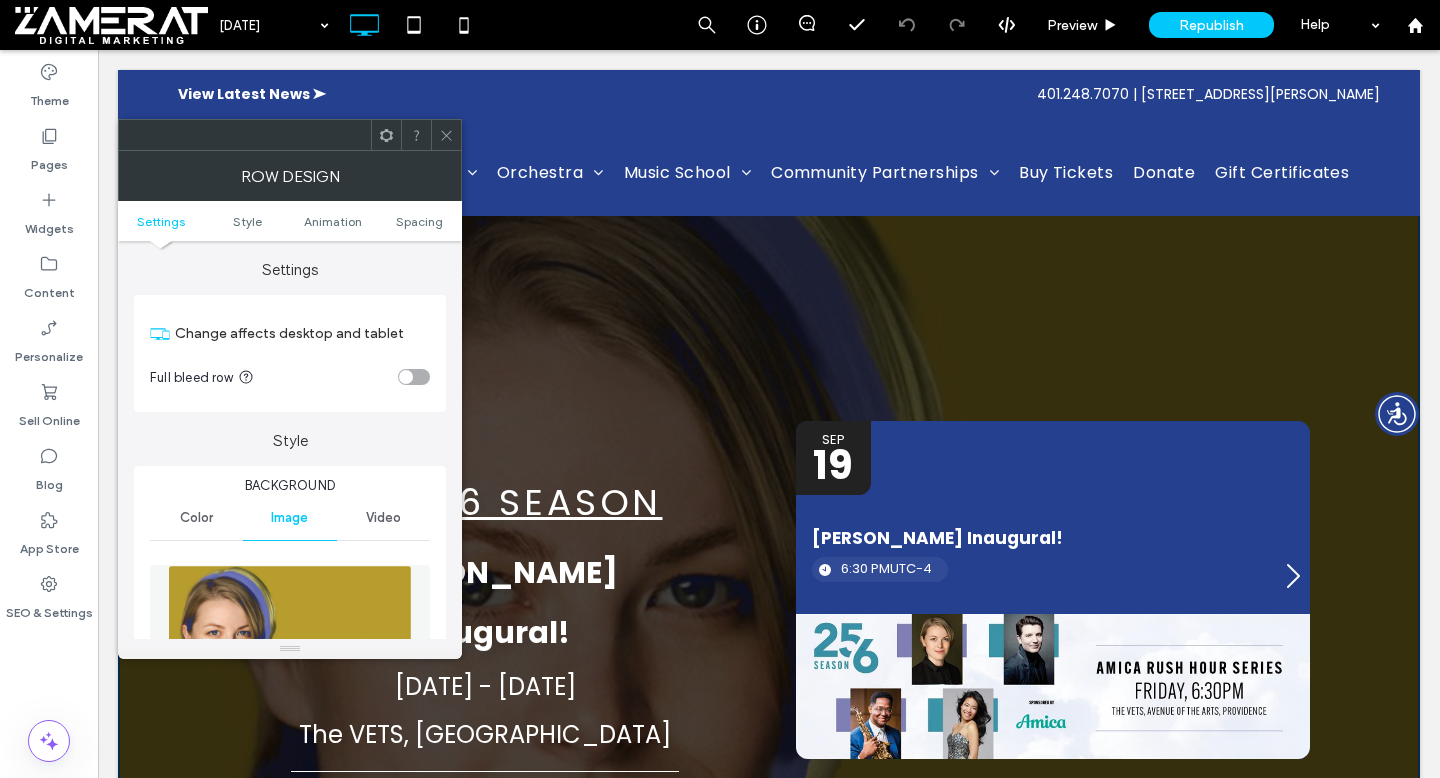 scroll, scrollTop: 307, scrollLeft: 0, axis: vertical 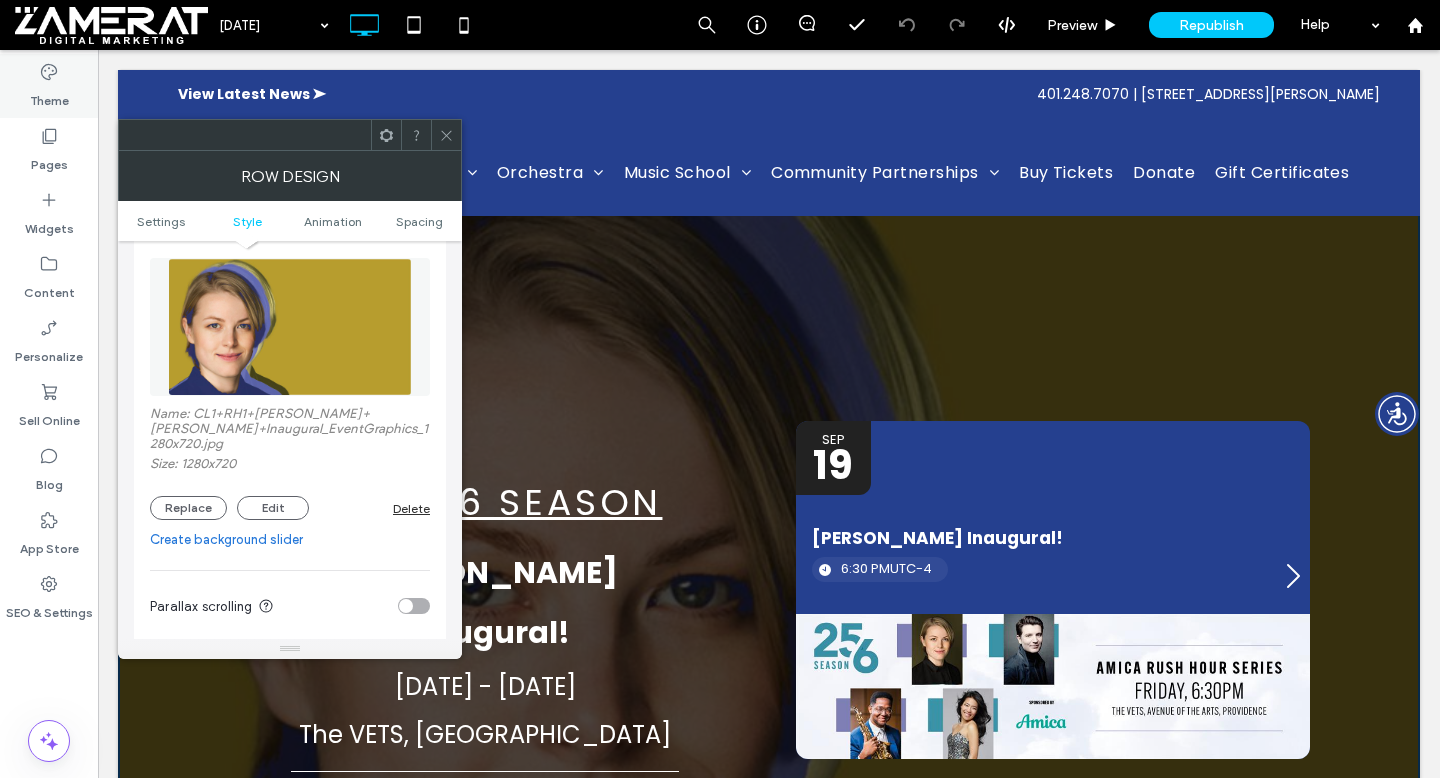 click on "Theme" at bounding box center (49, 86) 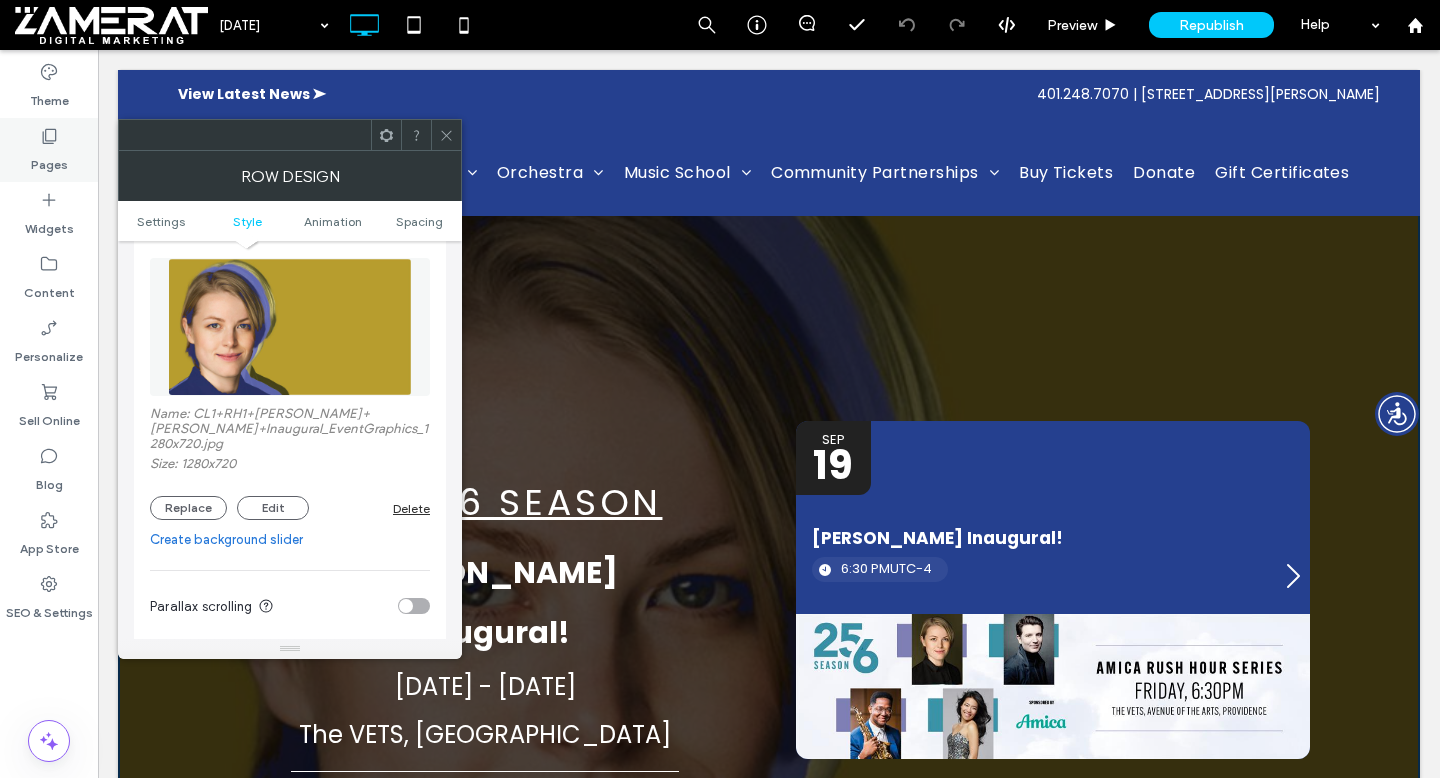 click on "Pages" at bounding box center (49, 160) 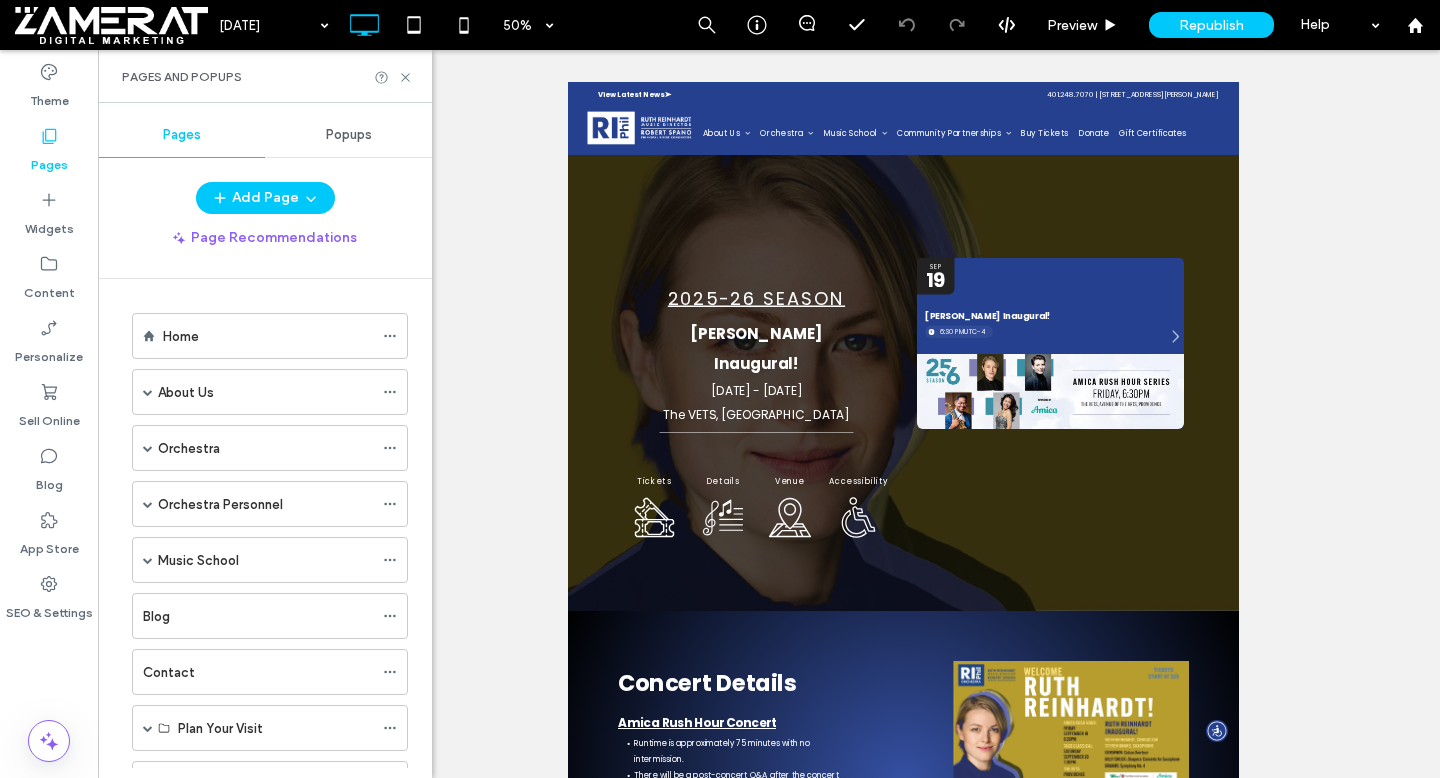 click 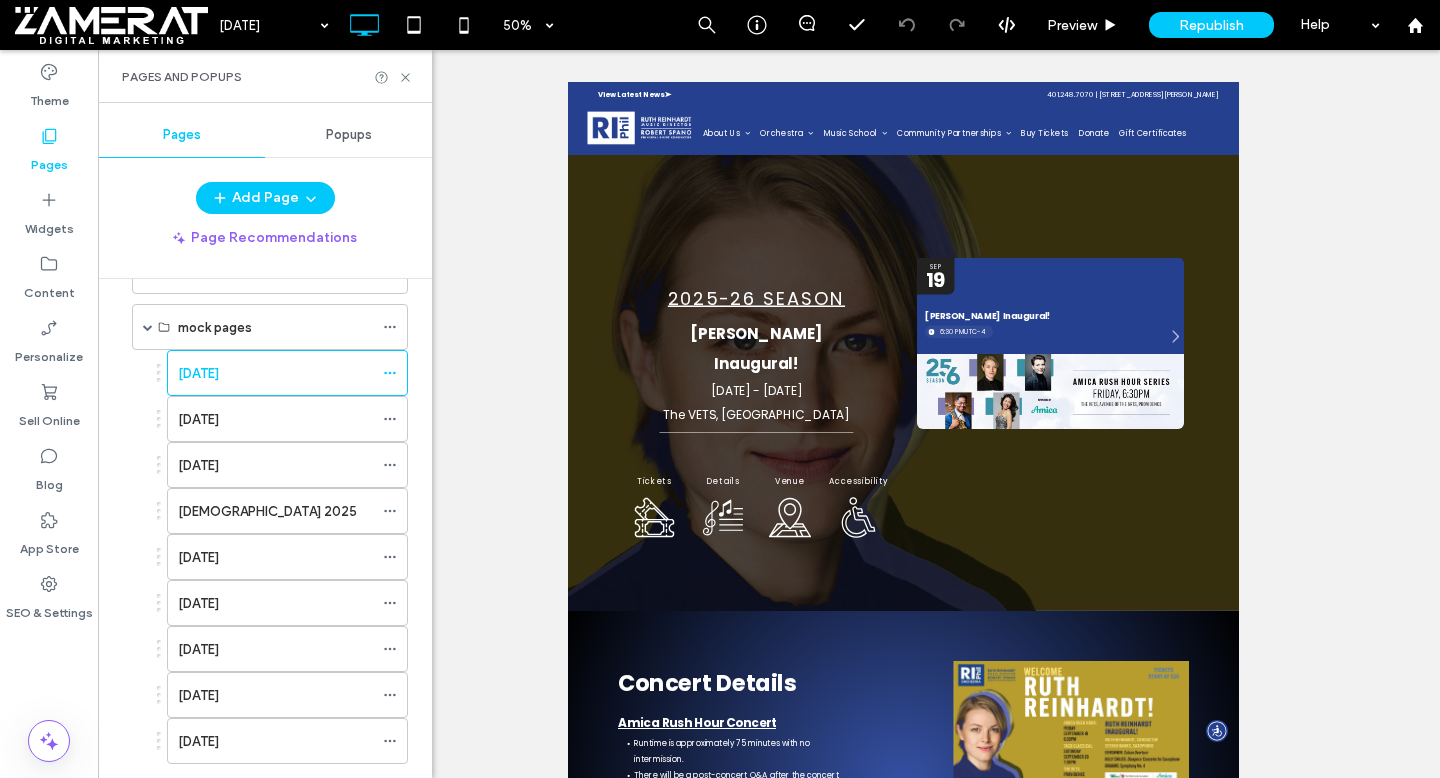 scroll, scrollTop: 3426, scrollLeft: 0, axis: vertical 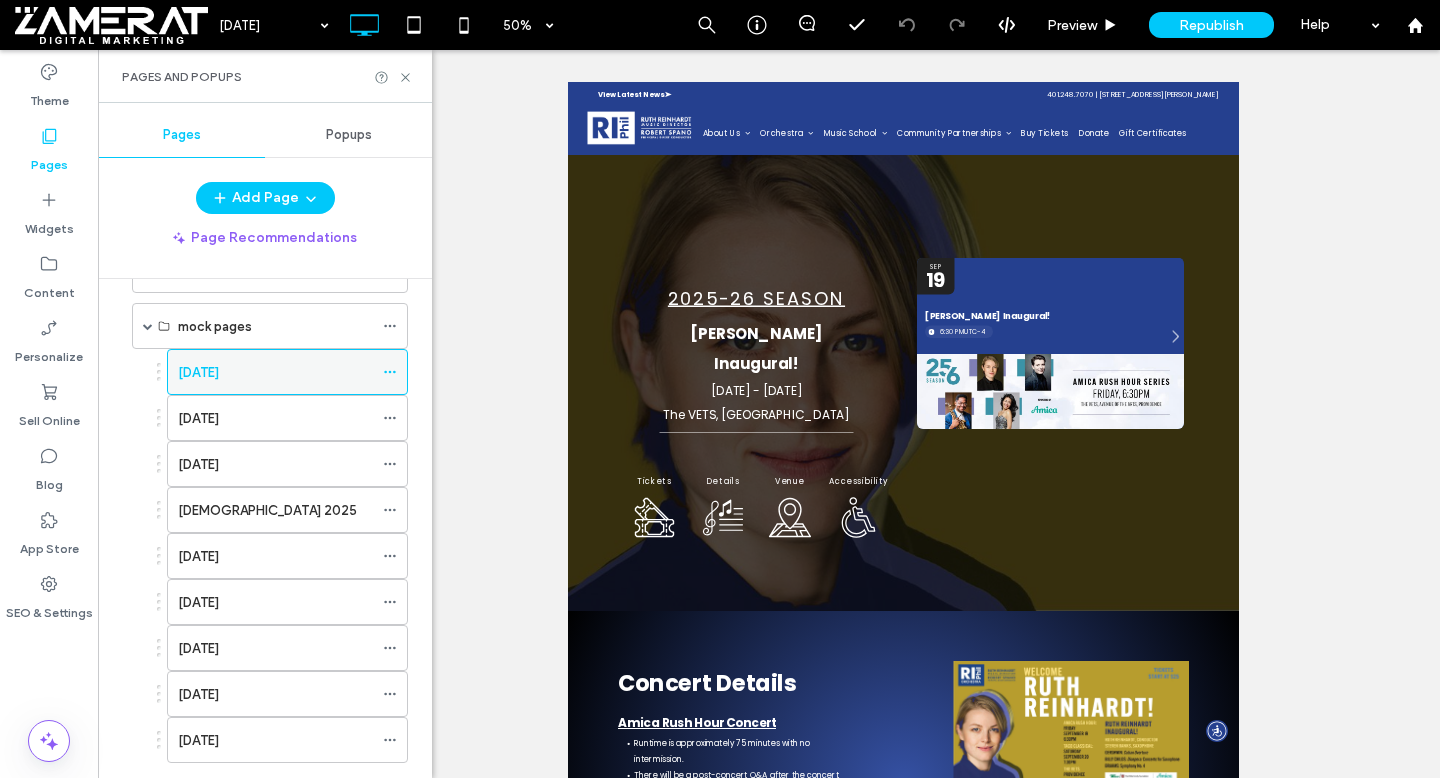 click on "Sep 2025" at bounding box center [275, 372] 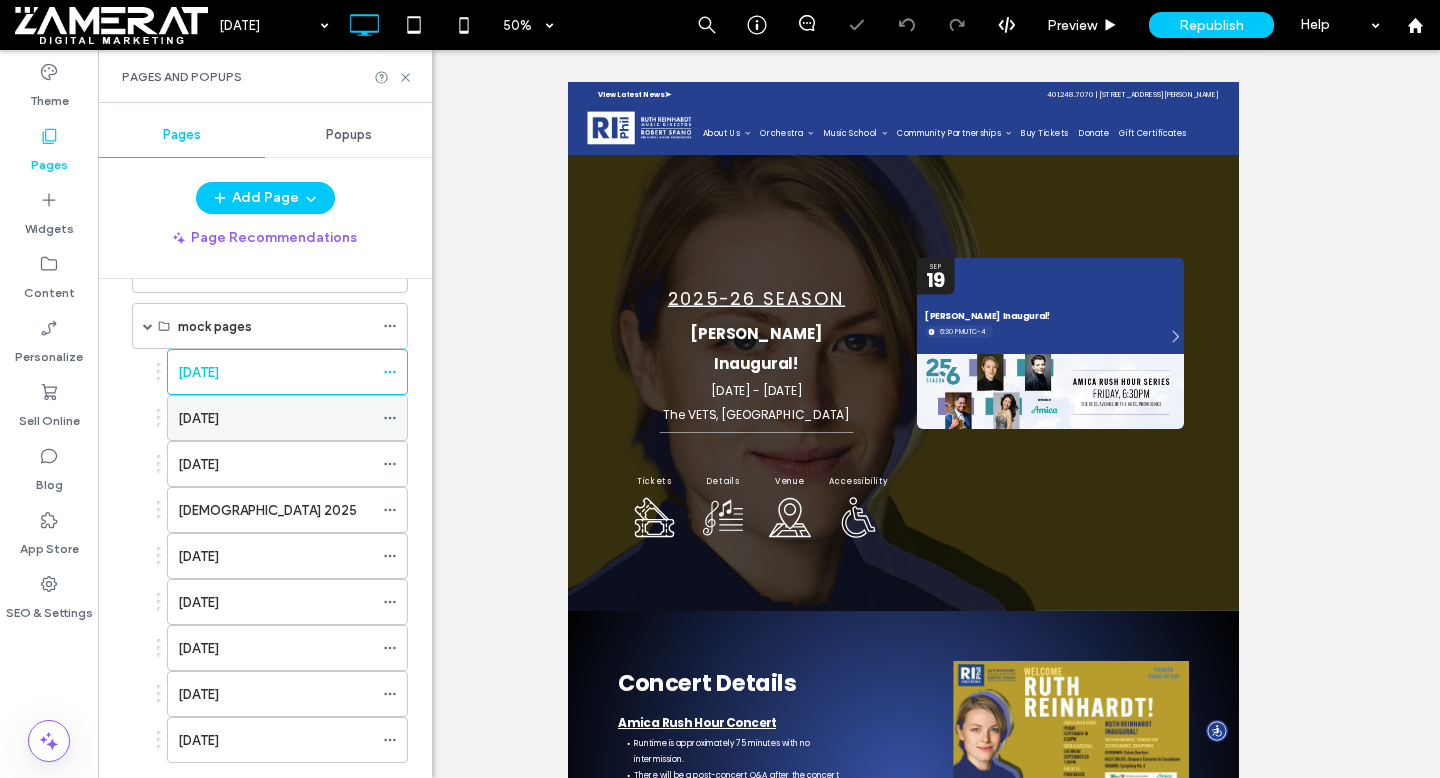click on "October 2025" at bounding box center (275, 418) 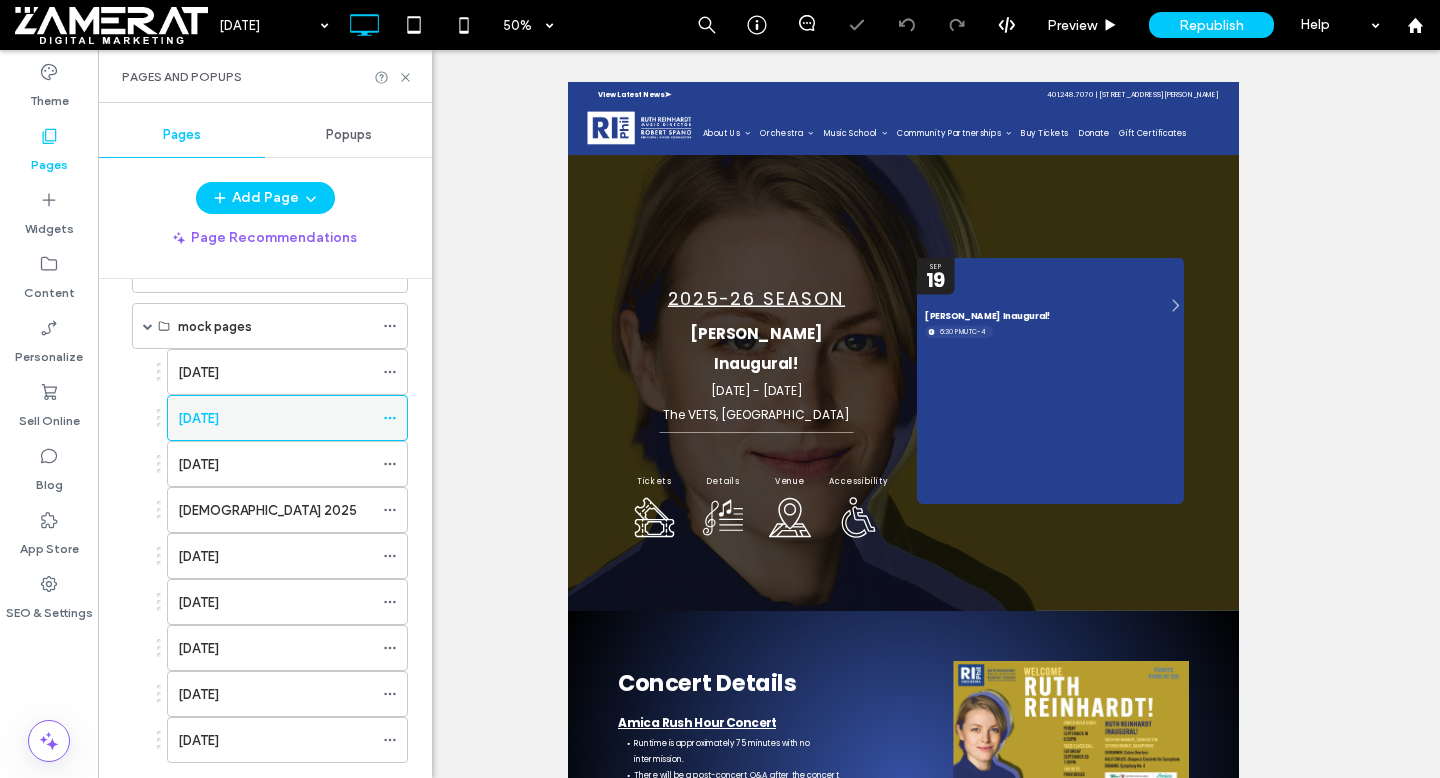 scroll, scrollTop: 0, scrollLeft: 0, axis: both 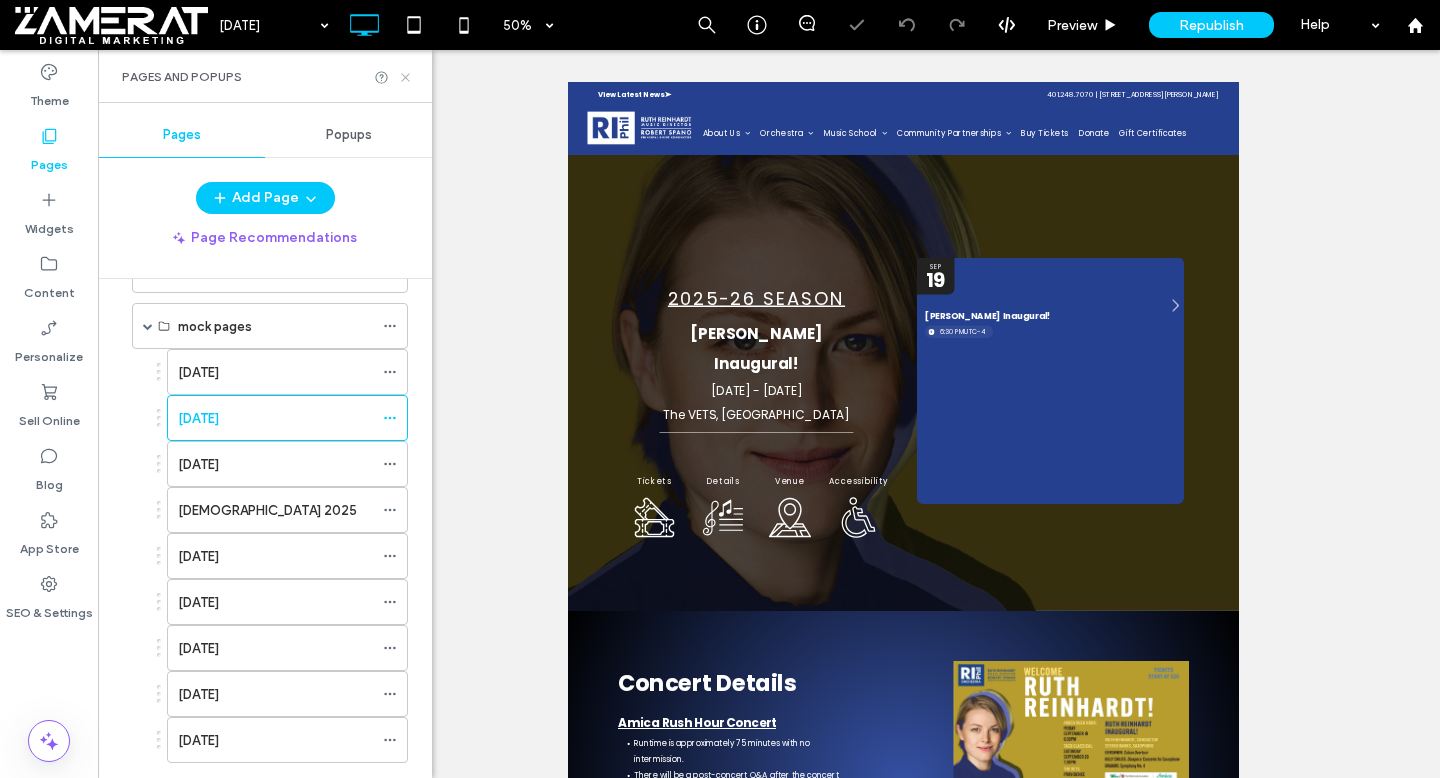 click 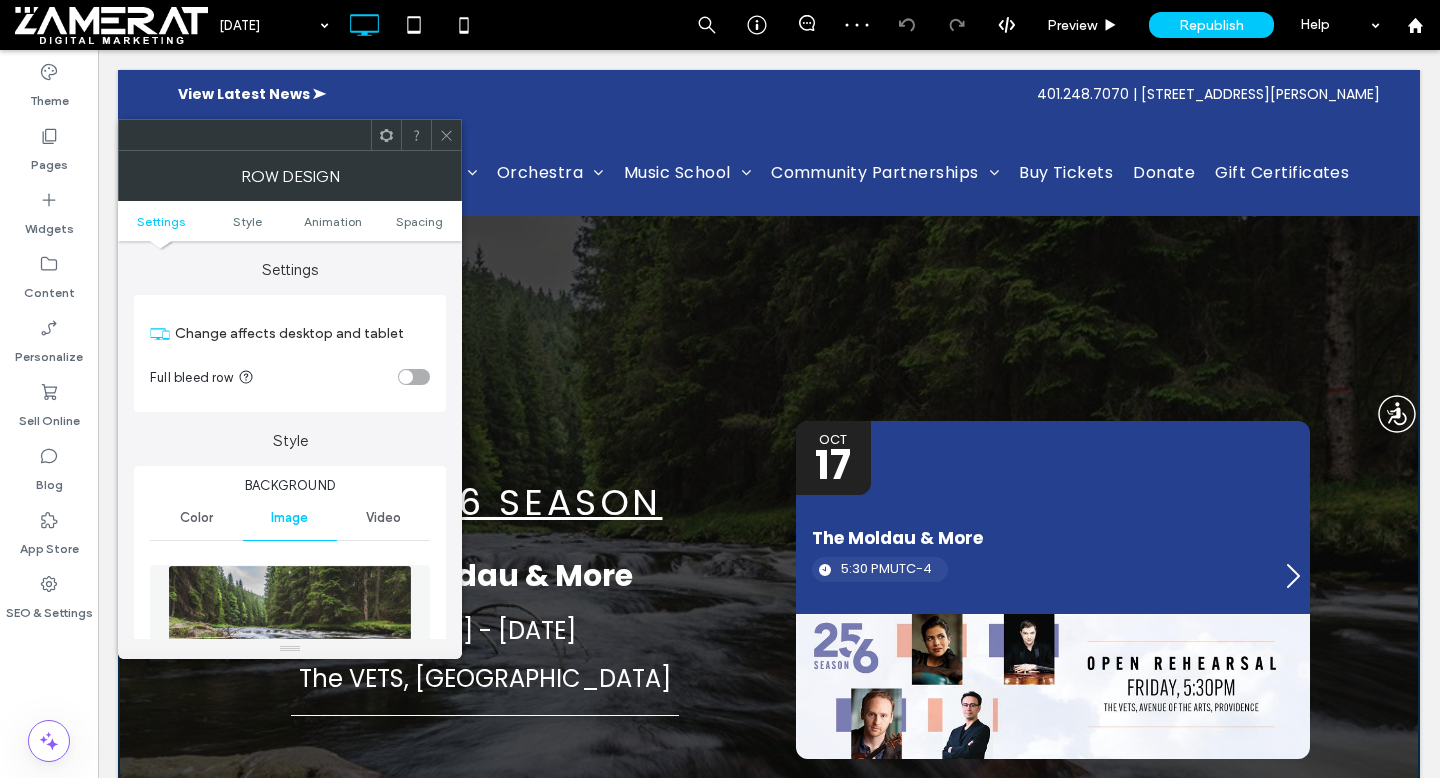 scroll, scrollTop: 0, scrollLeft: 0, axis: both 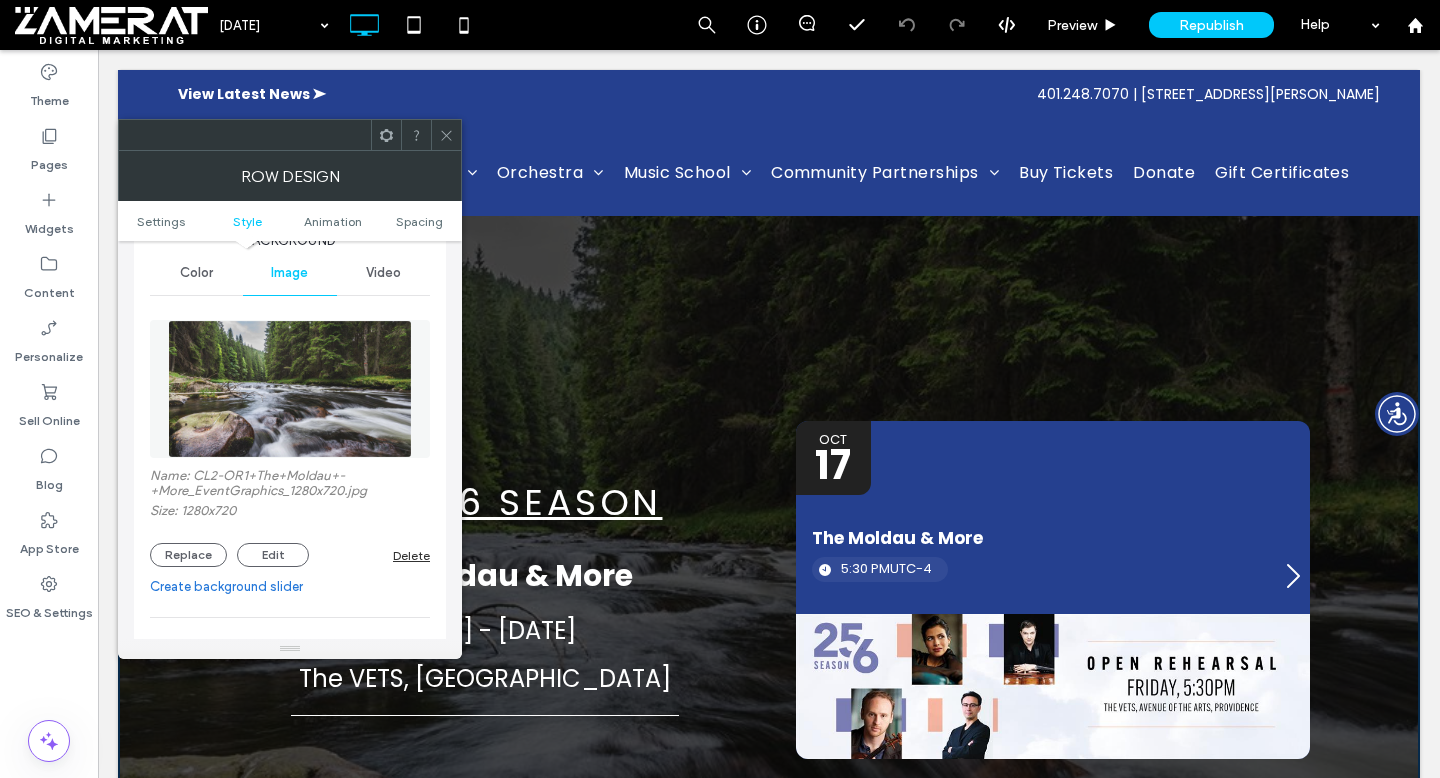 click at bounding box center (446, 135) 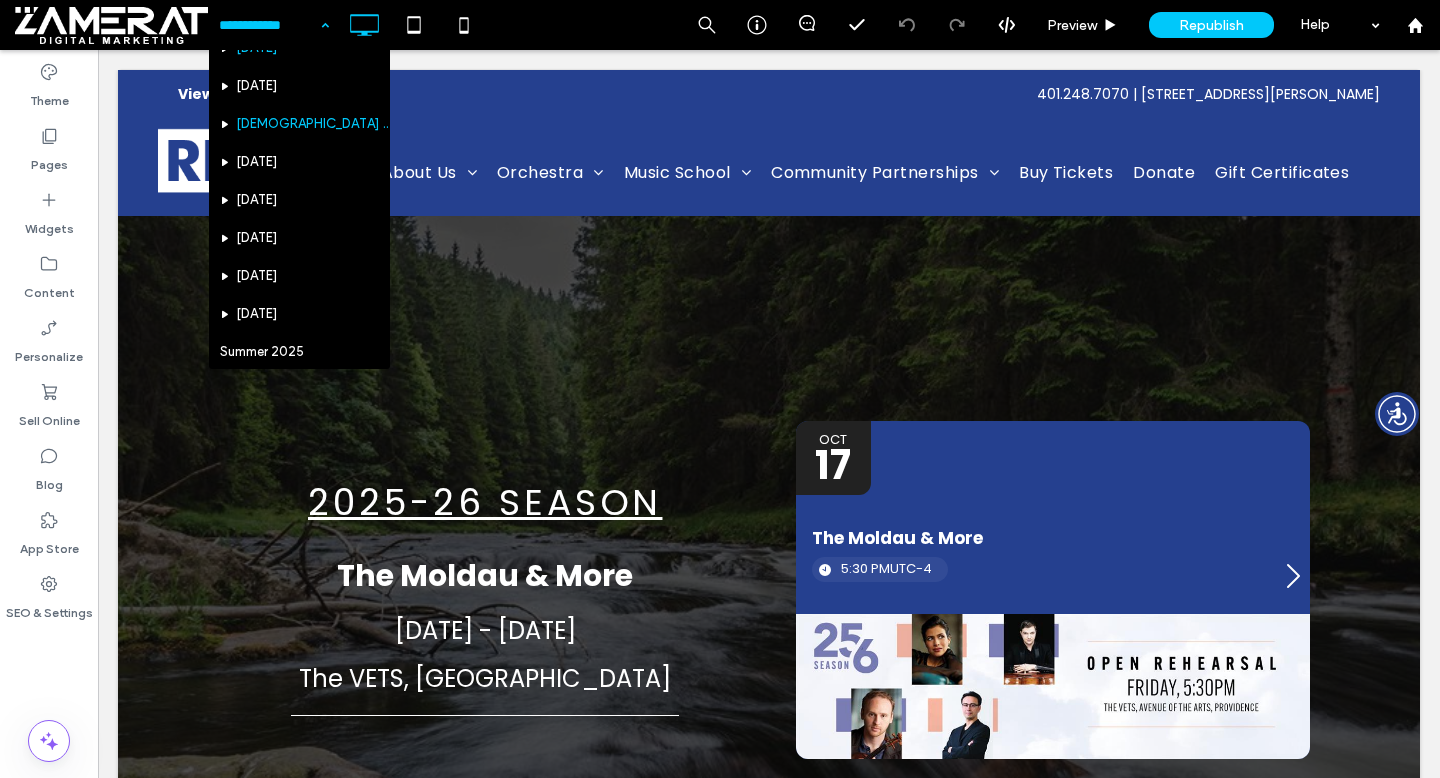 scroll, scrollTop: 6316, scrollLeft: 0, axis: vertical 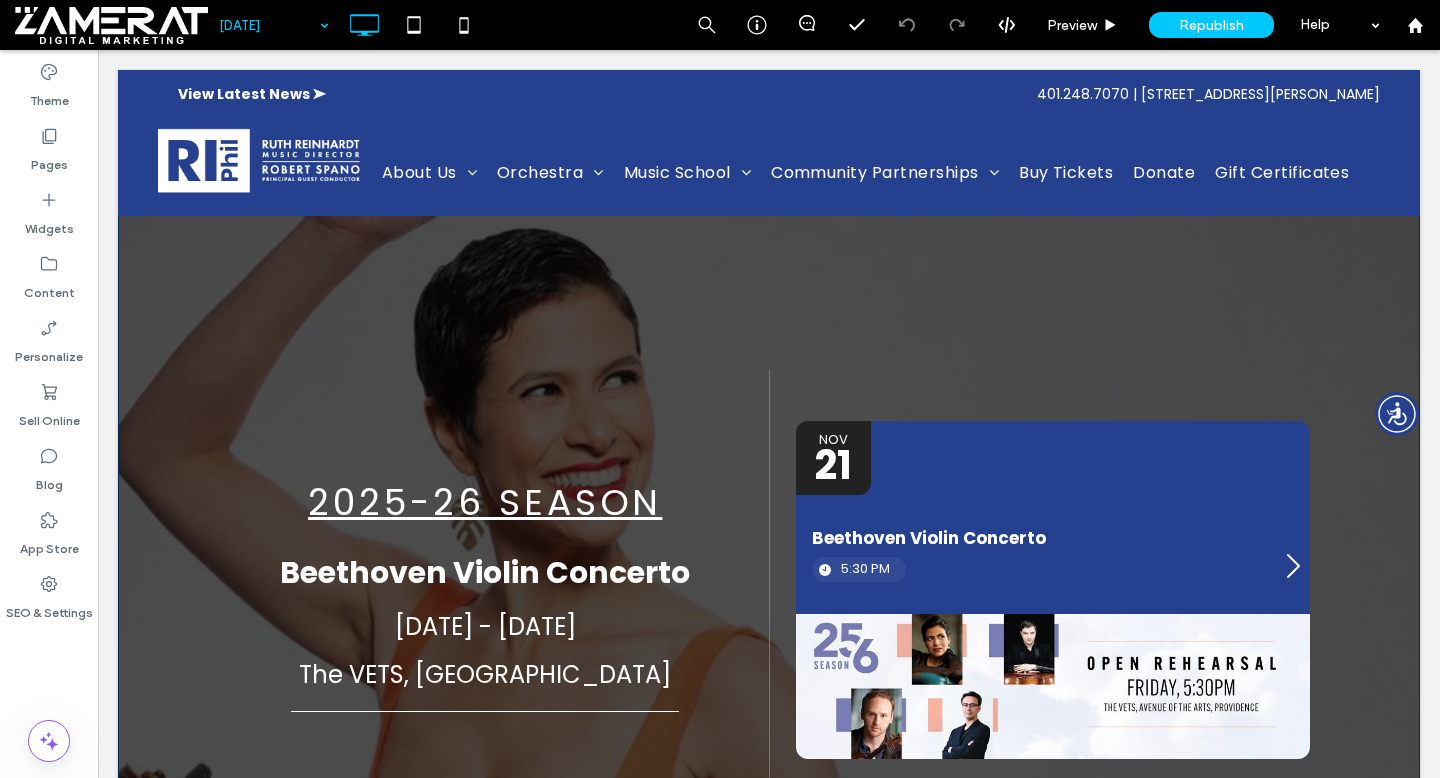 click on "2025-26 SEASON
Beethoven Violin Concerto November 21 - 22, 2025 The VETS, Providence
Tickets
Click To Paste
Details
Click To Paste
Venue
Click To Paste
Accessibility
Click To Paste
Click To Paste
Dates Event Type Location Nov 21 Beethoven Violin Concerto 5:30 PM Nov 22 Beethoven Violin Concerto 7:30 PM
Panel only seen by widget owner
Edit widget Views 0%" at bounding box center [769, 582] 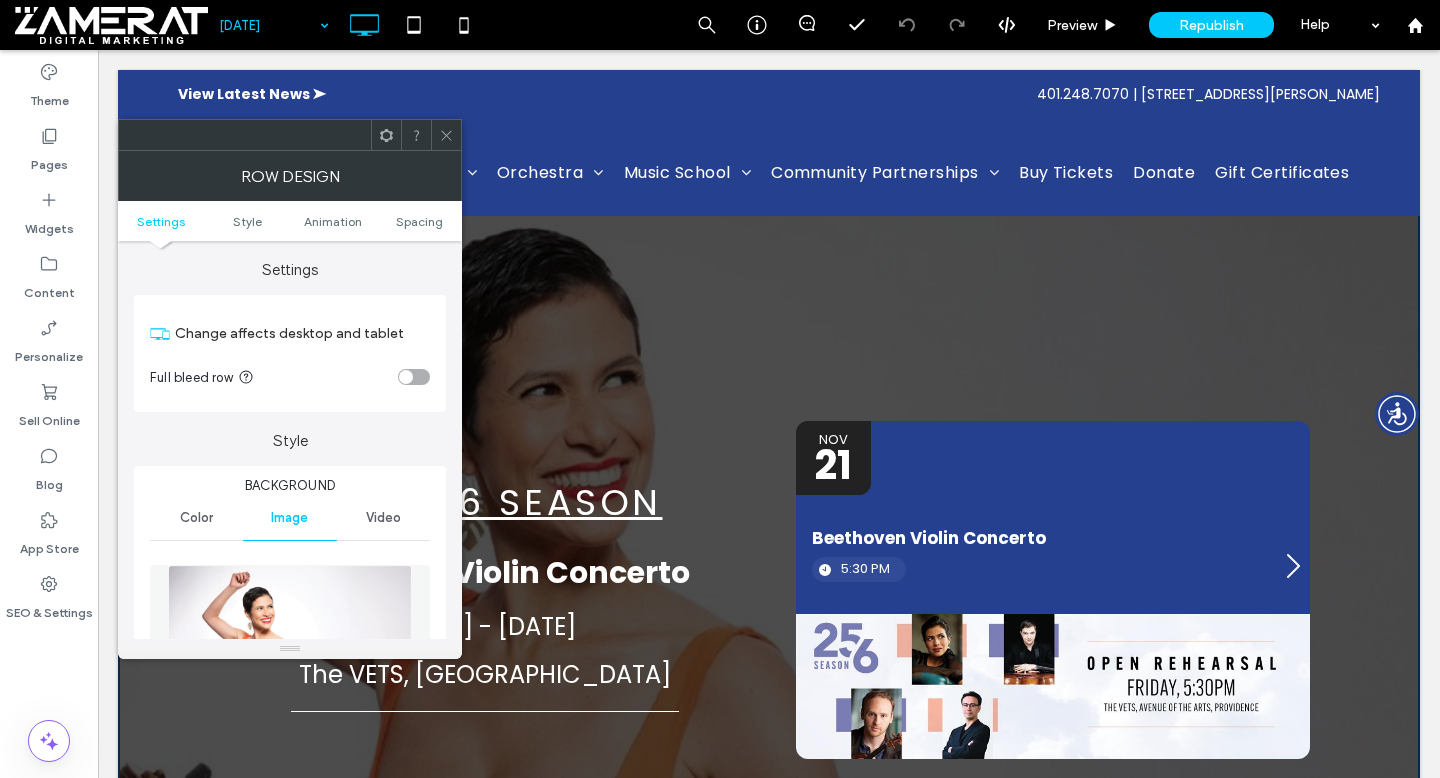 click on "Change affects desktop and tablet Full bleed row" at bounding box center (290, 353) 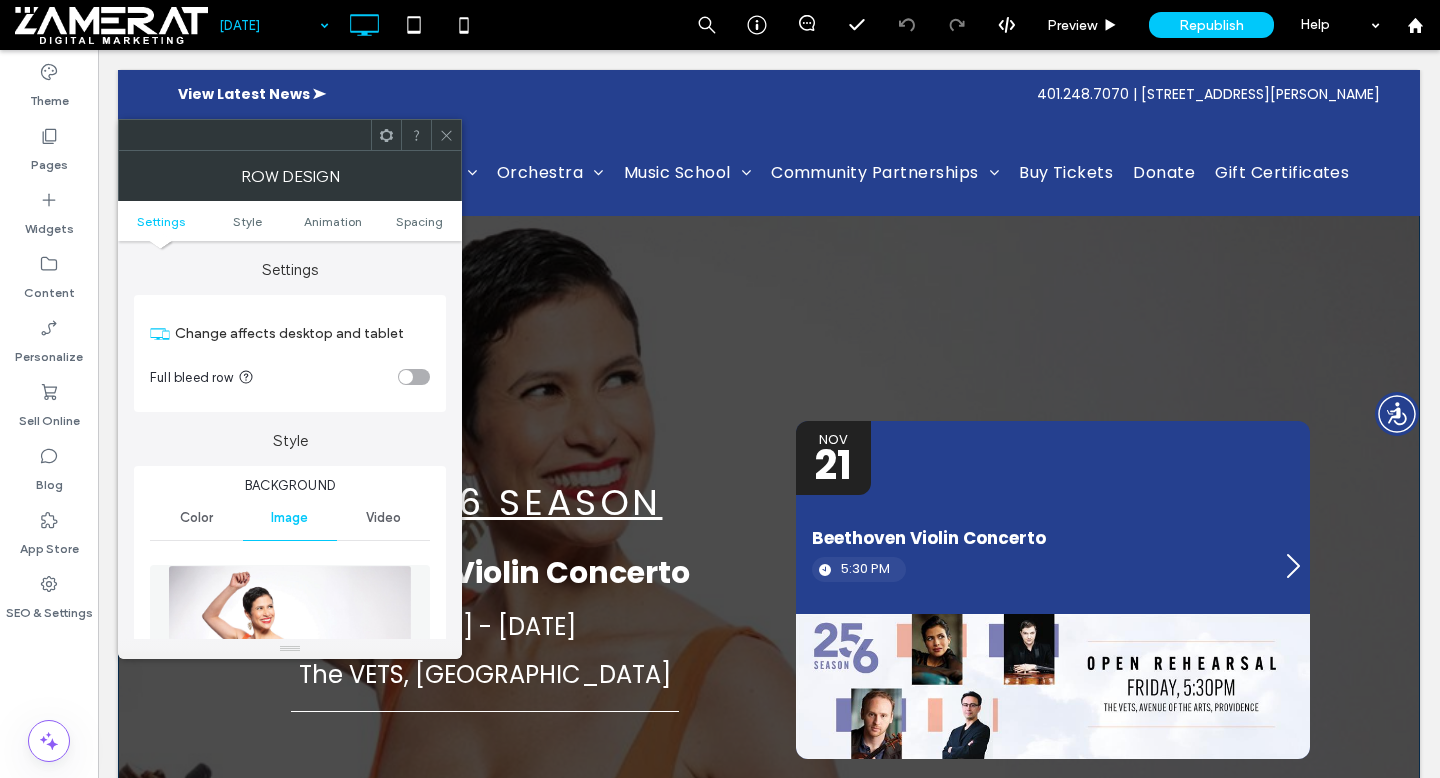 scroll, scrollTop: 274, scrollLeft: 0, axis: vertical 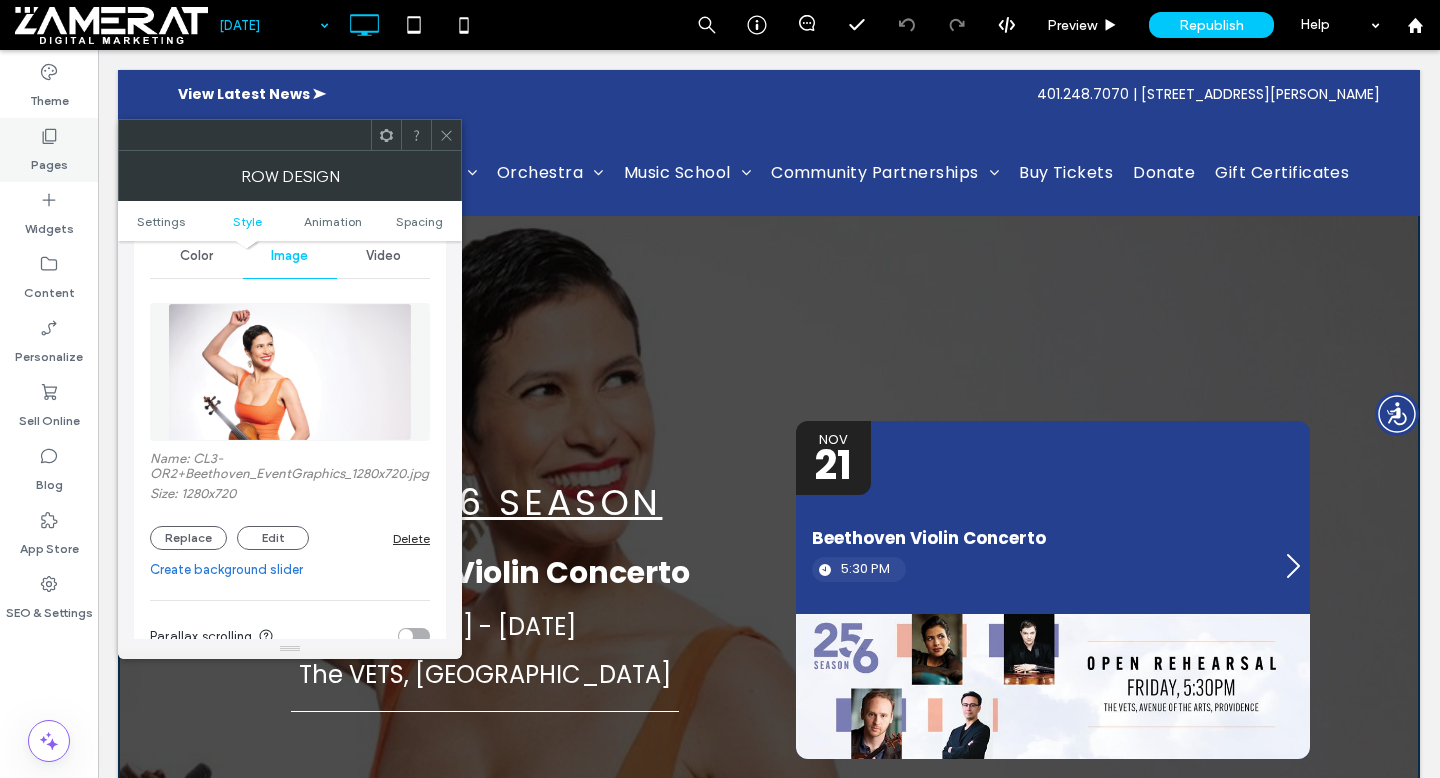 click on "Pages" at bounding box center (49, 150) 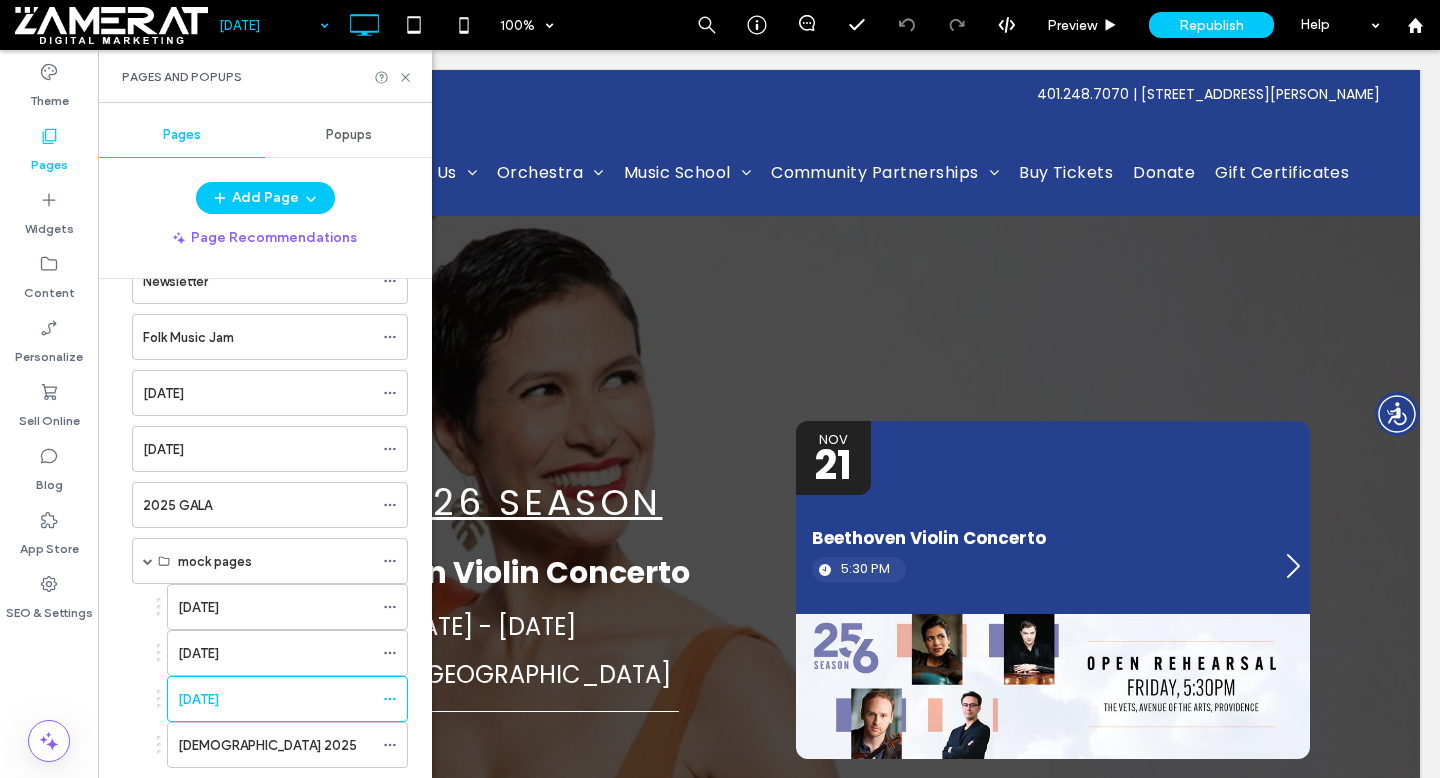 scroll, scrollTop: 3527, scrollLeft: 0, axis: vertical 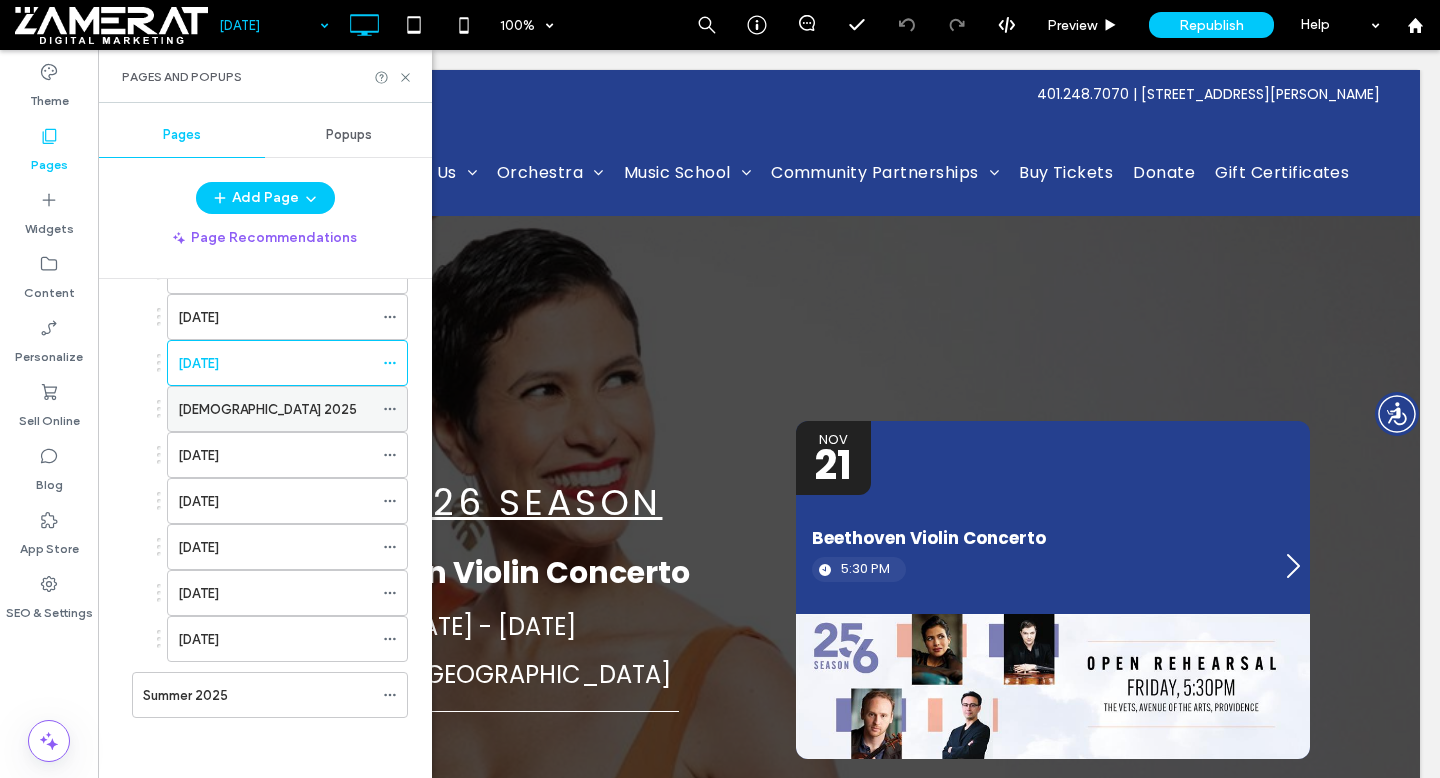 click on "Messiah 2025" at bounding box center (267, 409) 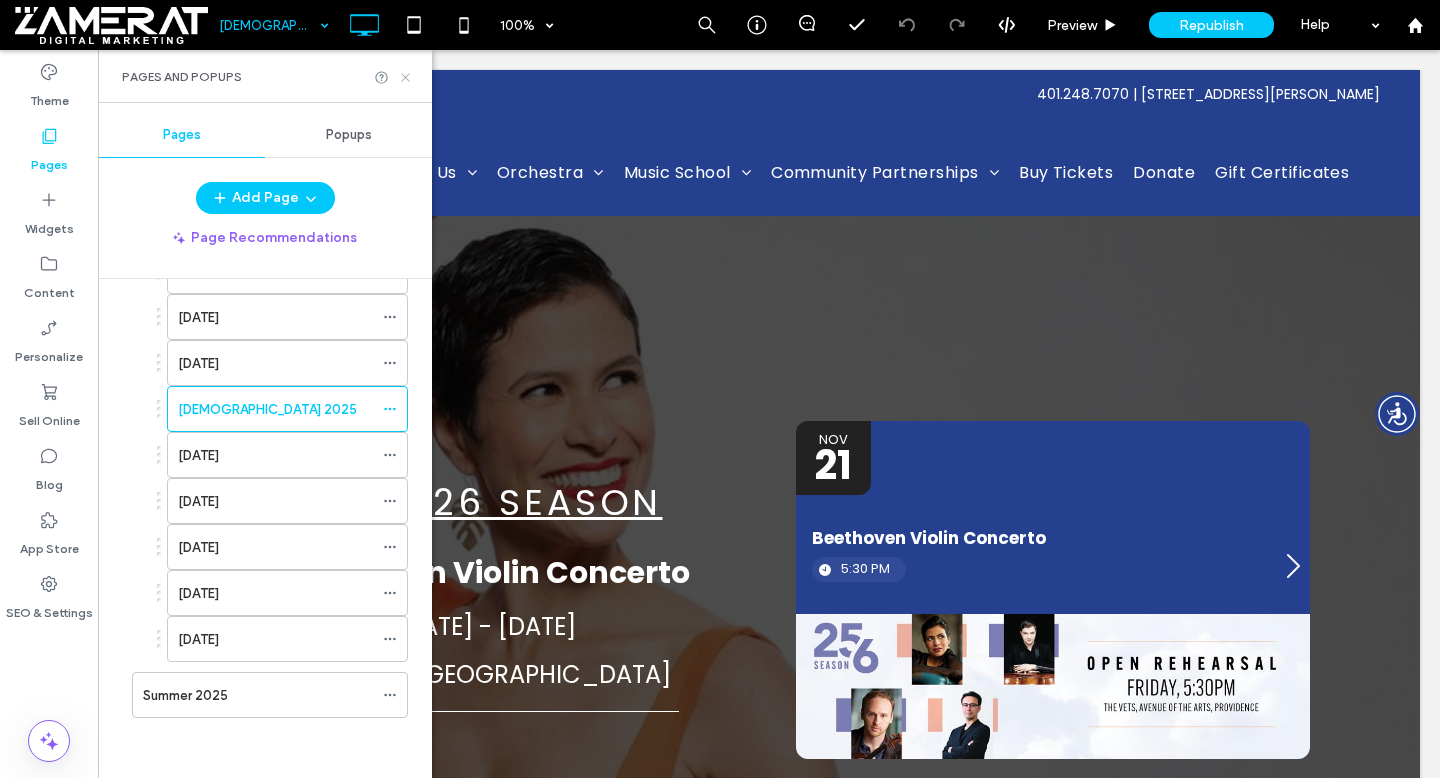 click 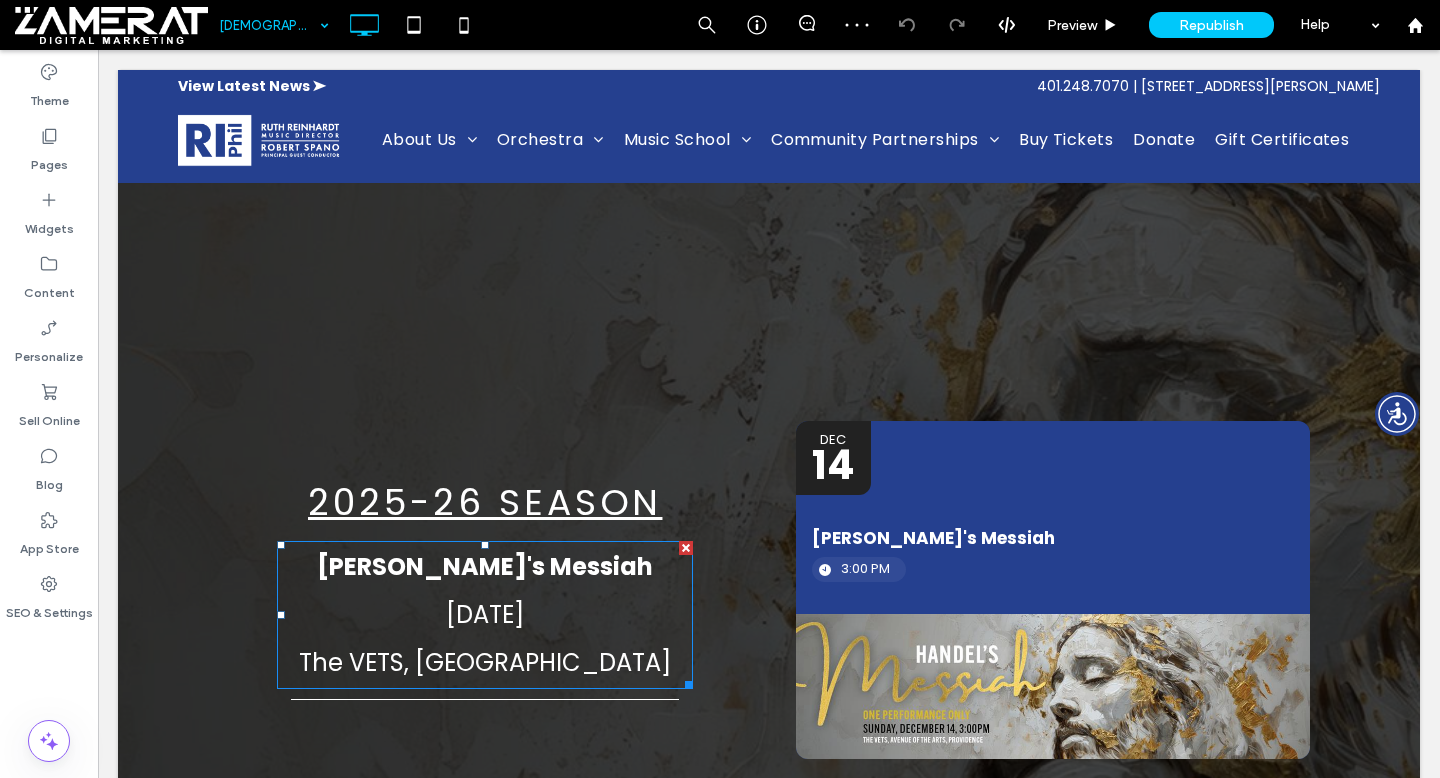 scroll, scrollTop: 225, scrollLeft: 0, axis: vertical 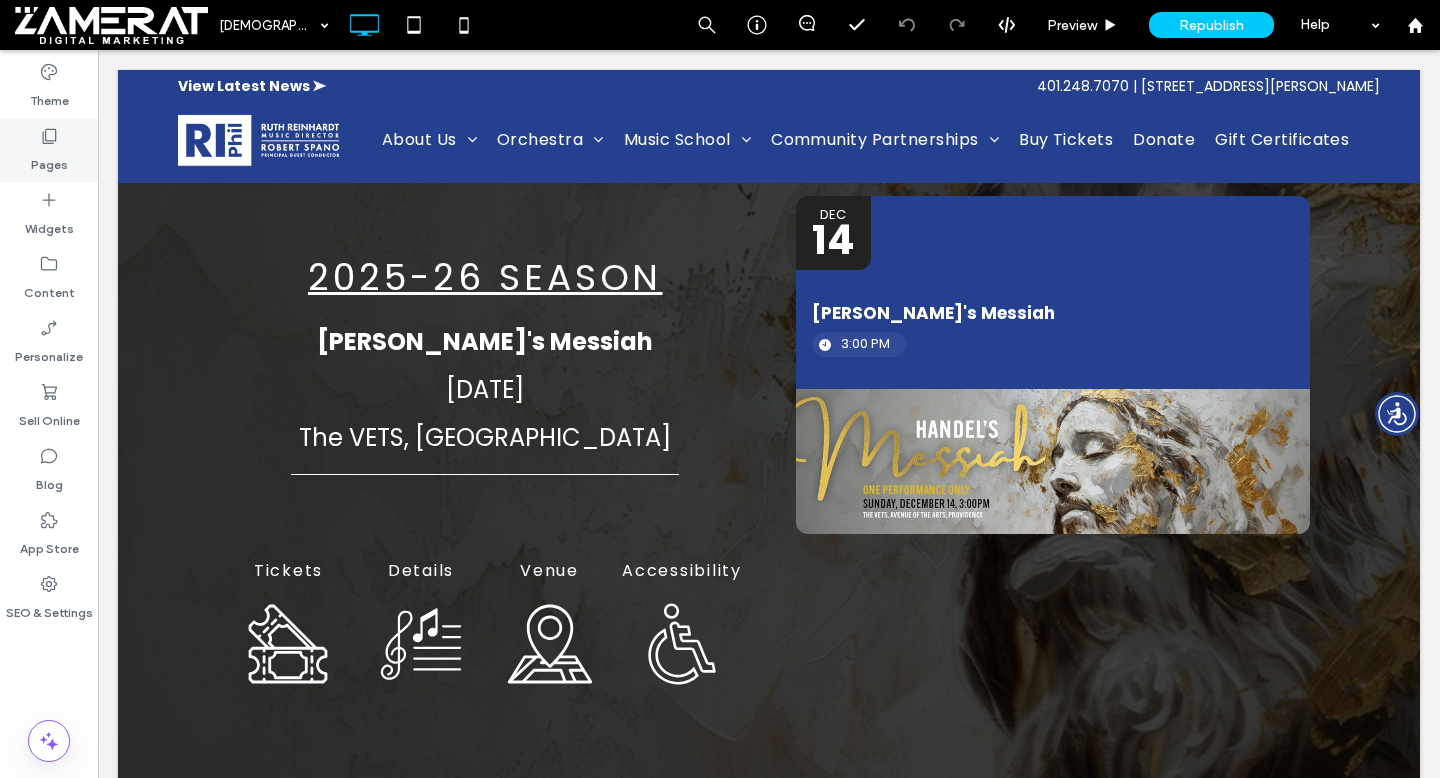 click on "Pages" at bounding box center (49, 150) 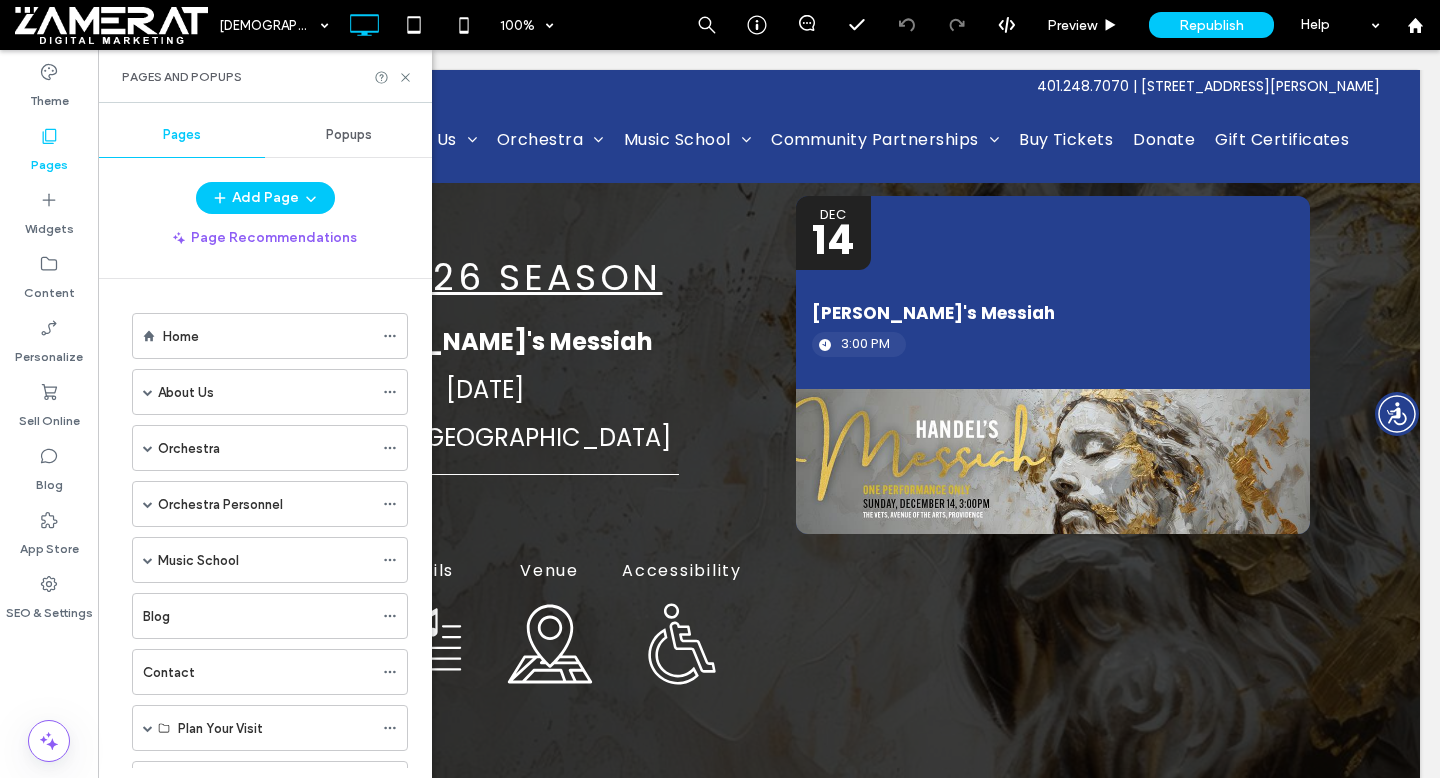 scroll, scrollTop: 225, scrollLeft: 0, axis: vertical 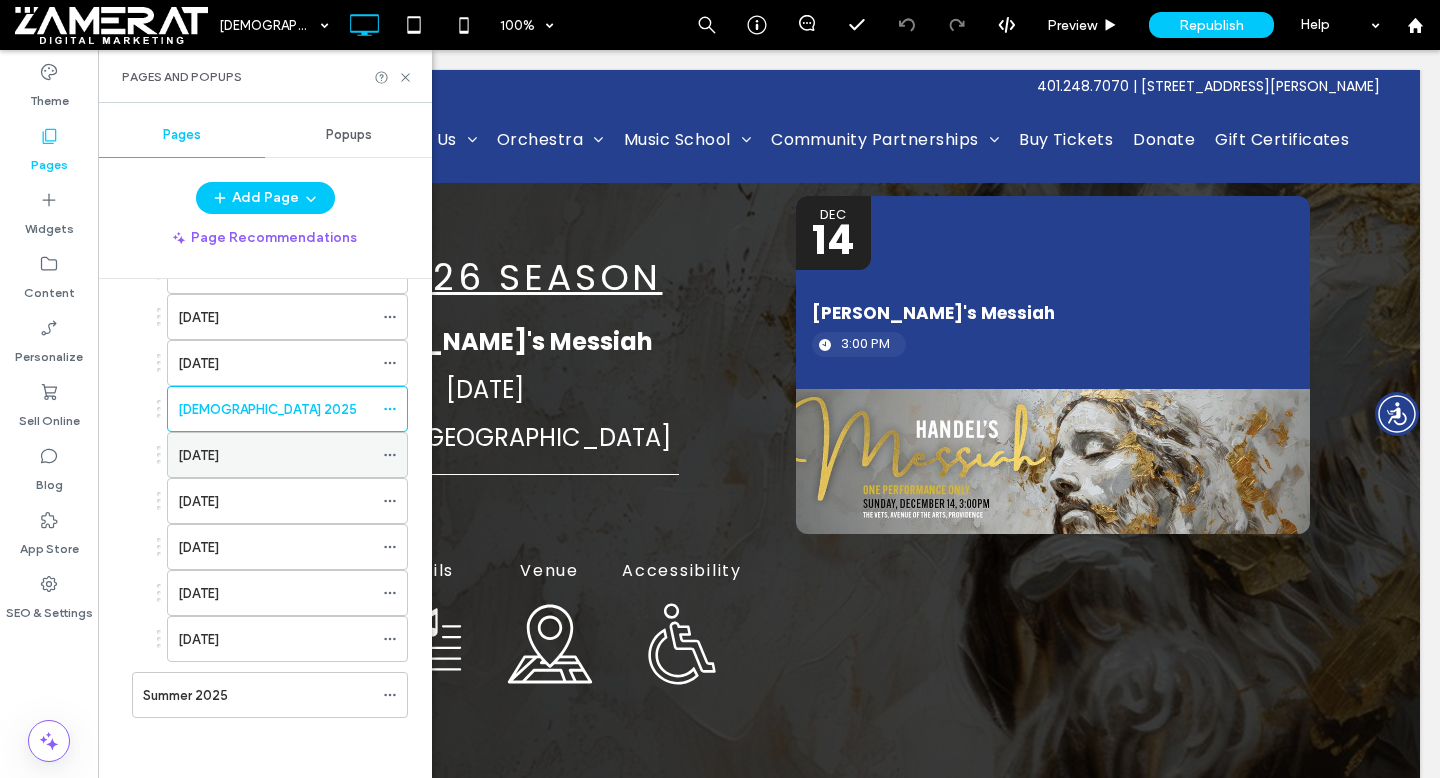 click on "[DATE]" at bounding box center (275, 455) 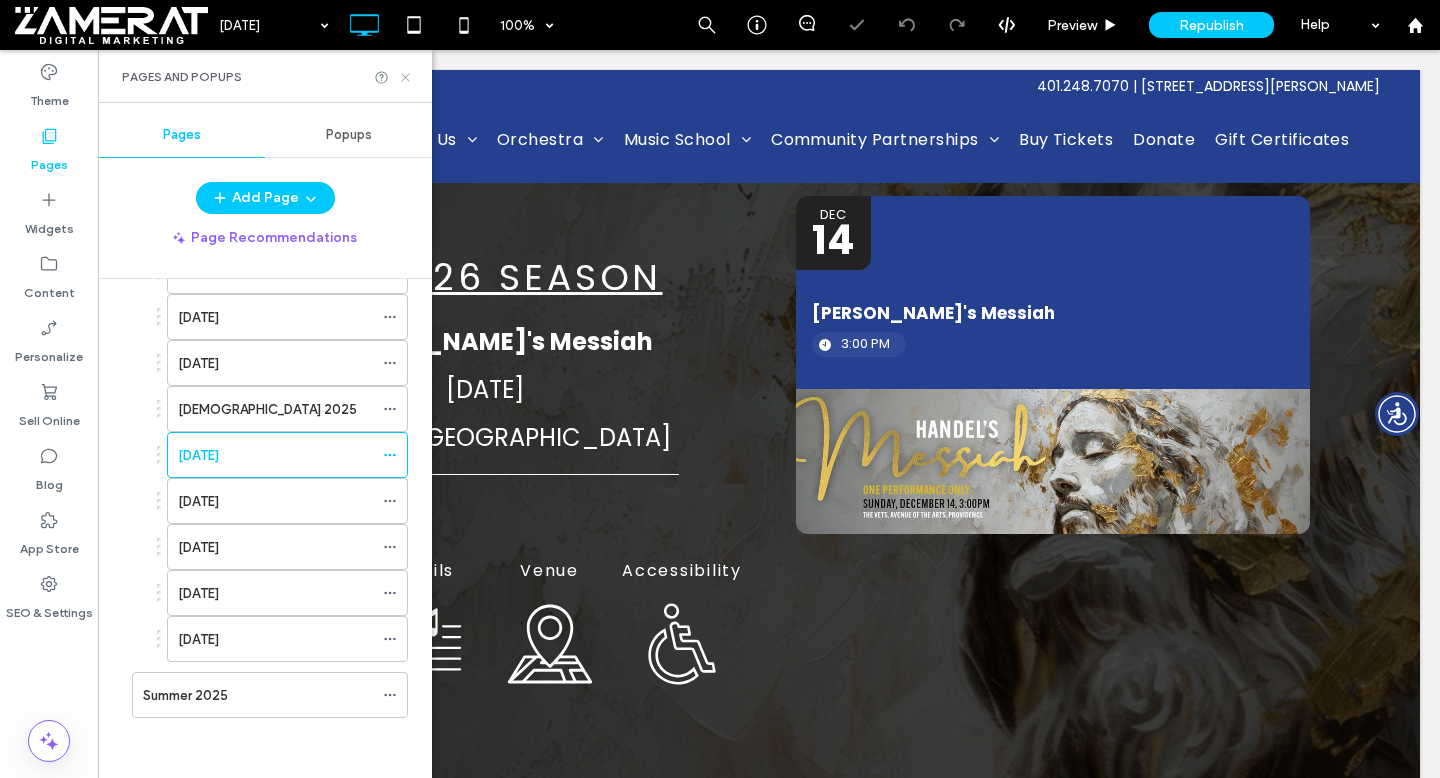 click 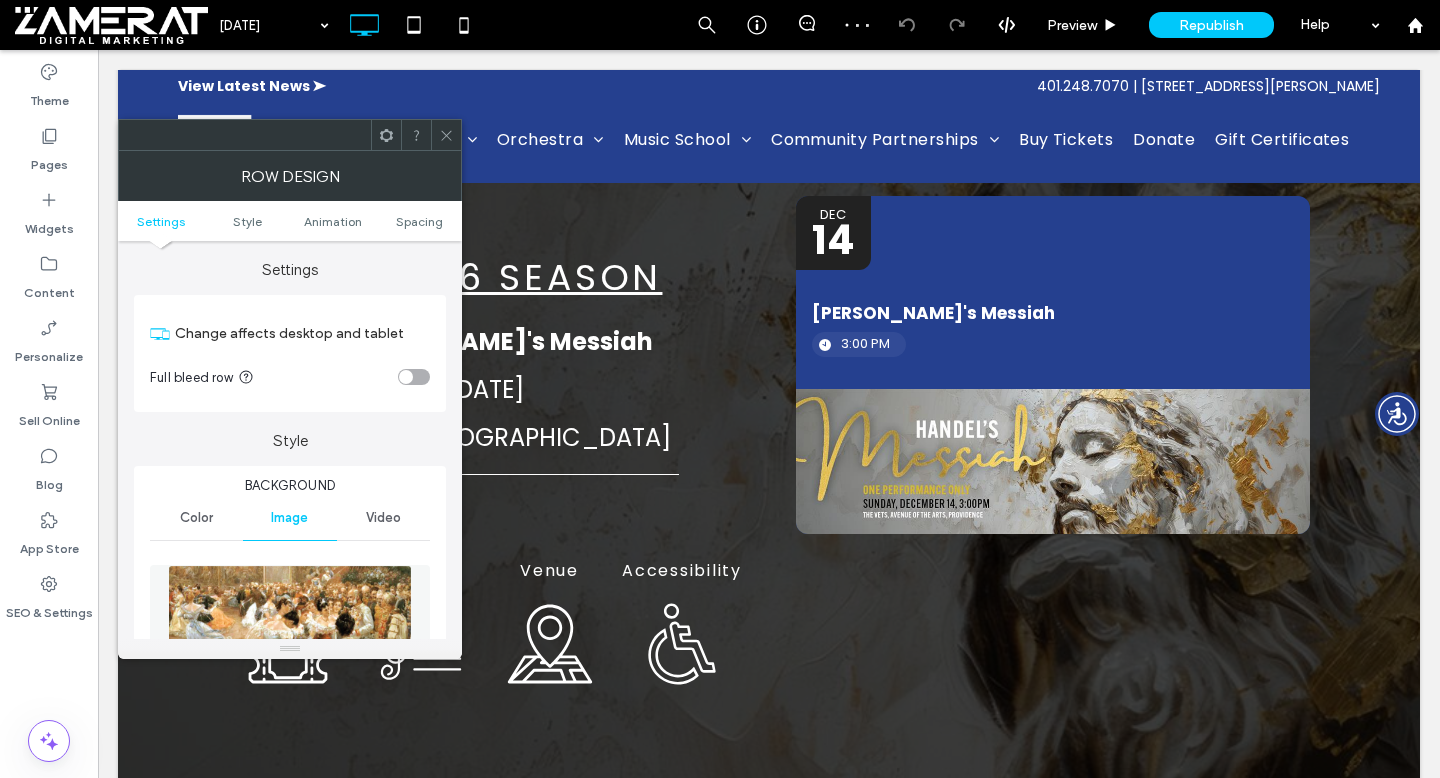 scroll, scrollTop: 104, scrollLeft: 0, axis: vertical 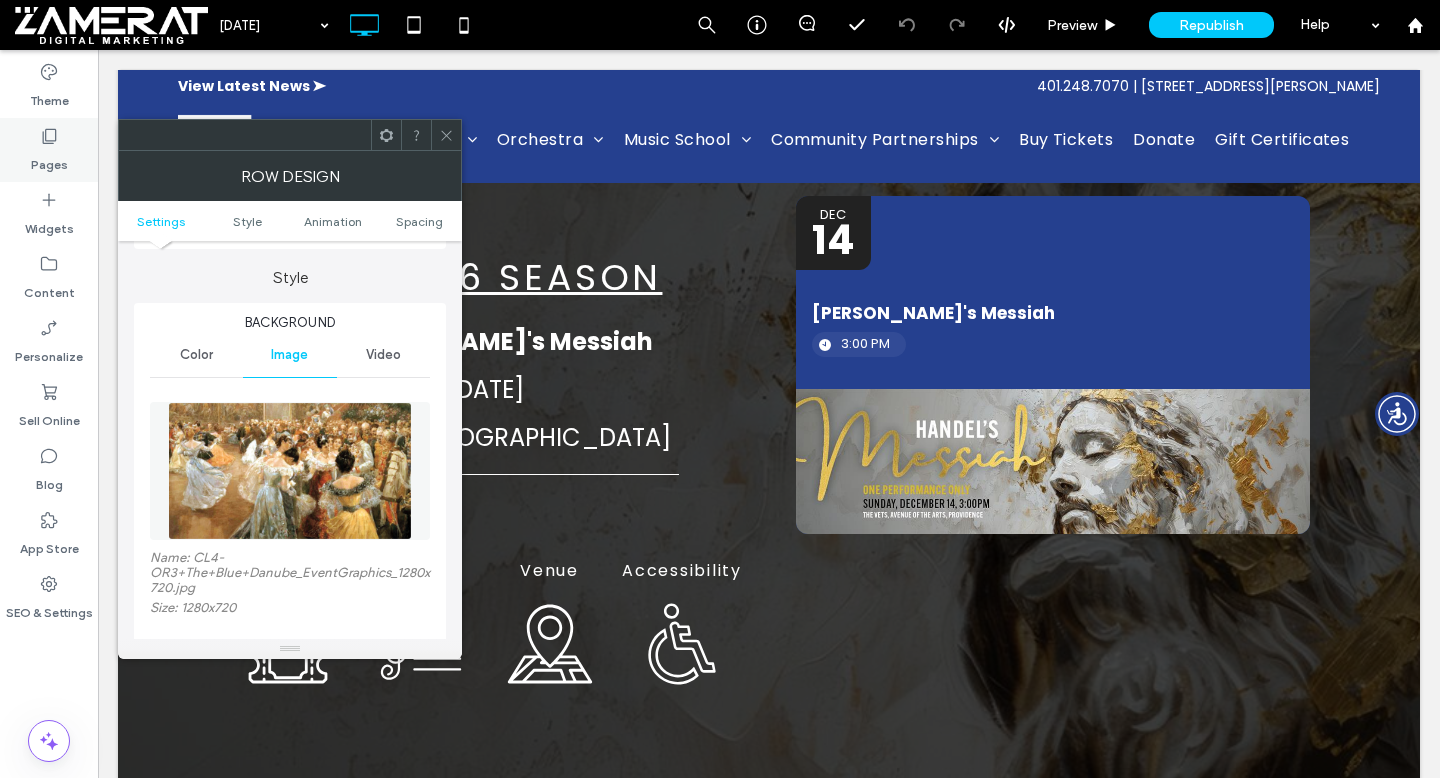 click on "Pages" at bounding box center [49, 160] 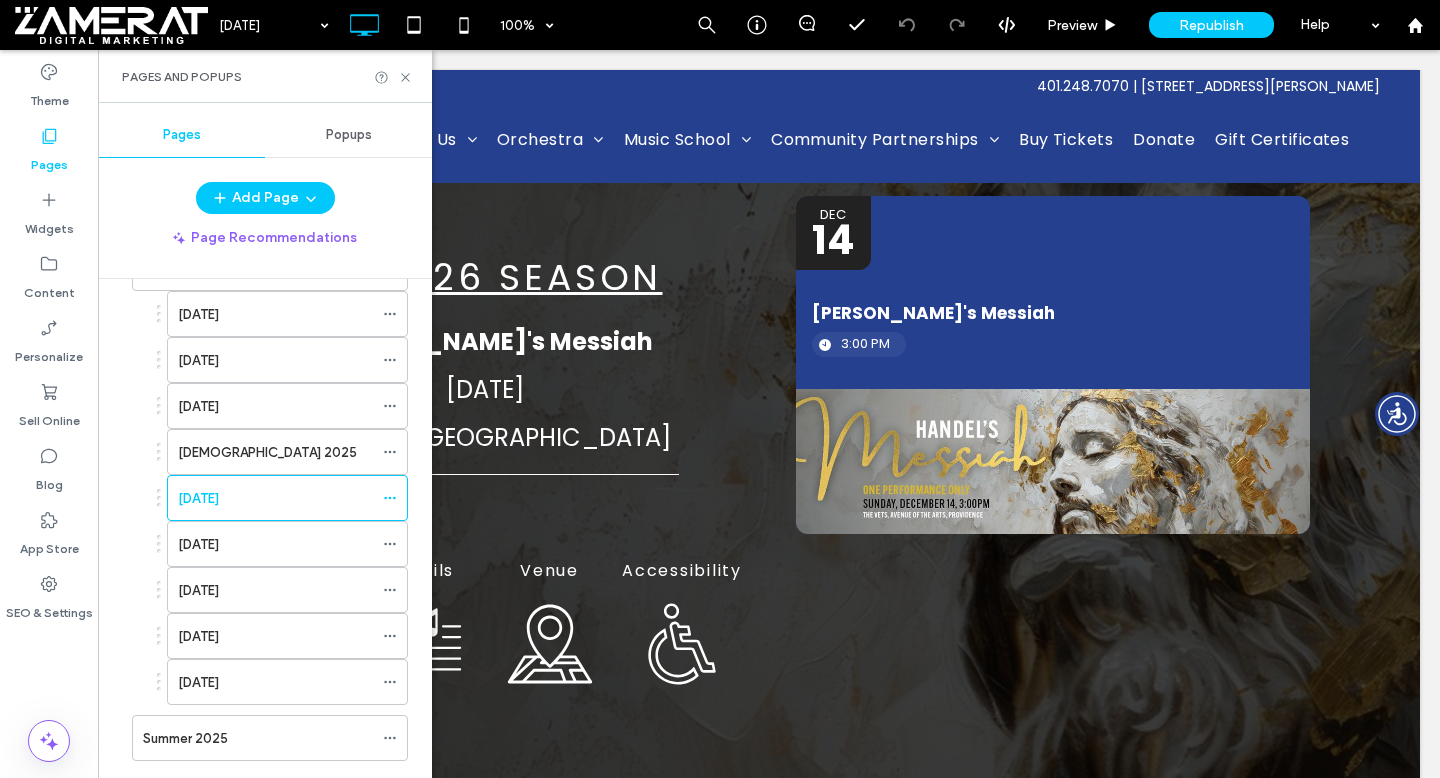 scroll, scrollTop: 3527, scrollLeft: 0, axis: vertical 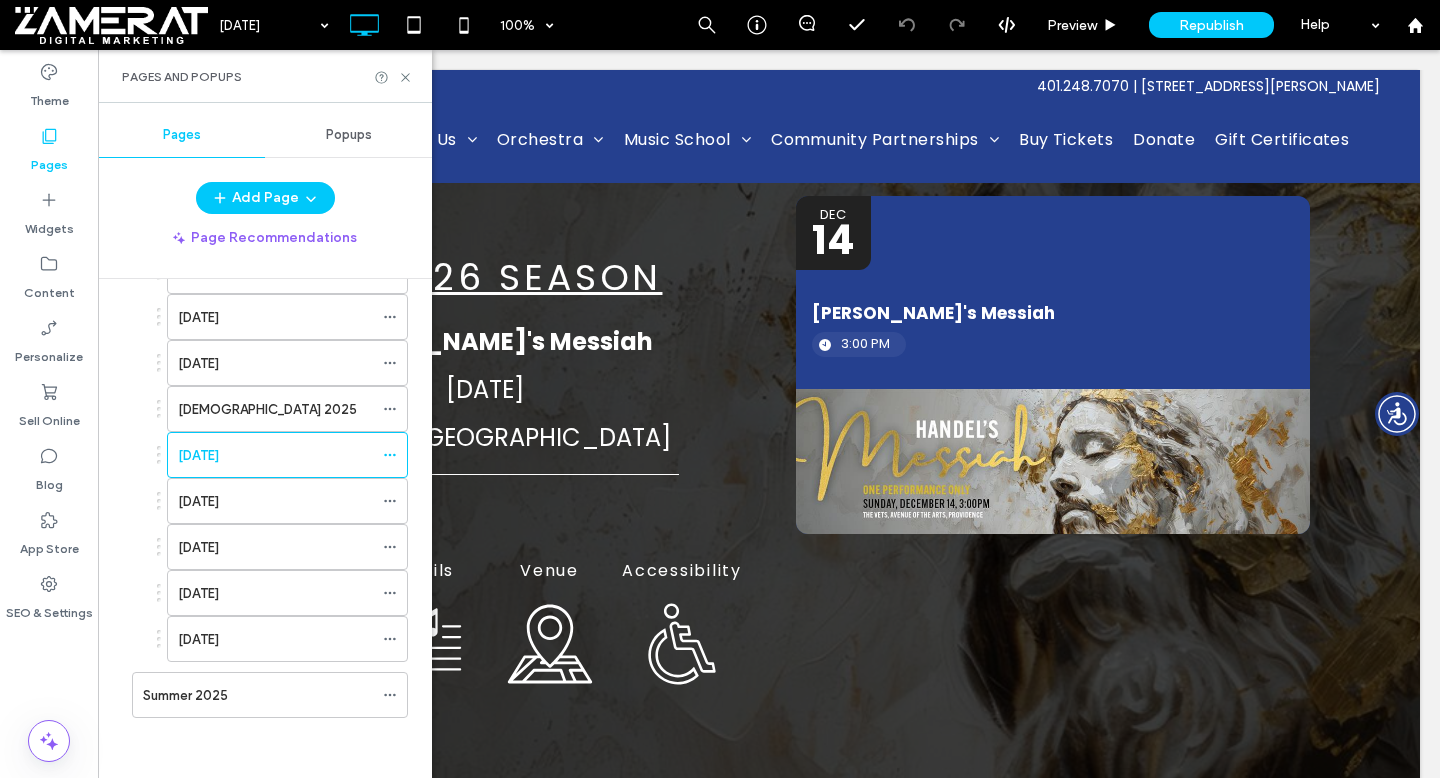 click on "January 2026" at bounding box center (275, 455) 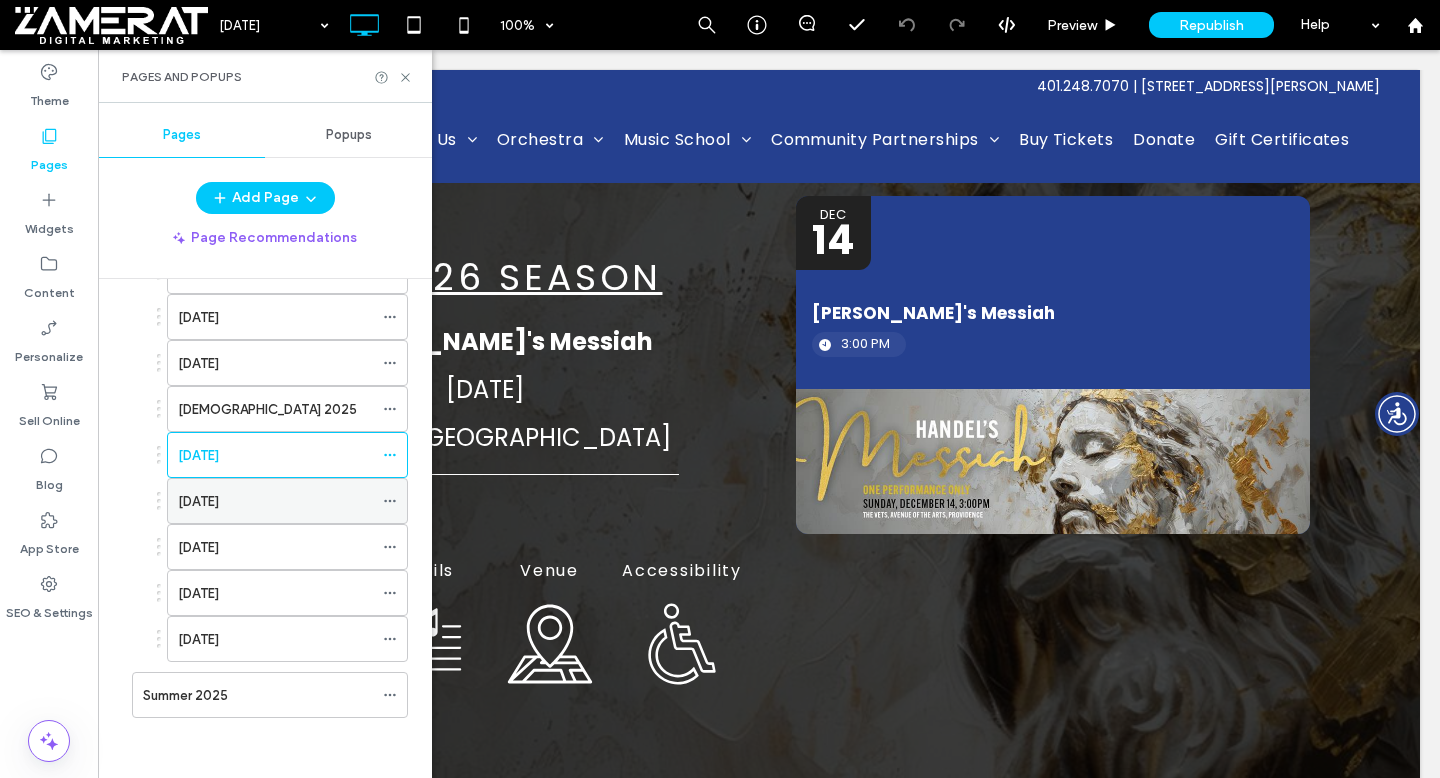 click on "February 2026" at bounding box center [275, 501] 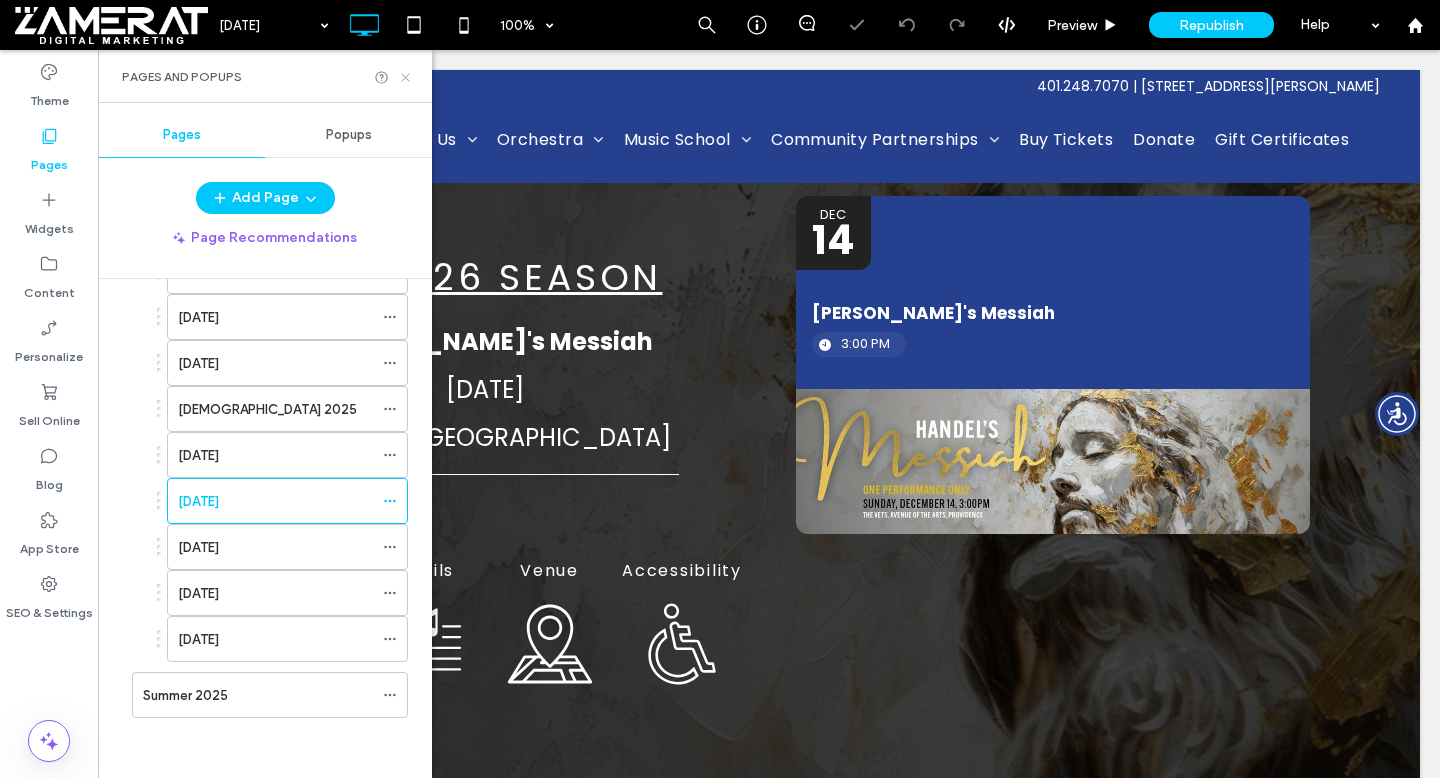 click 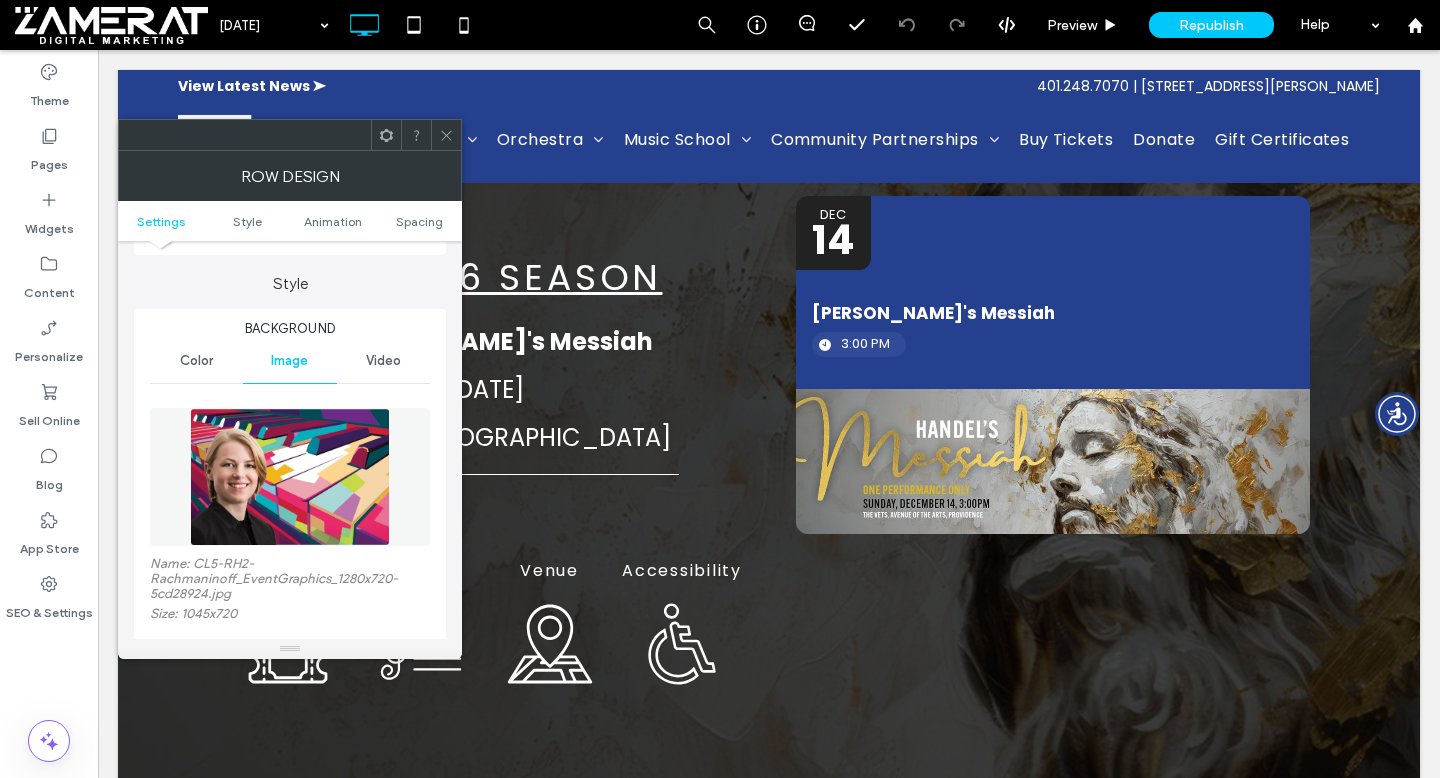 scroll, scrollTop: 208, scrollLeft: 0, axis: vertical 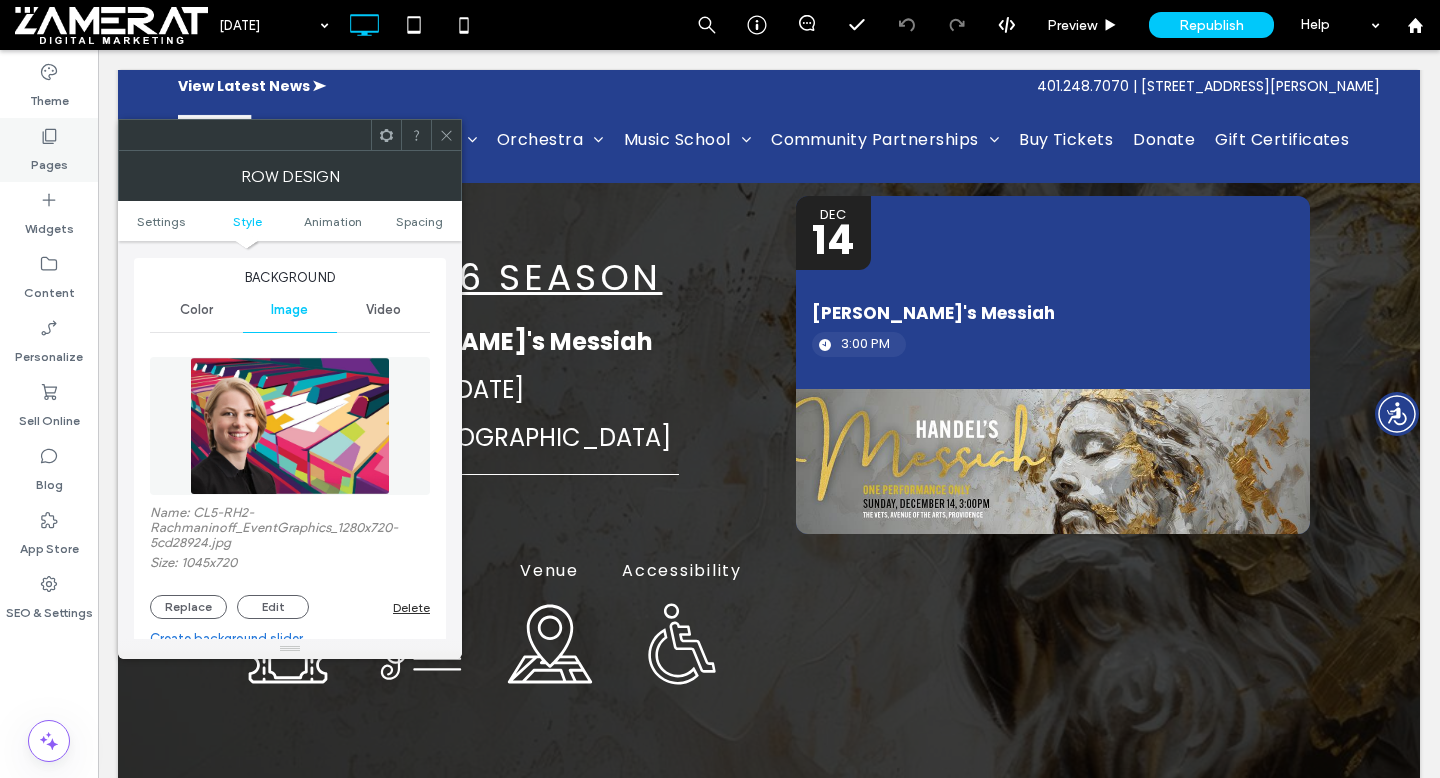 click 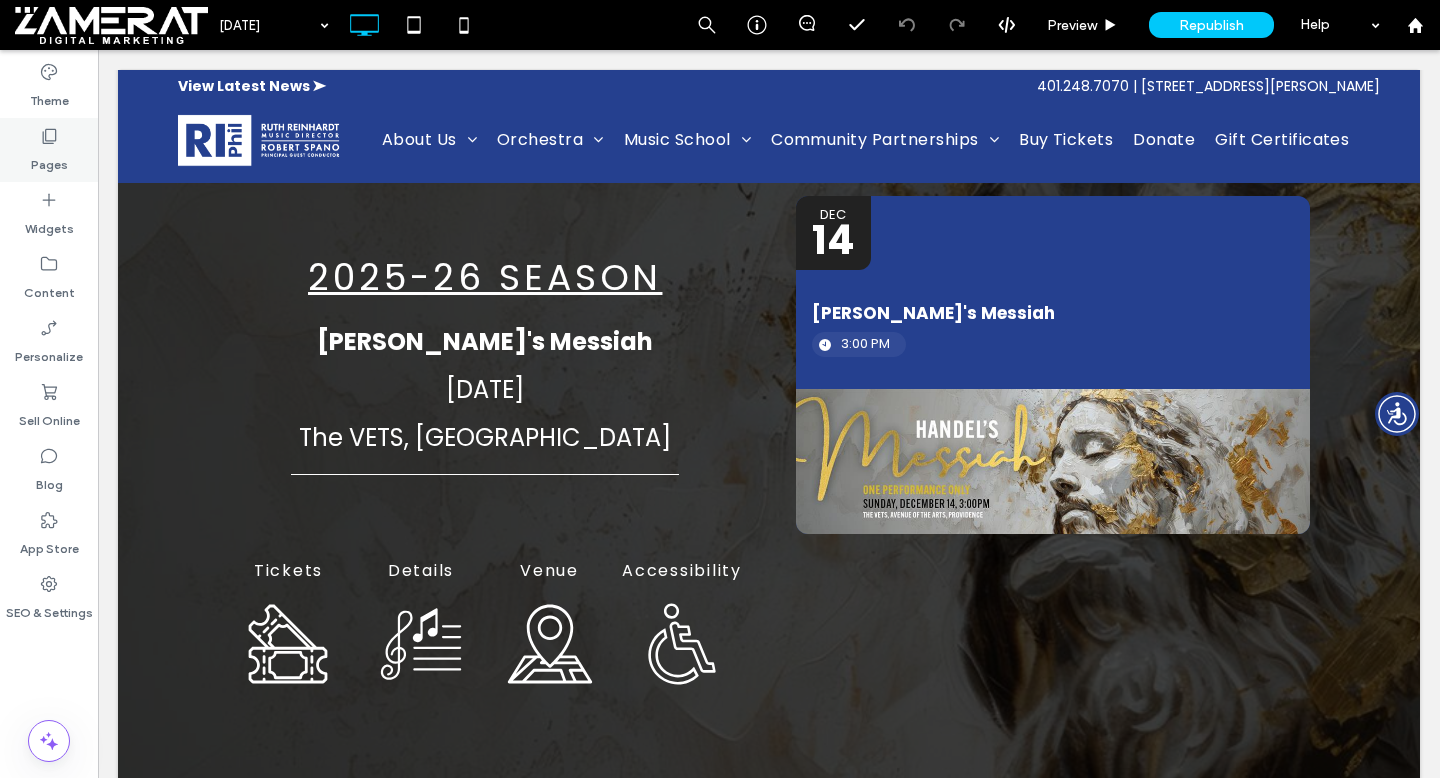 click 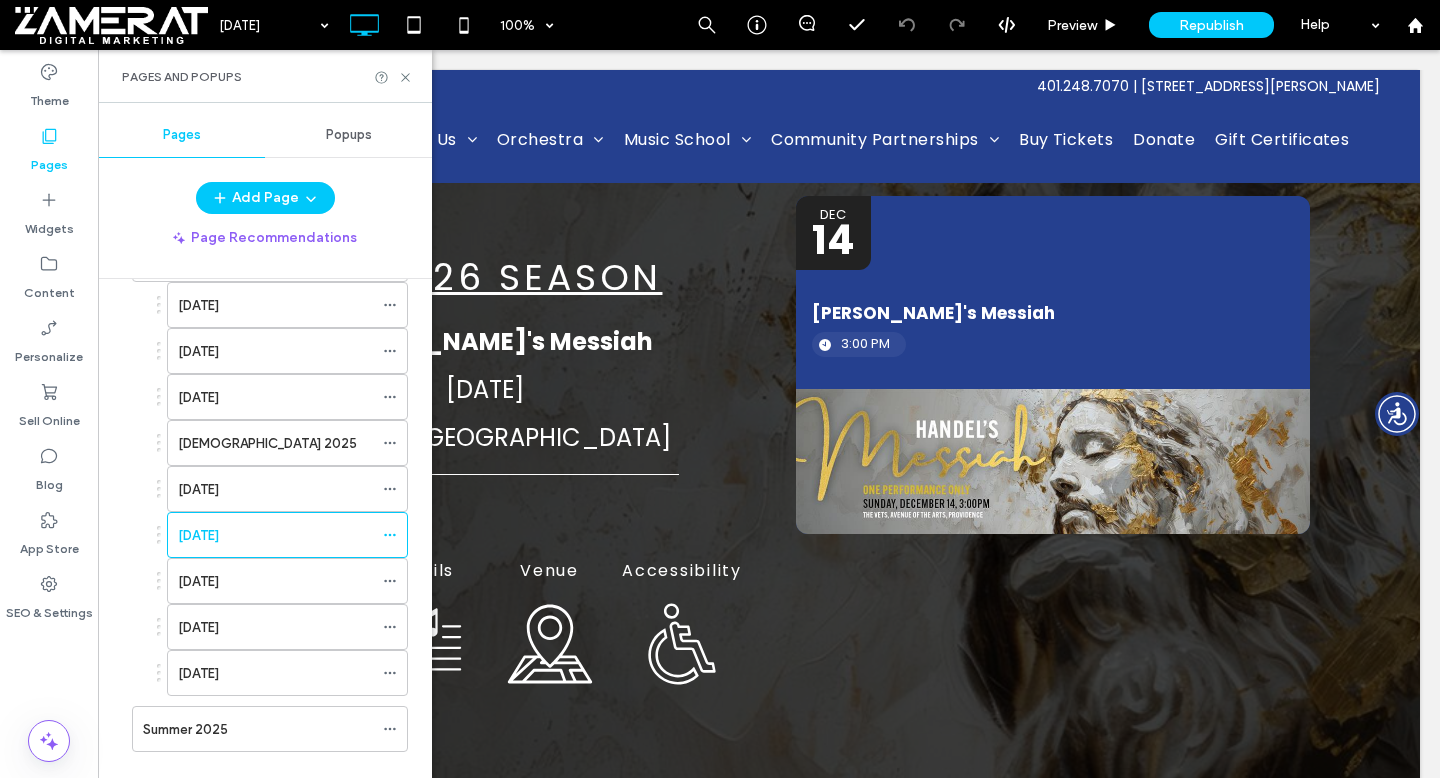 scroll, scrollTop: 3527, scrollLeft: 0, axis: vertical 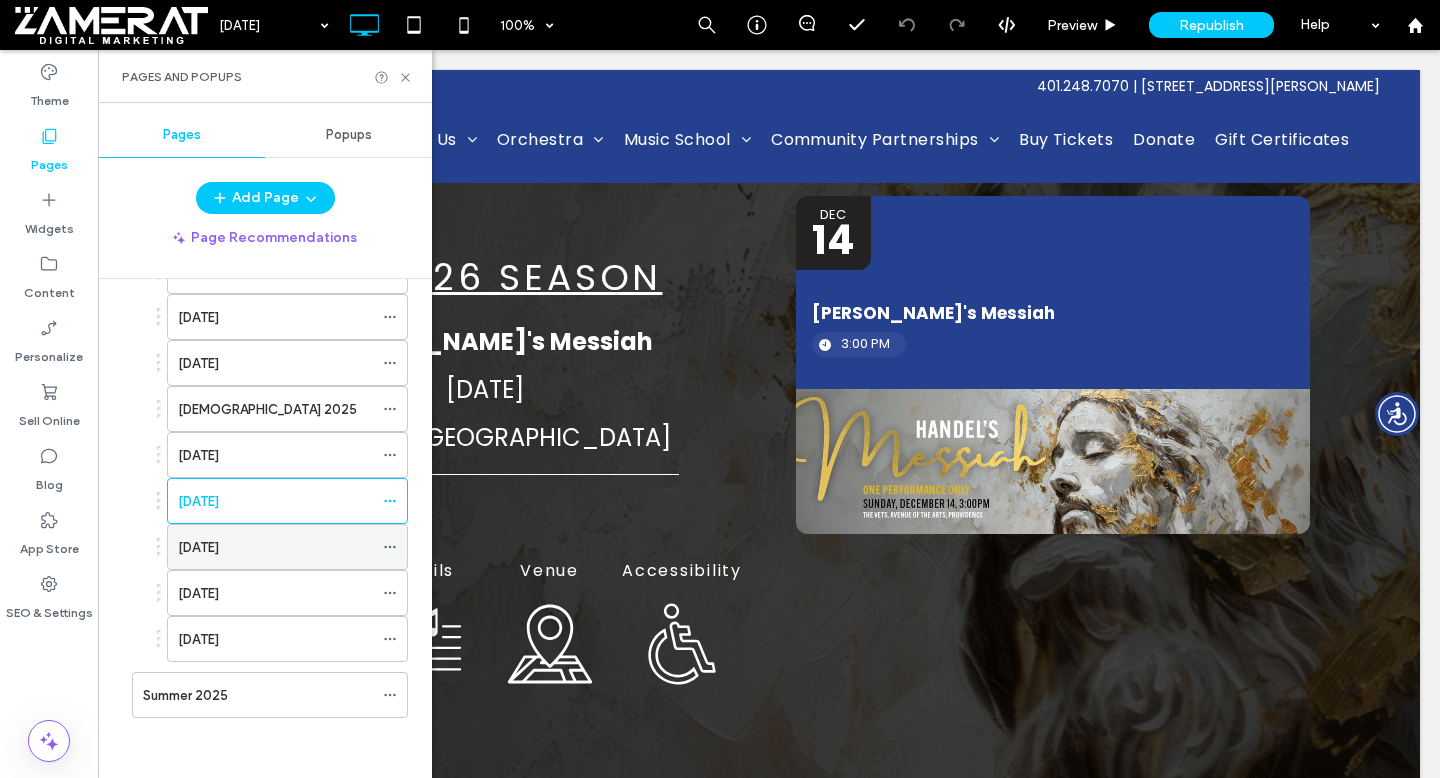 click on "March 2026" at bounding box center [198, 547] 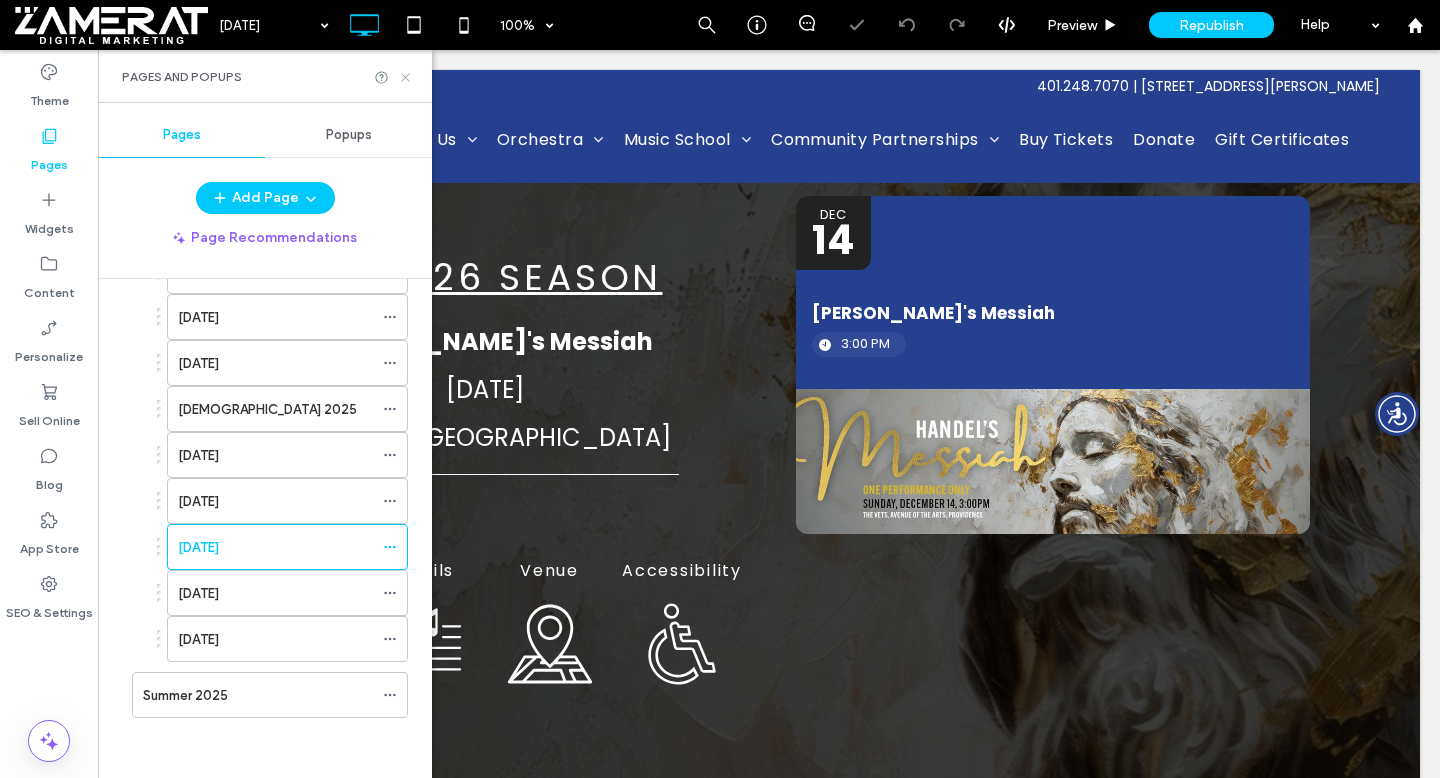 click 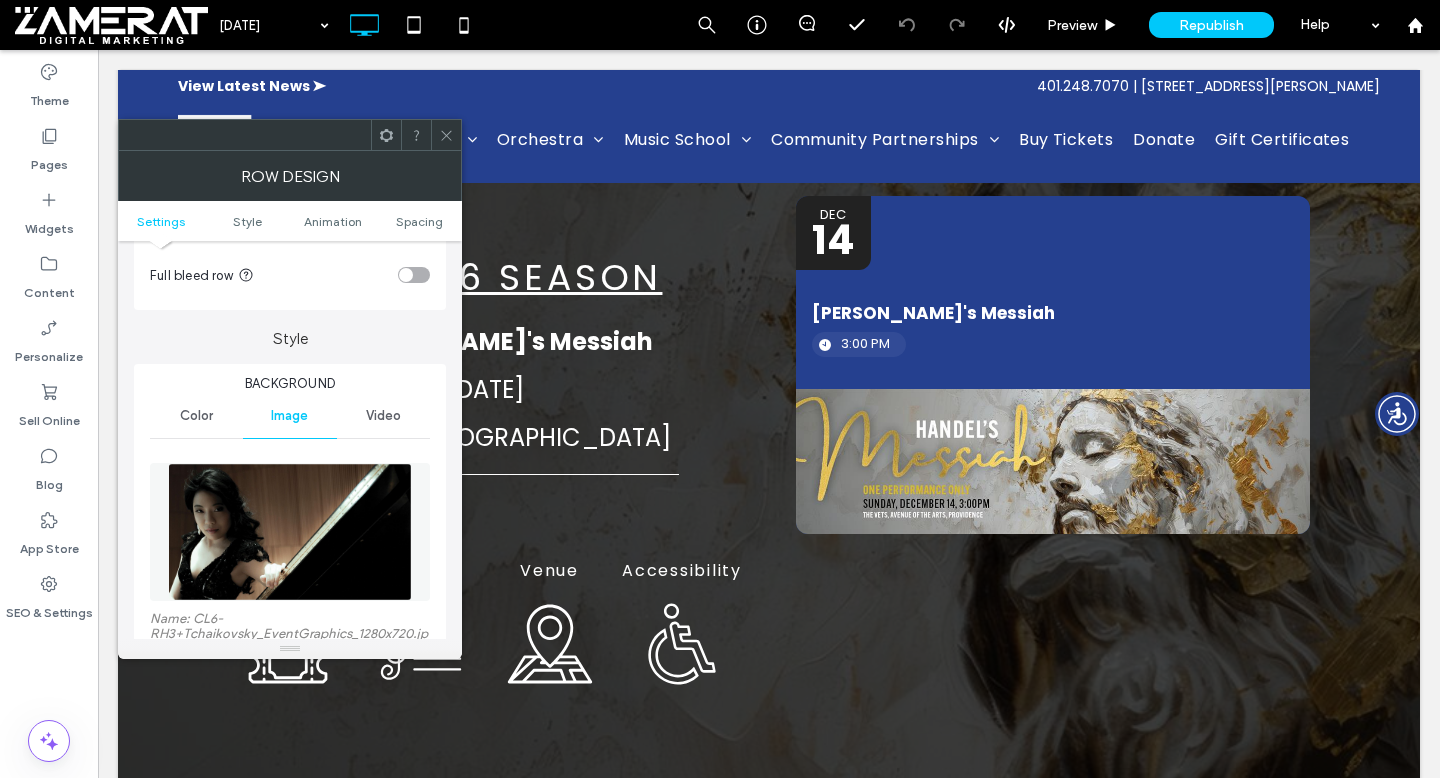 scroll, scrollTop: 147, scrollLeft: 0, axis: vertical 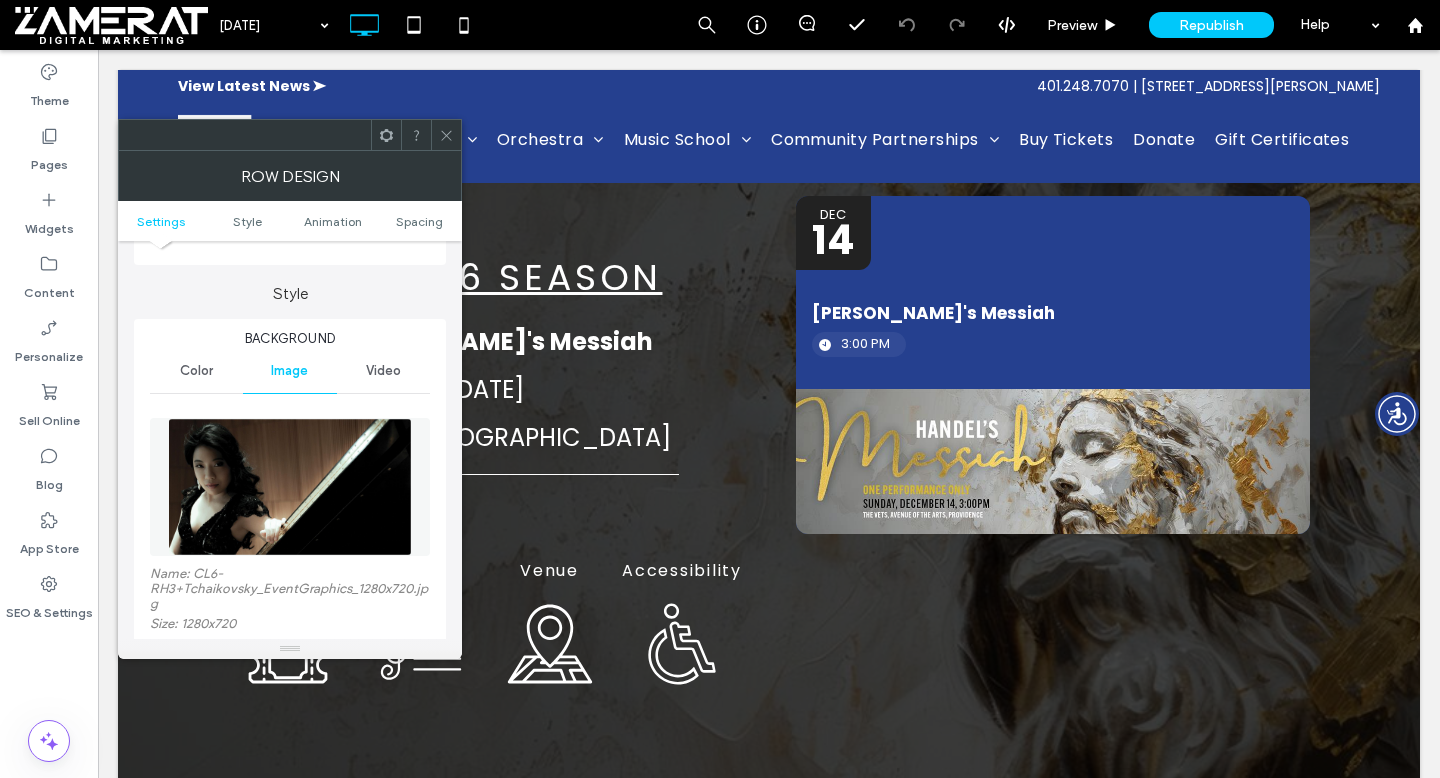 click 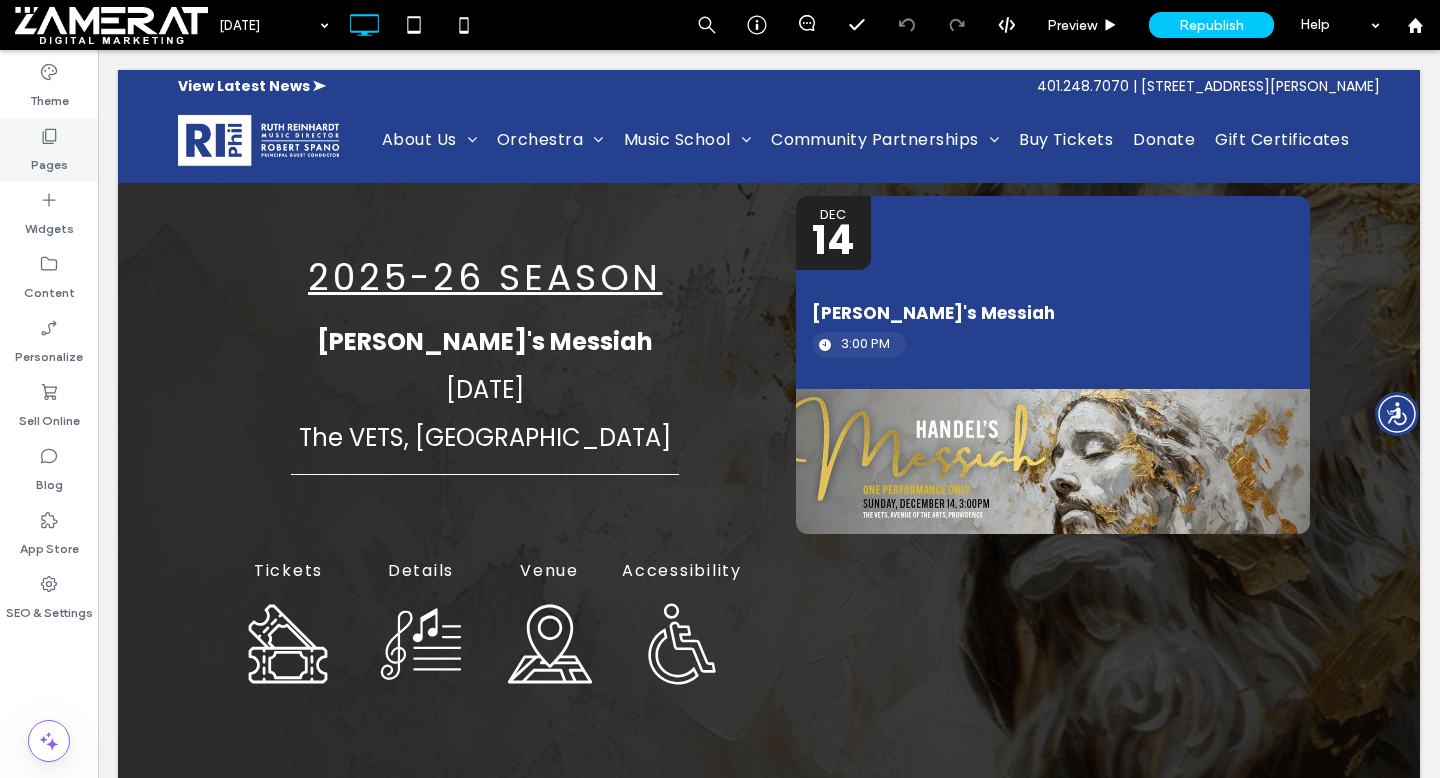 click on "Pages" at bounding box center (49, 150) 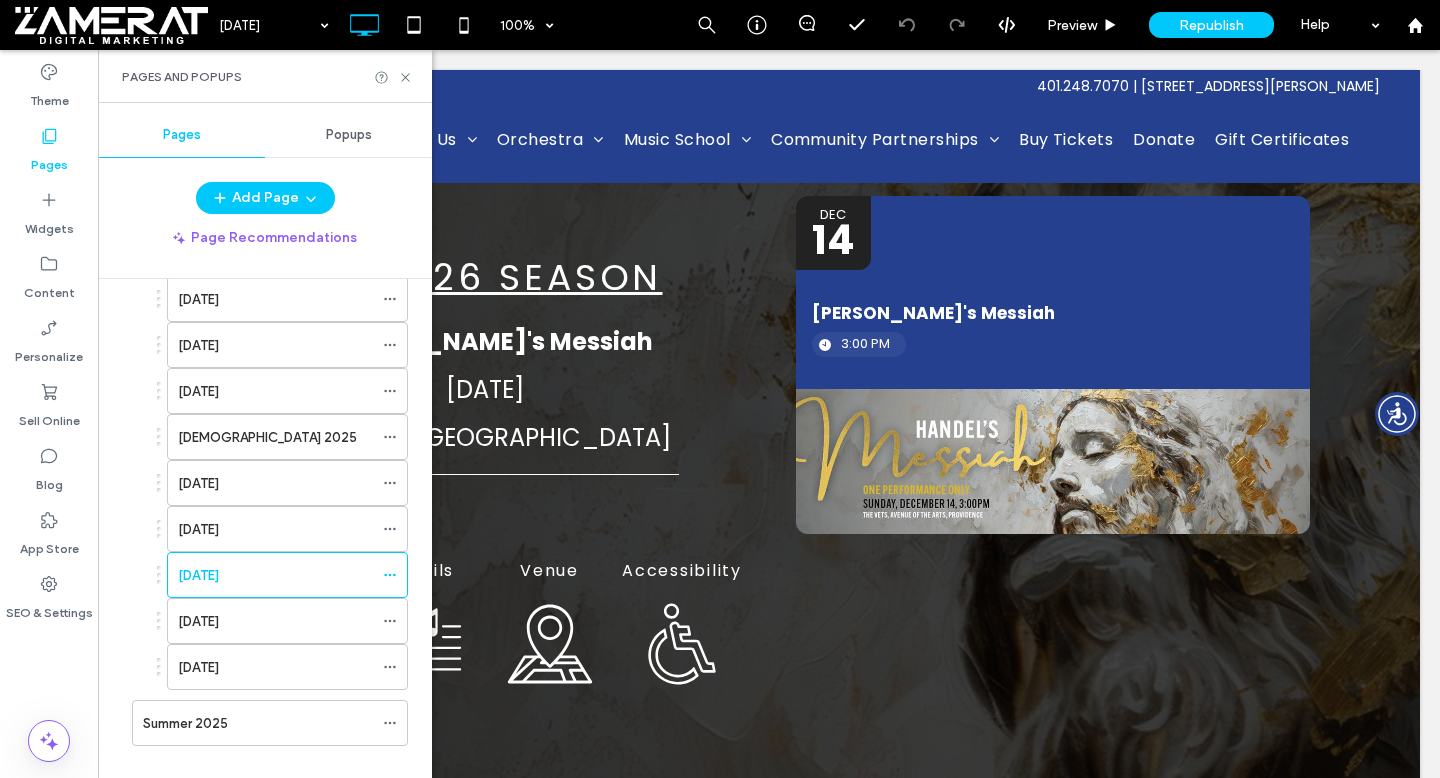 scroll, scrollTop: 3527, scrollLeft: 0, axis: vertical 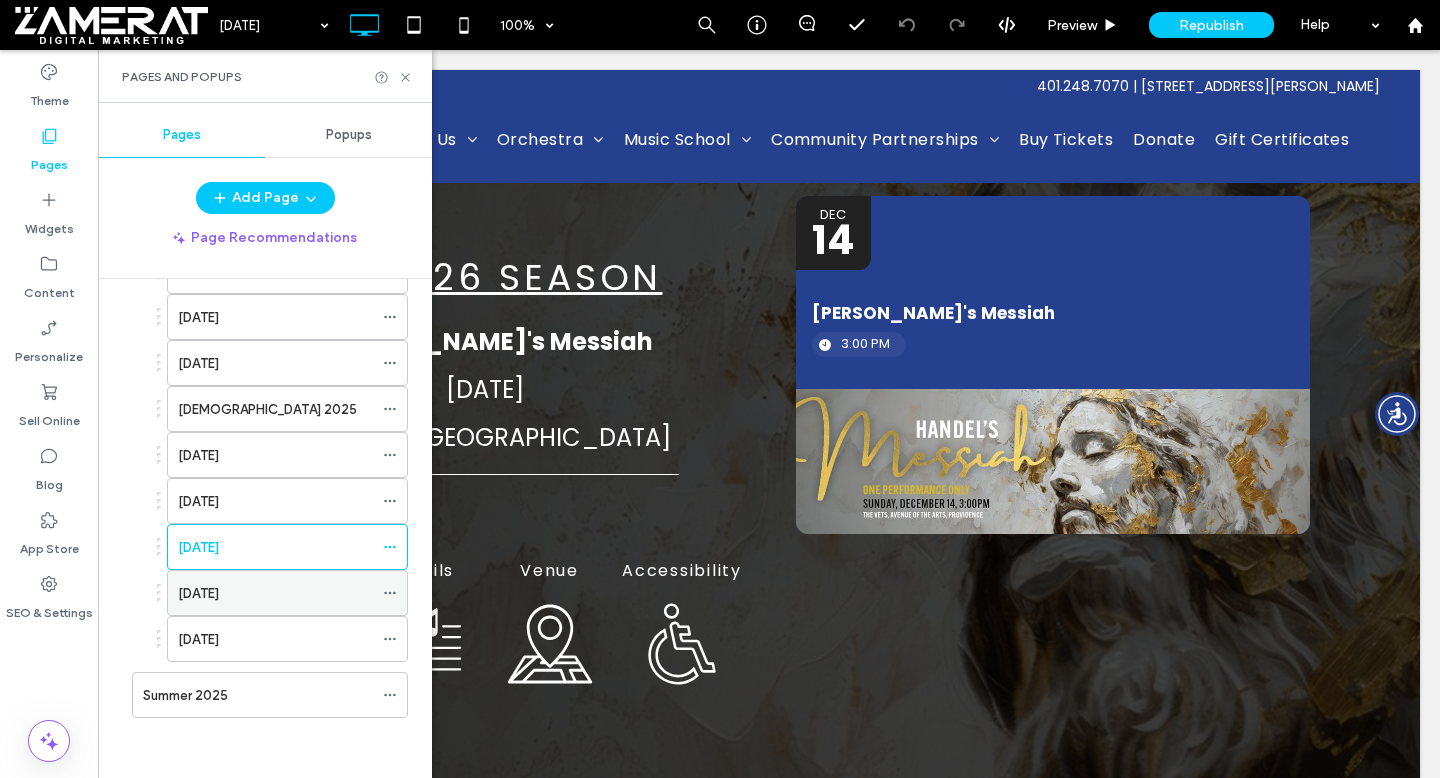 click on "April 2026" at bounding box center [275, 593] 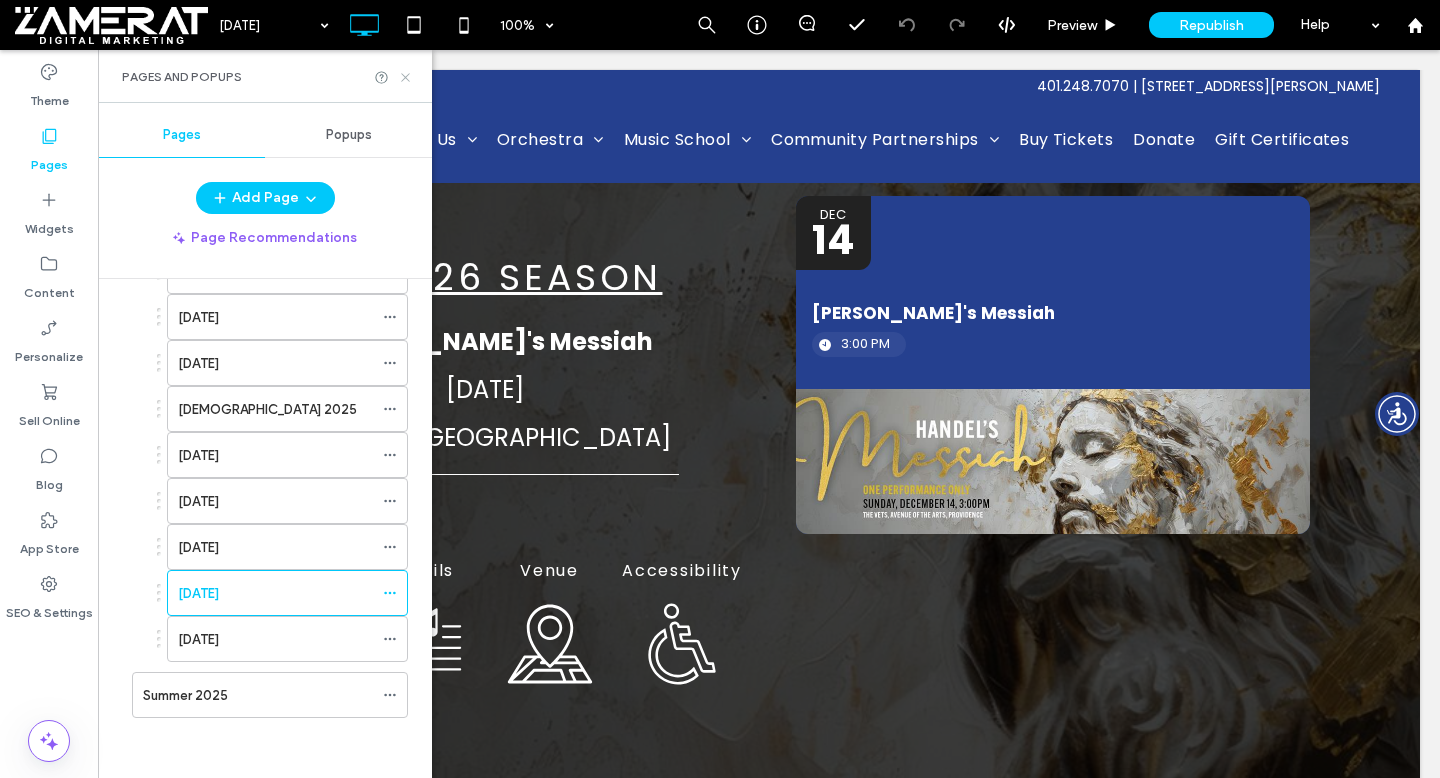 click 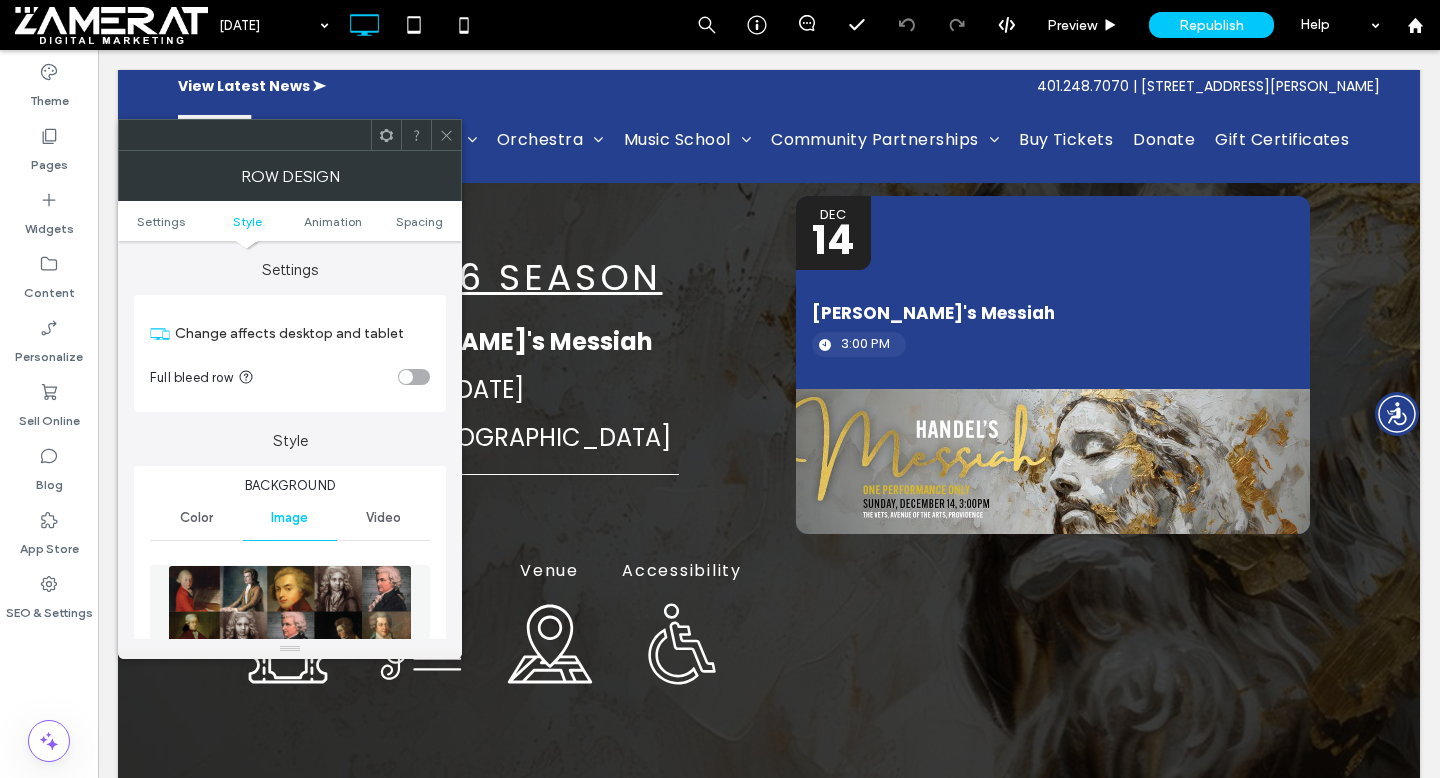 scroll, scrollTop: 392, scrollLeft: 0, axis: vertical 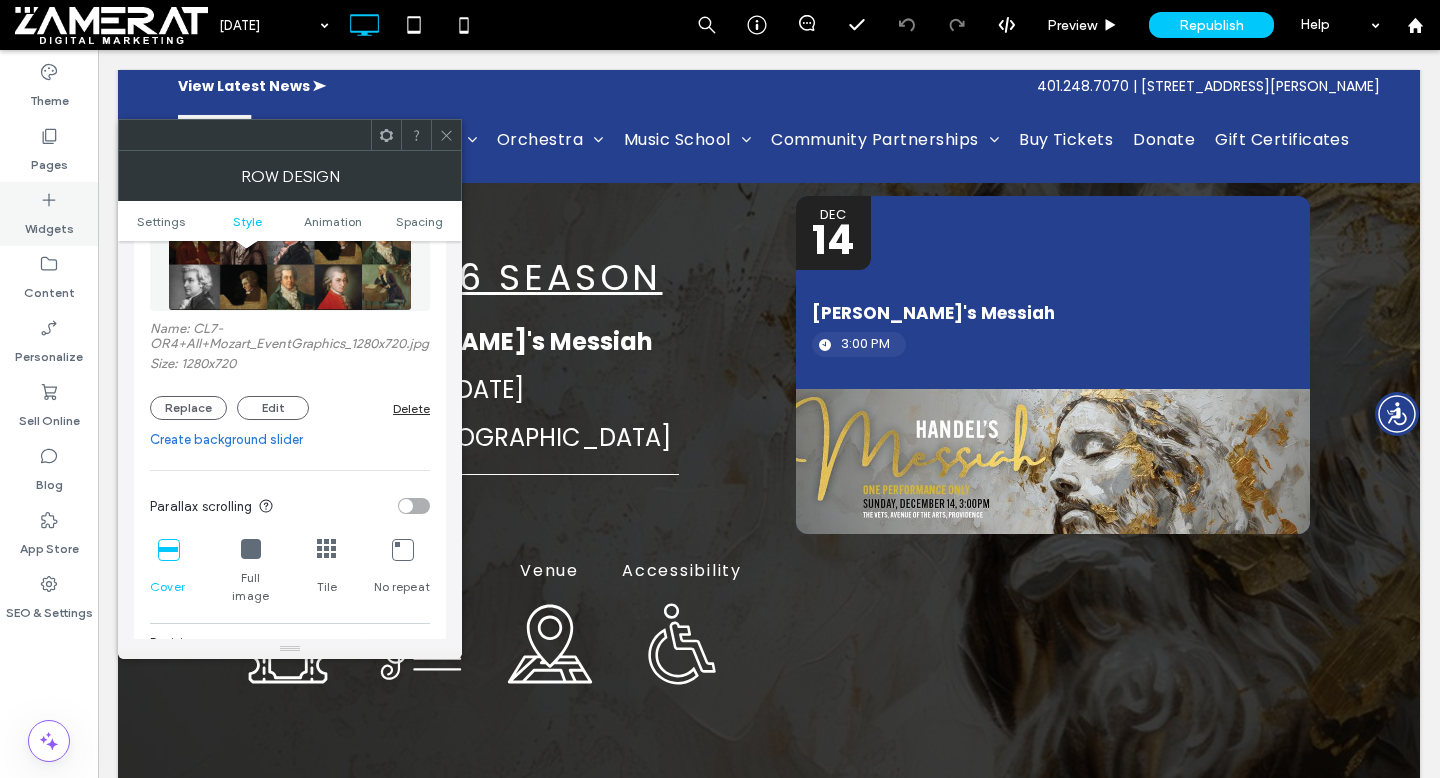 click on "Pages" at bounding box center (49, 150) 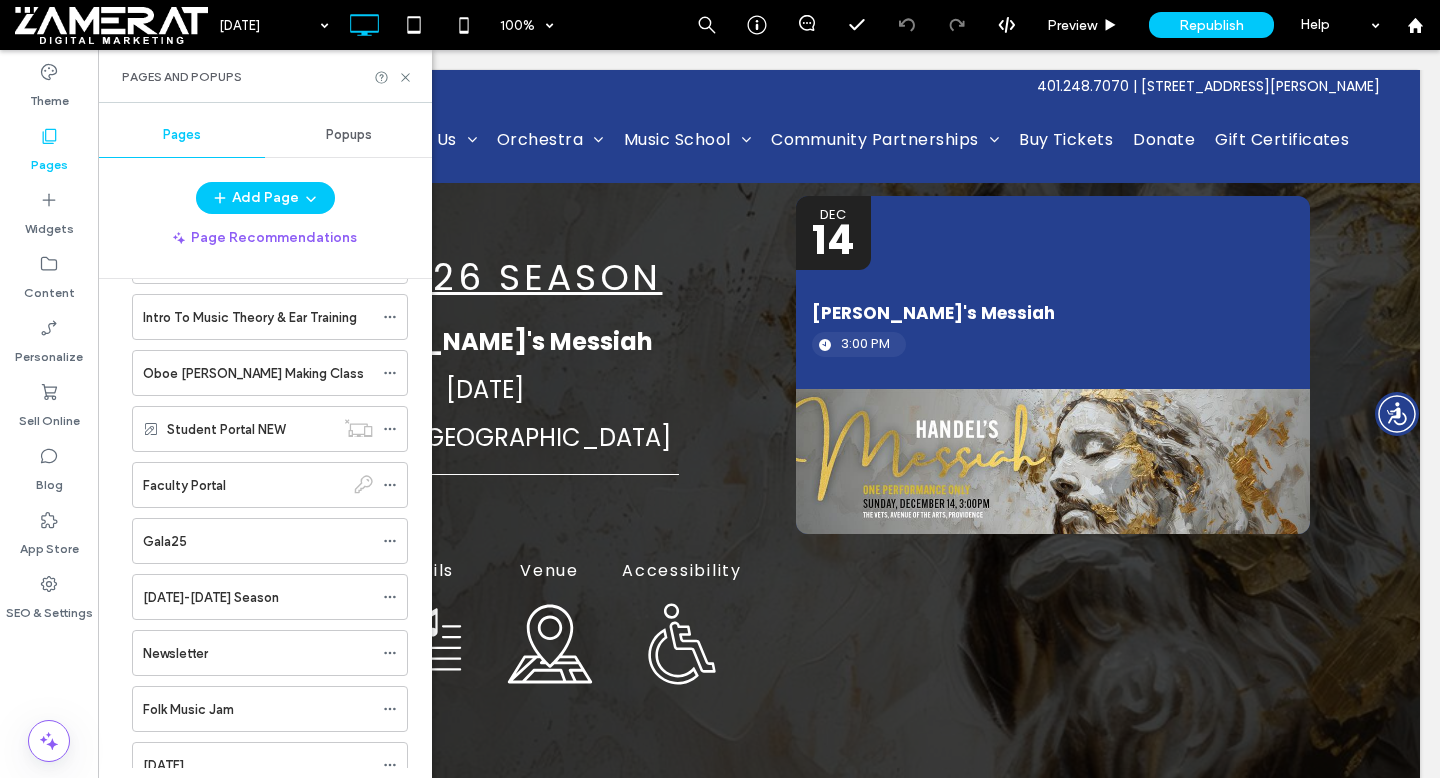 scroll, scrollTop: 3527, scrollLeft: 0, axis: vertical 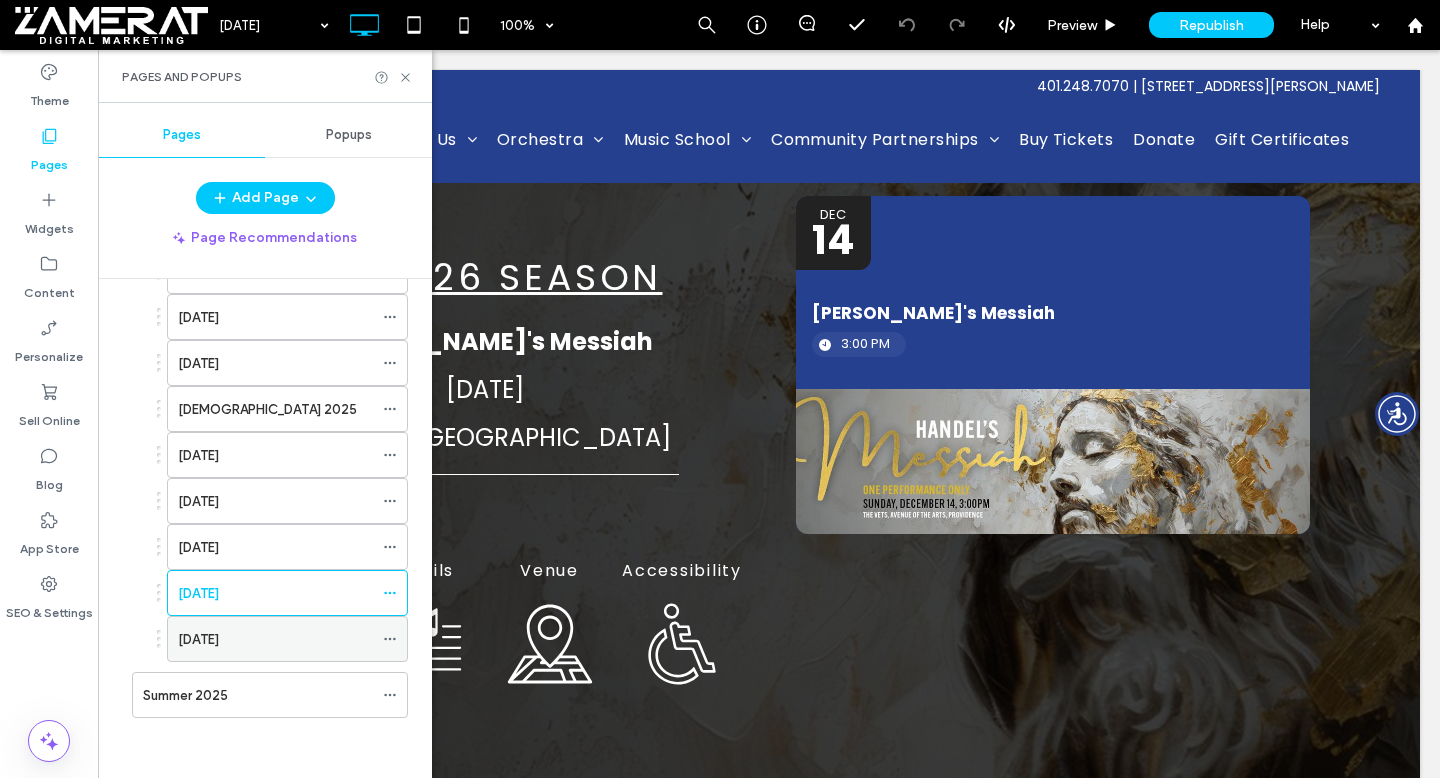 click on "[DATE]" at bounding box center (275, 639) 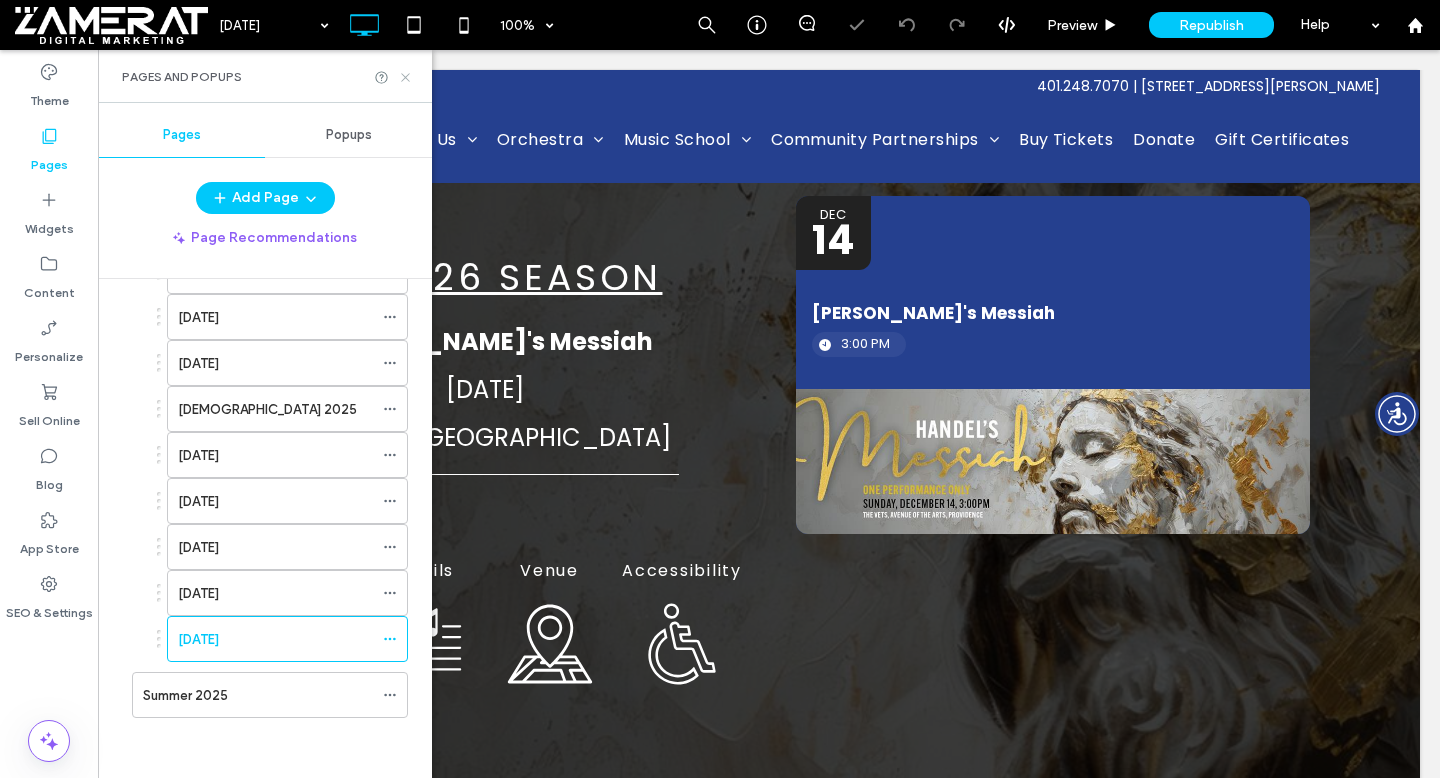 click 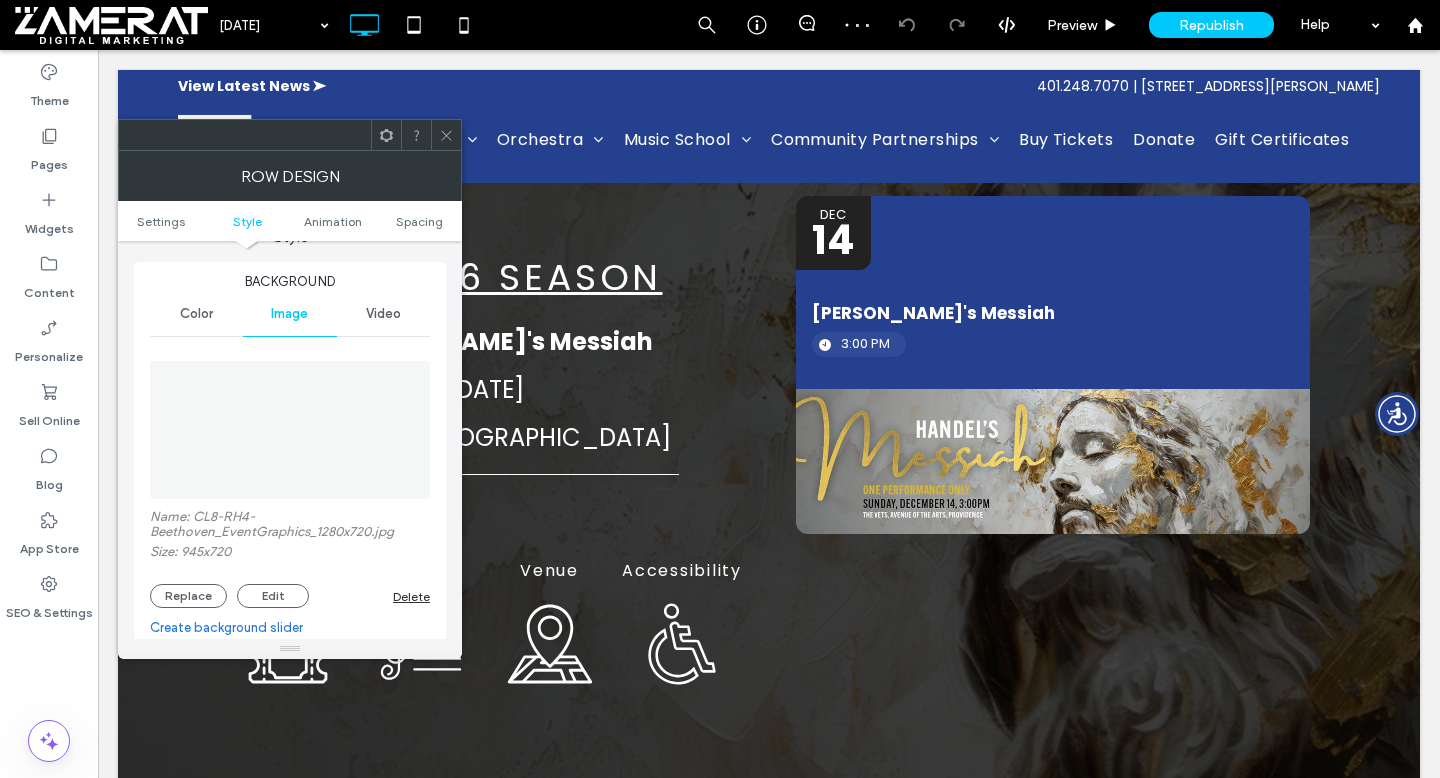 scroll, scrollTop: 270, scrollLeft: 0, axis: vertical 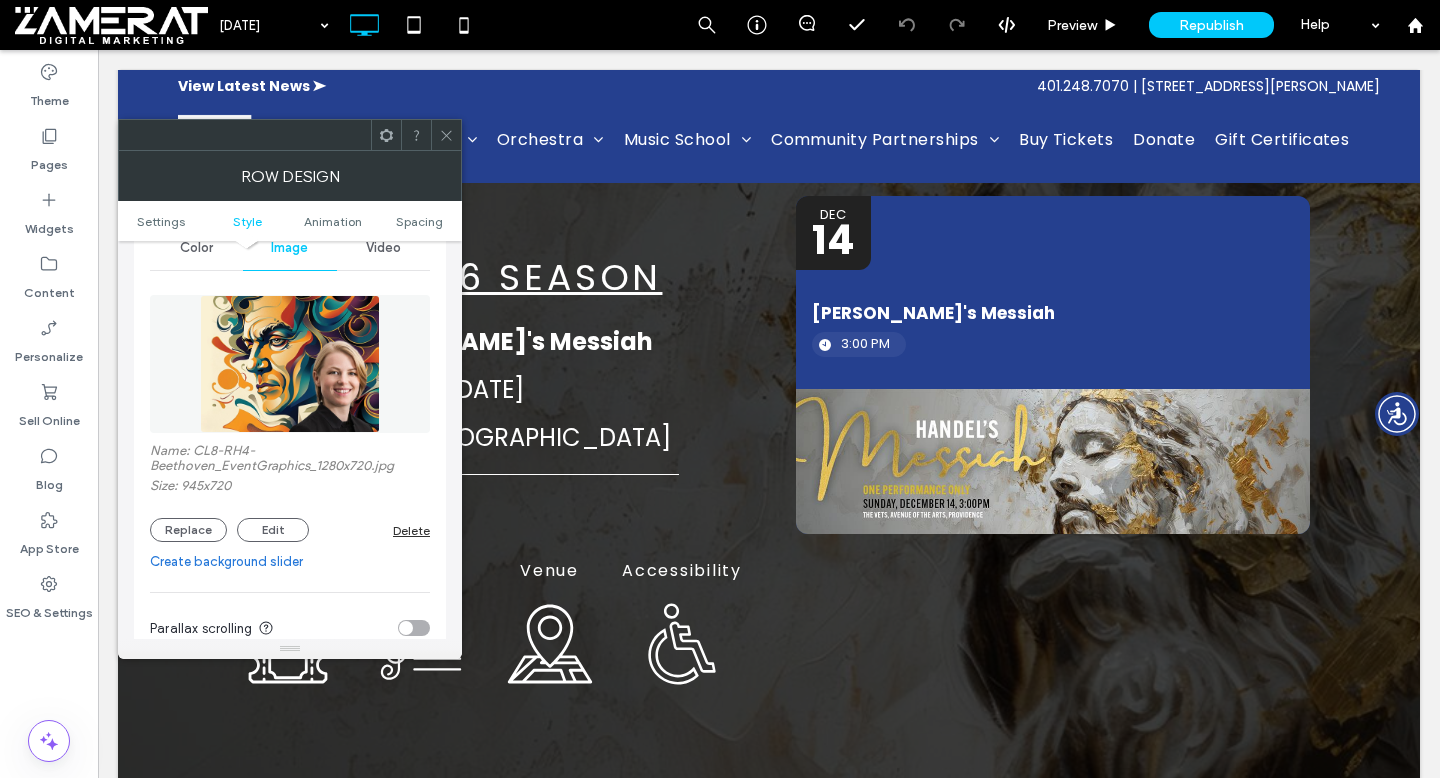 click 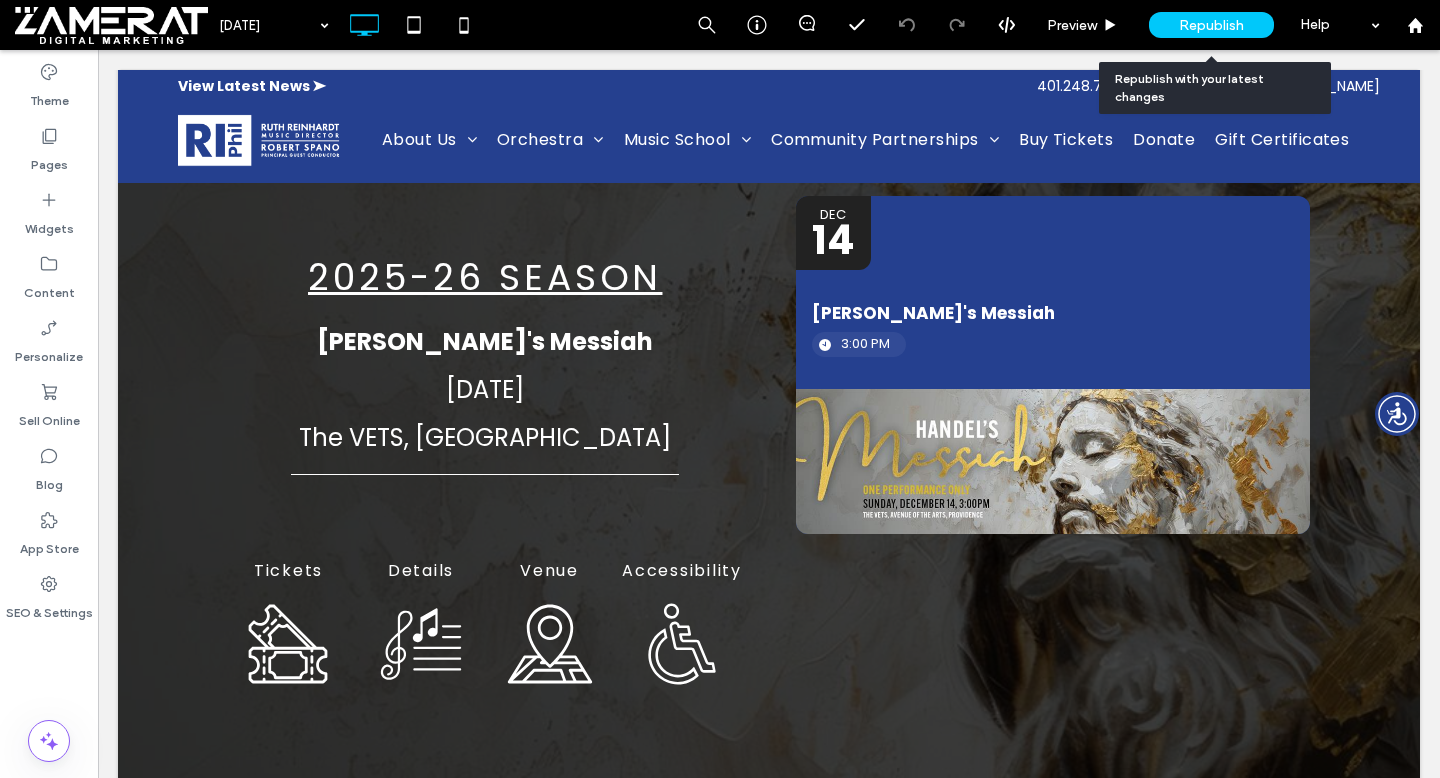 click on "Republish" at bounding box center (1211, 25) 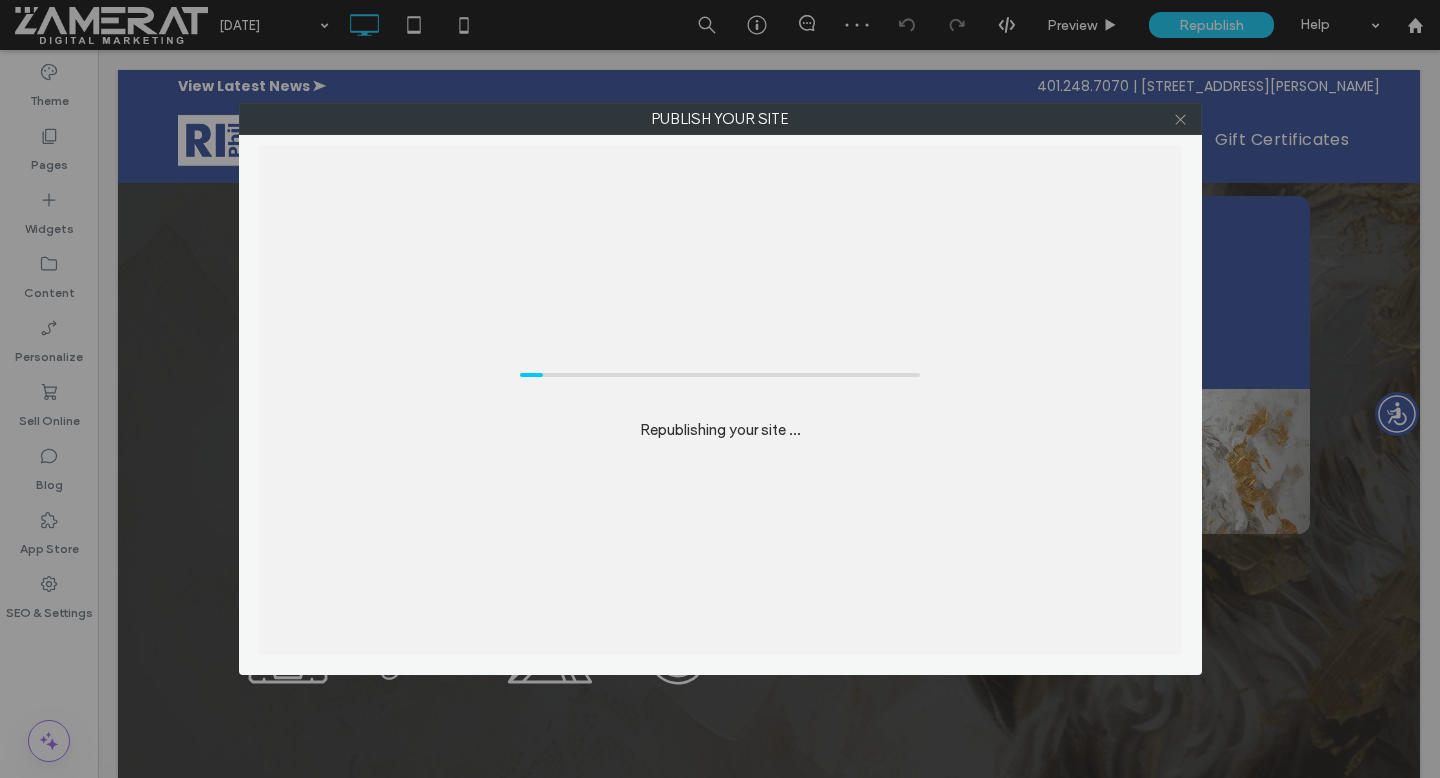 click 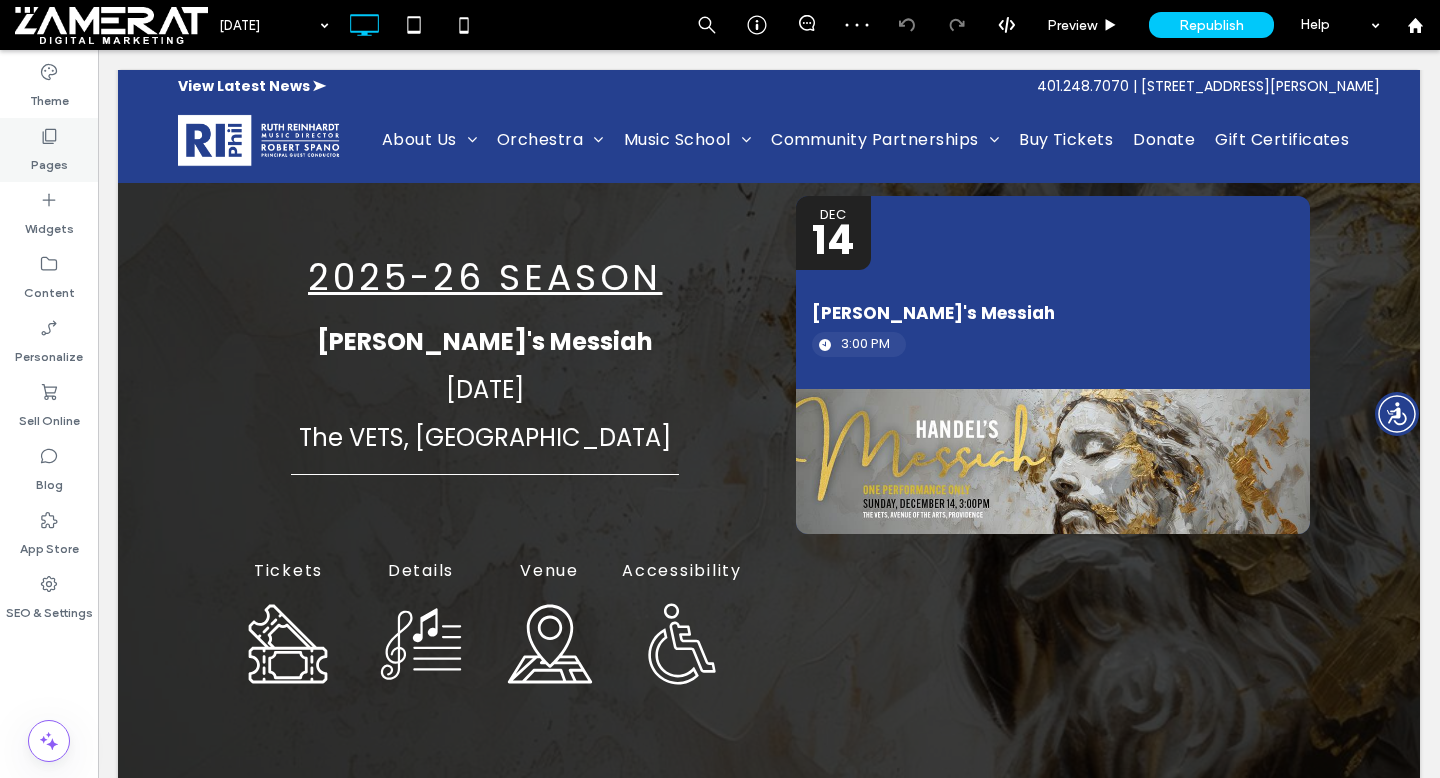 click on "Pages" 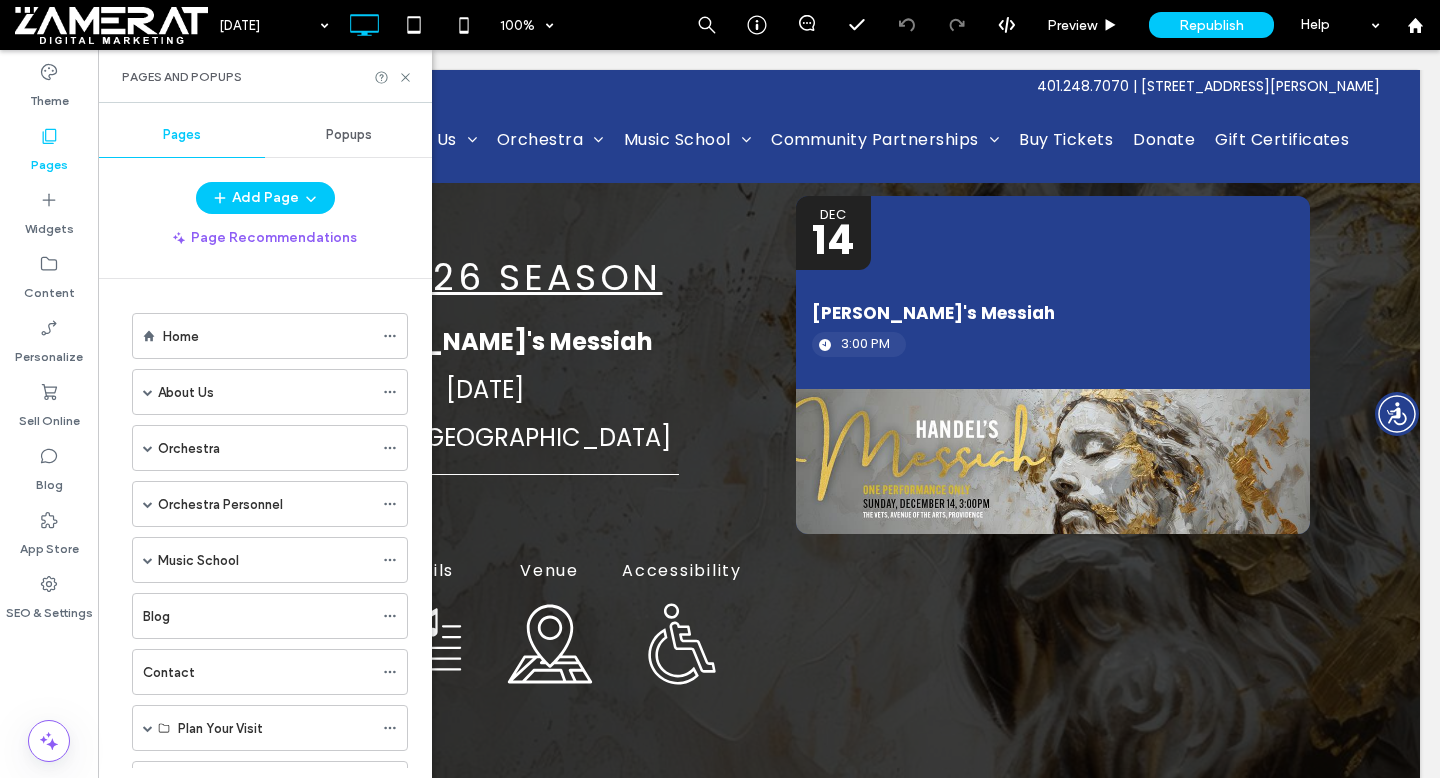 scroll, scrollTop: 23, scrollLeft: 0, axis: vertical 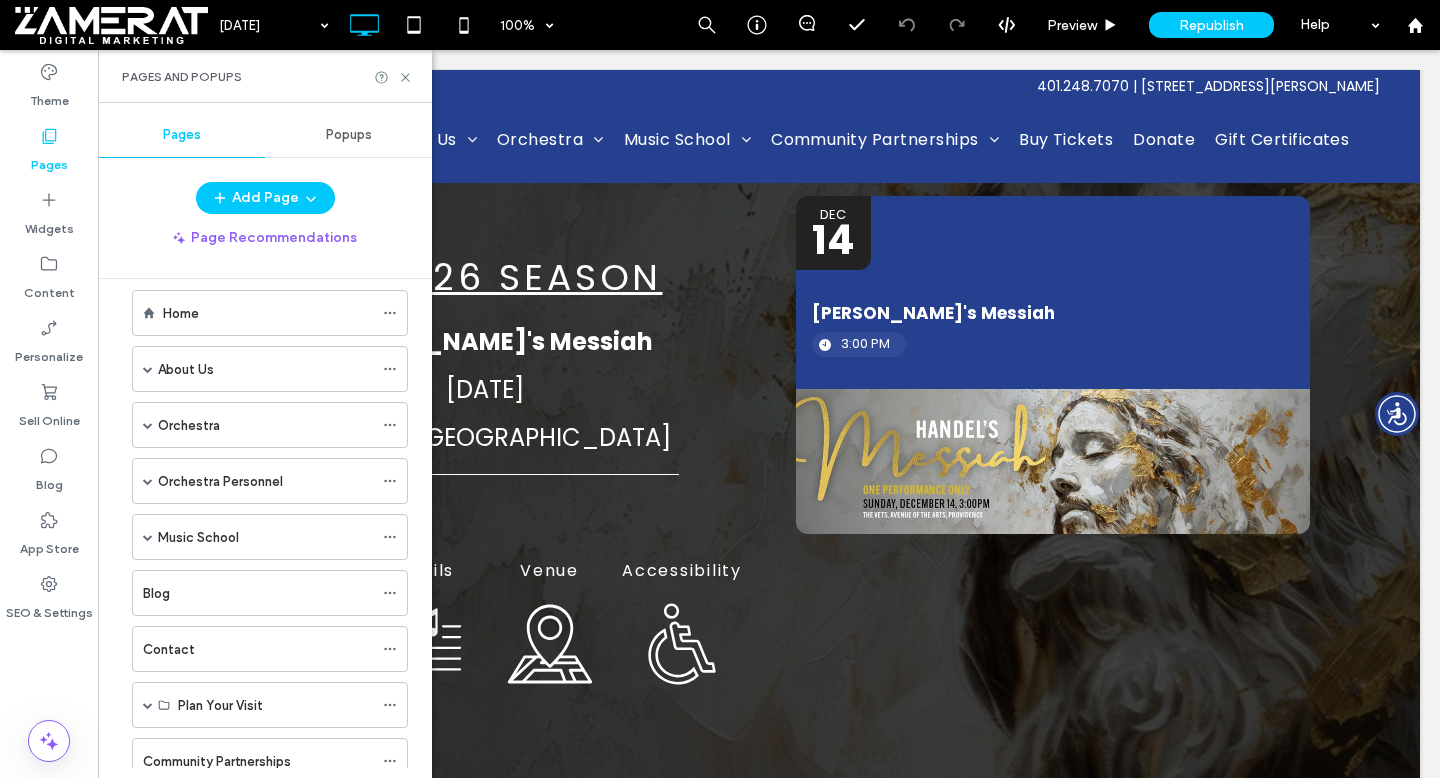 click on "Pages and Popups" 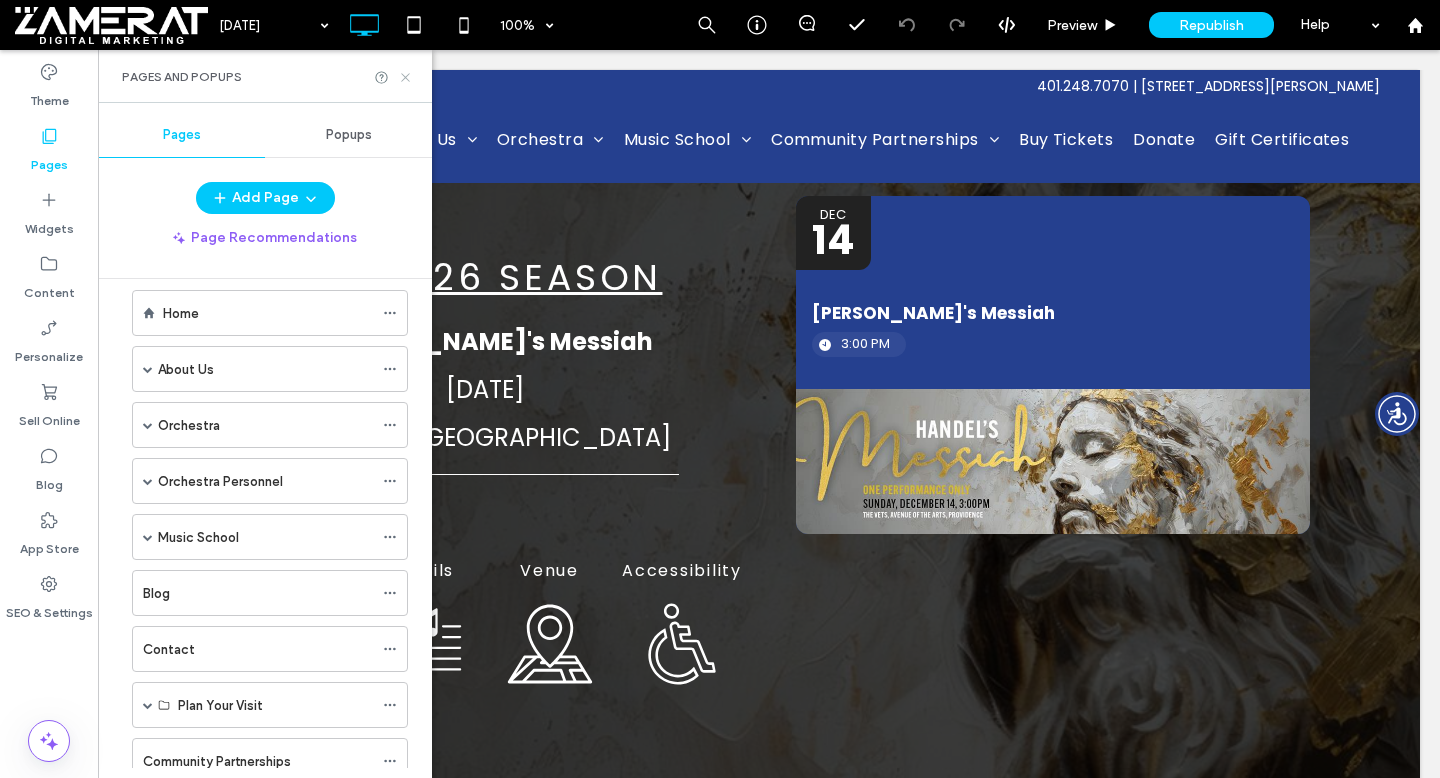 click 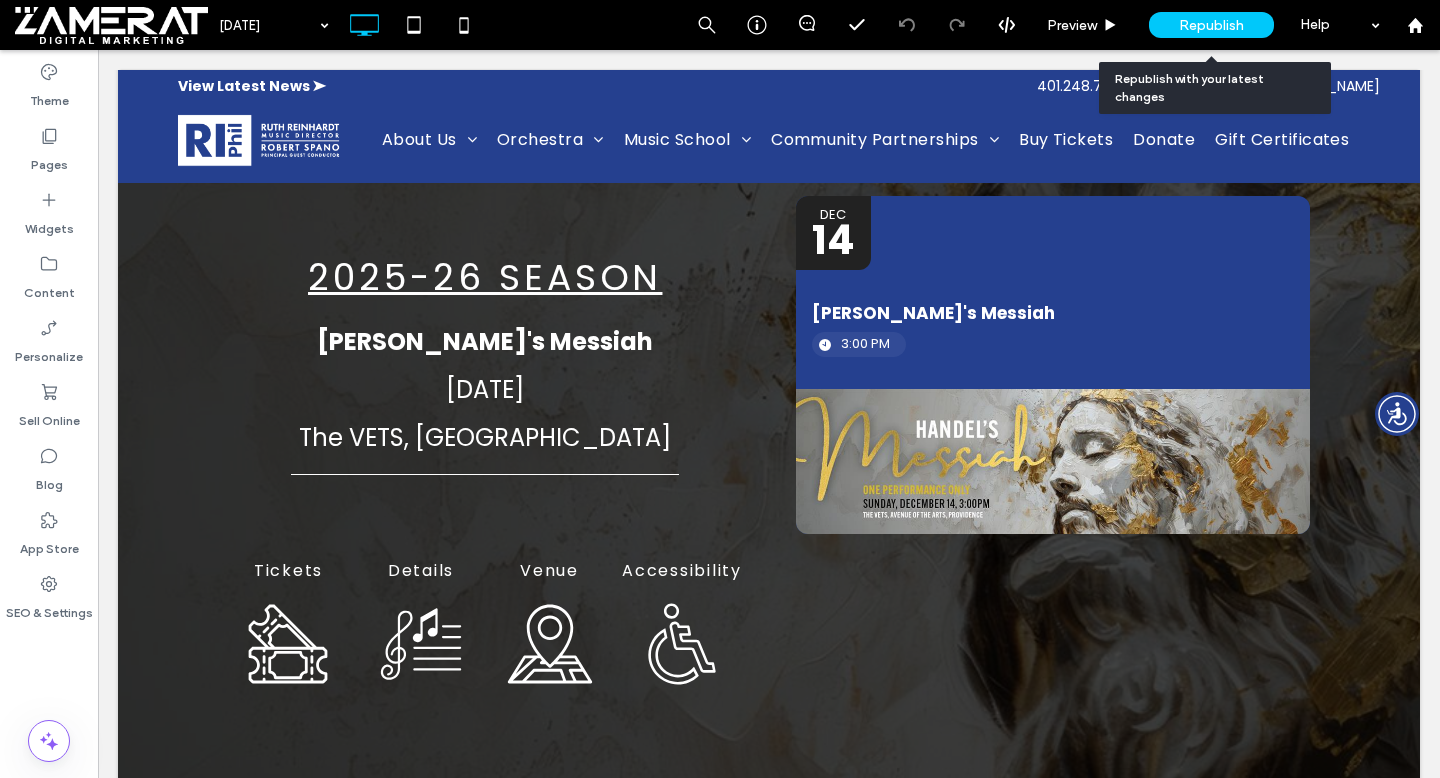 click on "Republish" 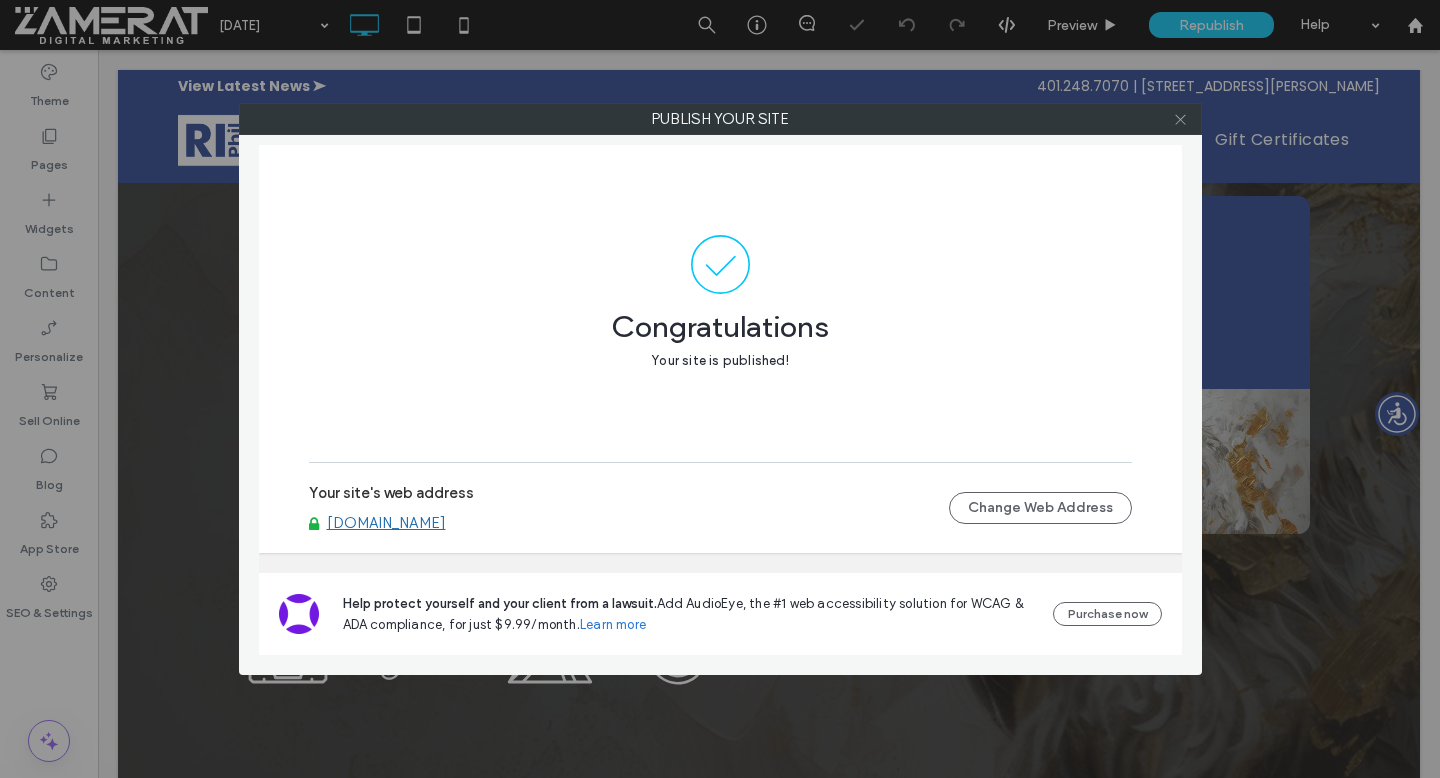 click 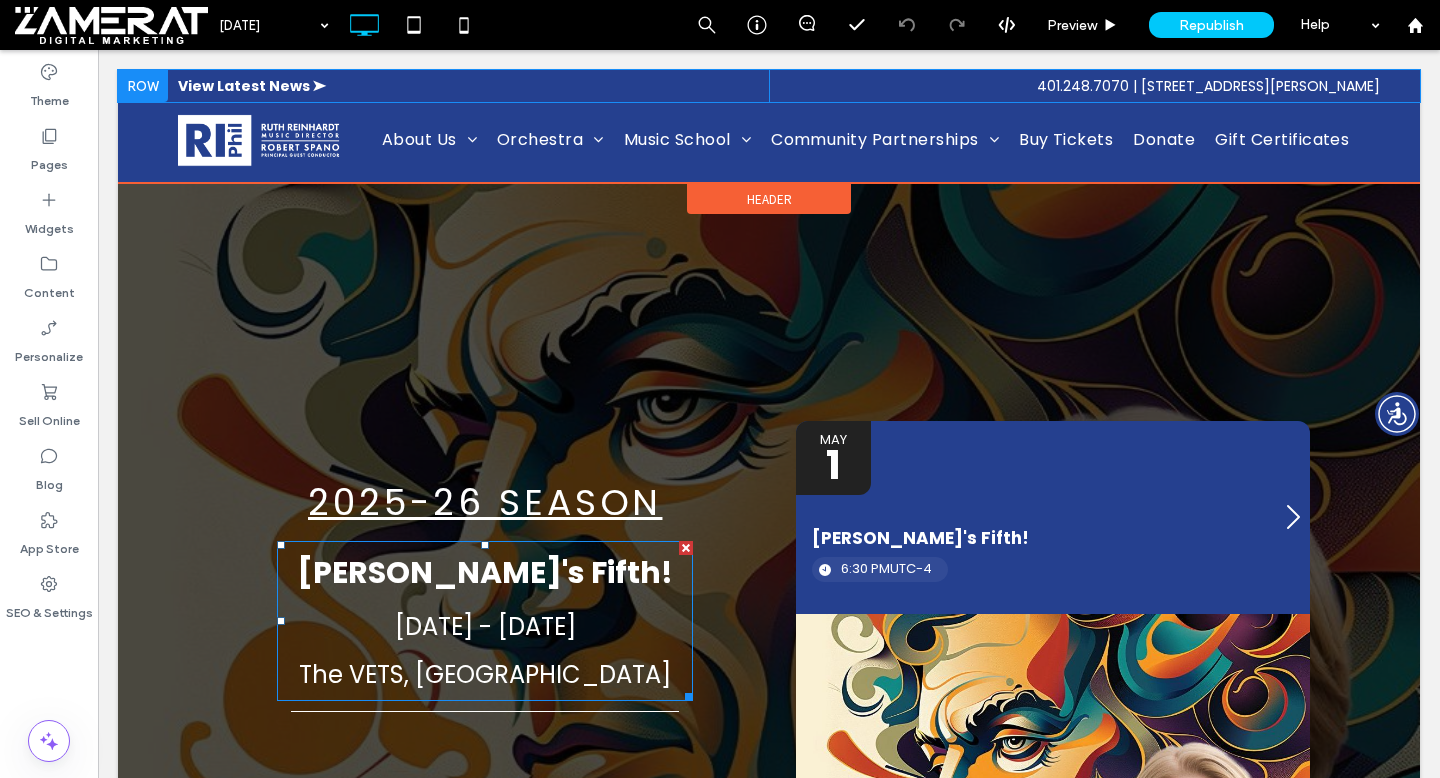 scroll, scrollTop: 0, scrollLeft: 0, axis: both 